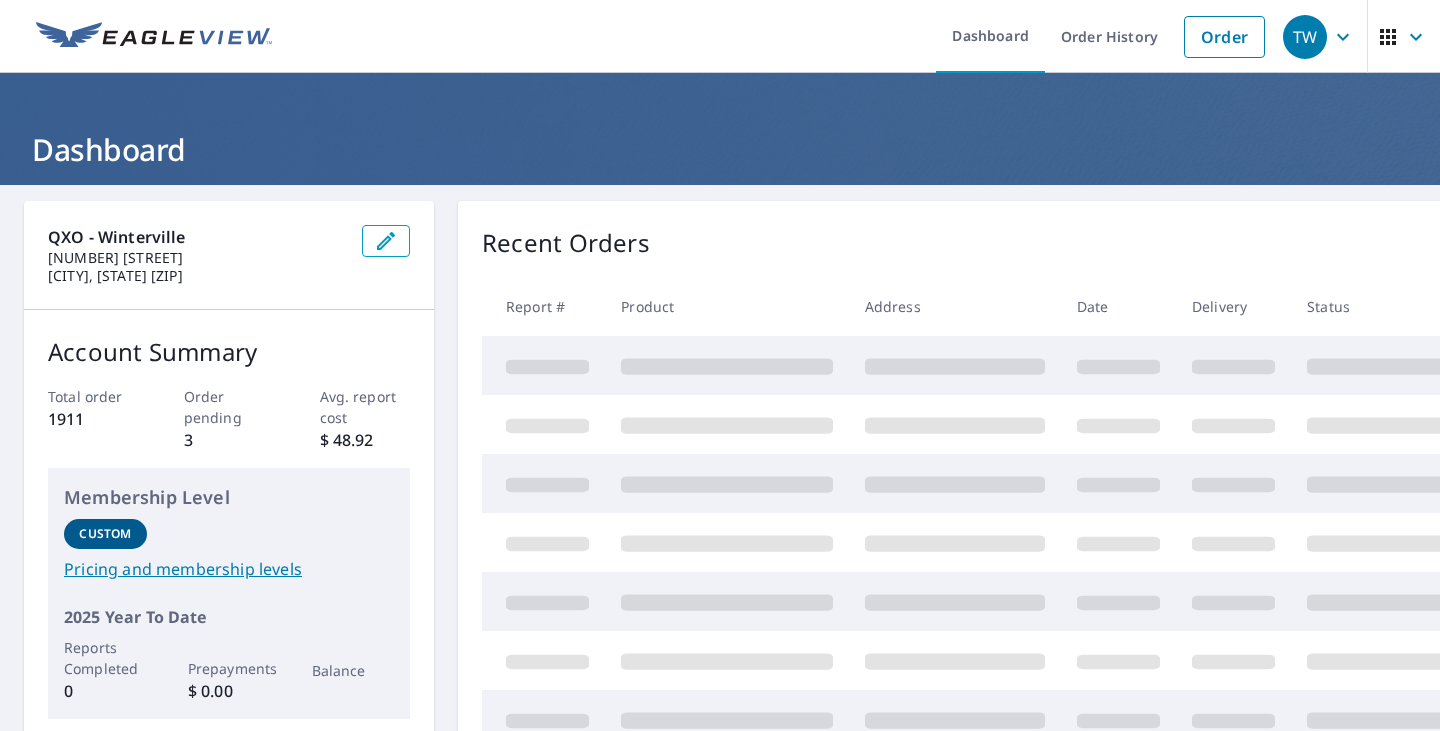 scroll, scrollTop: 0, scrollLeft: 0, axis: both 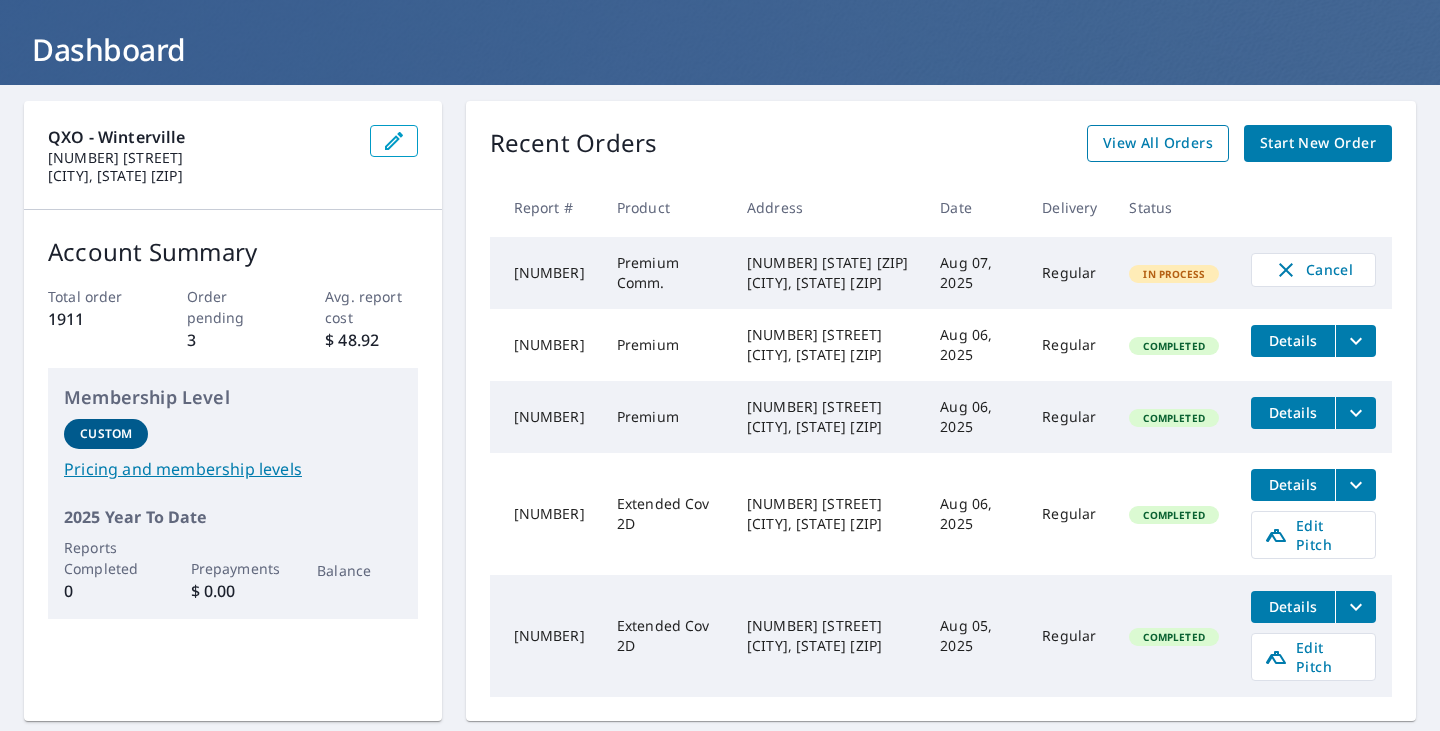 click on "View All Orders" at bounding box center (1158, 143) 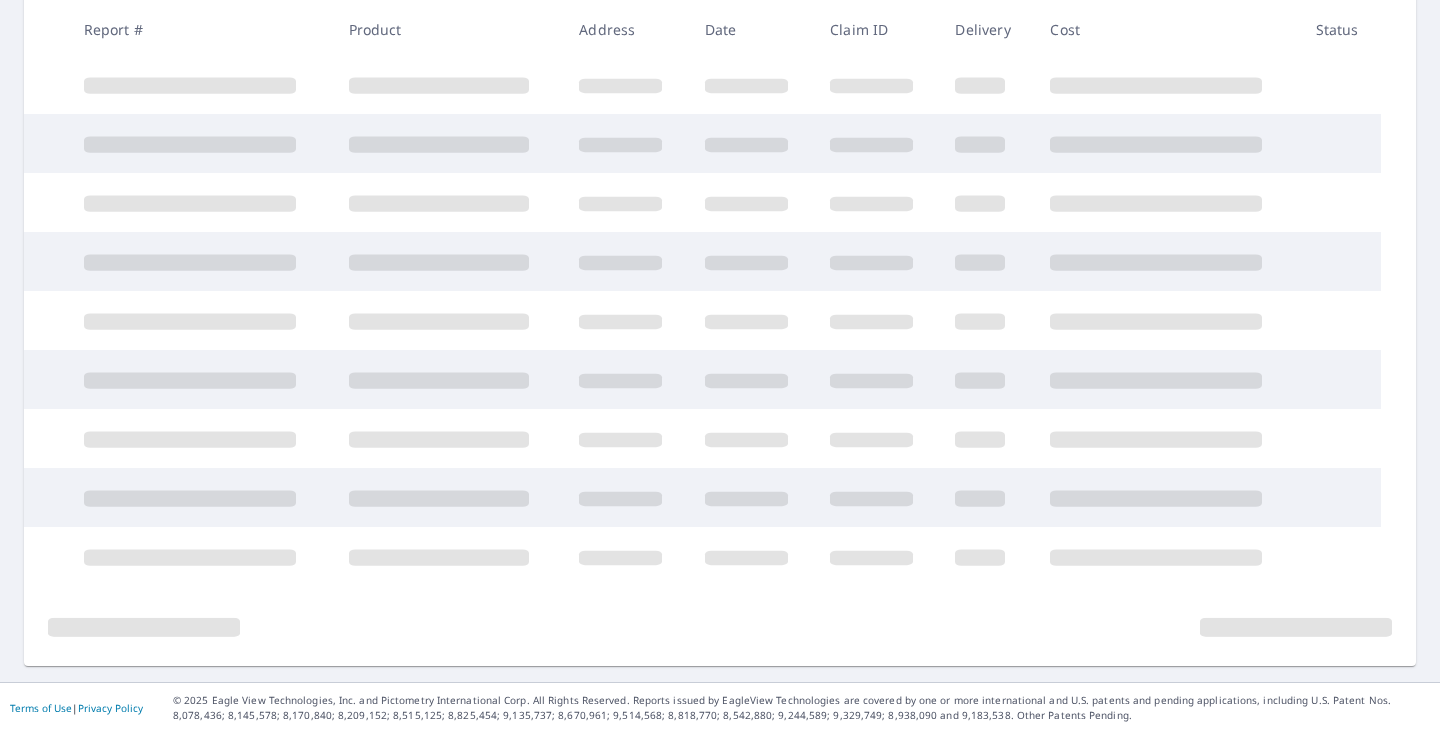 scroll, scrollTop: 427, scrollLeft: 0, axis: vertical 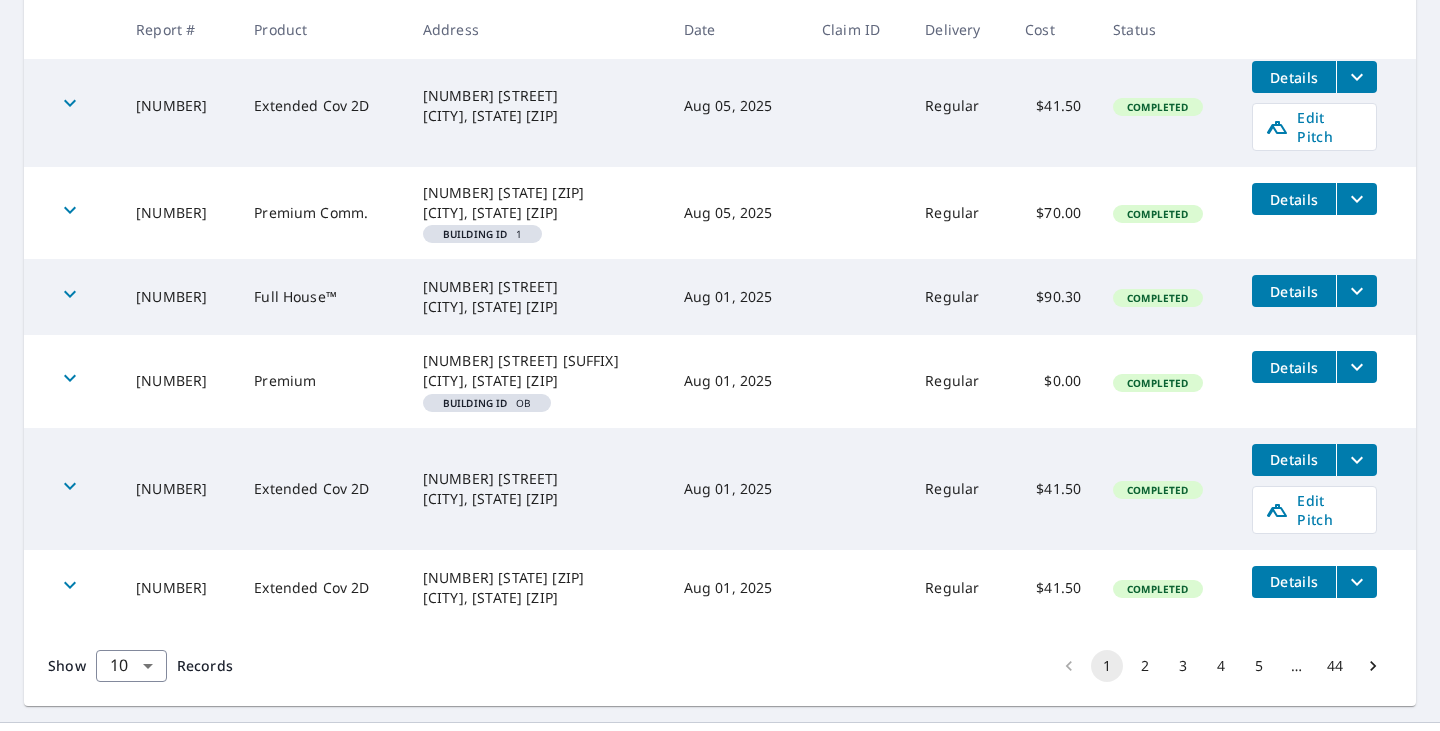 click 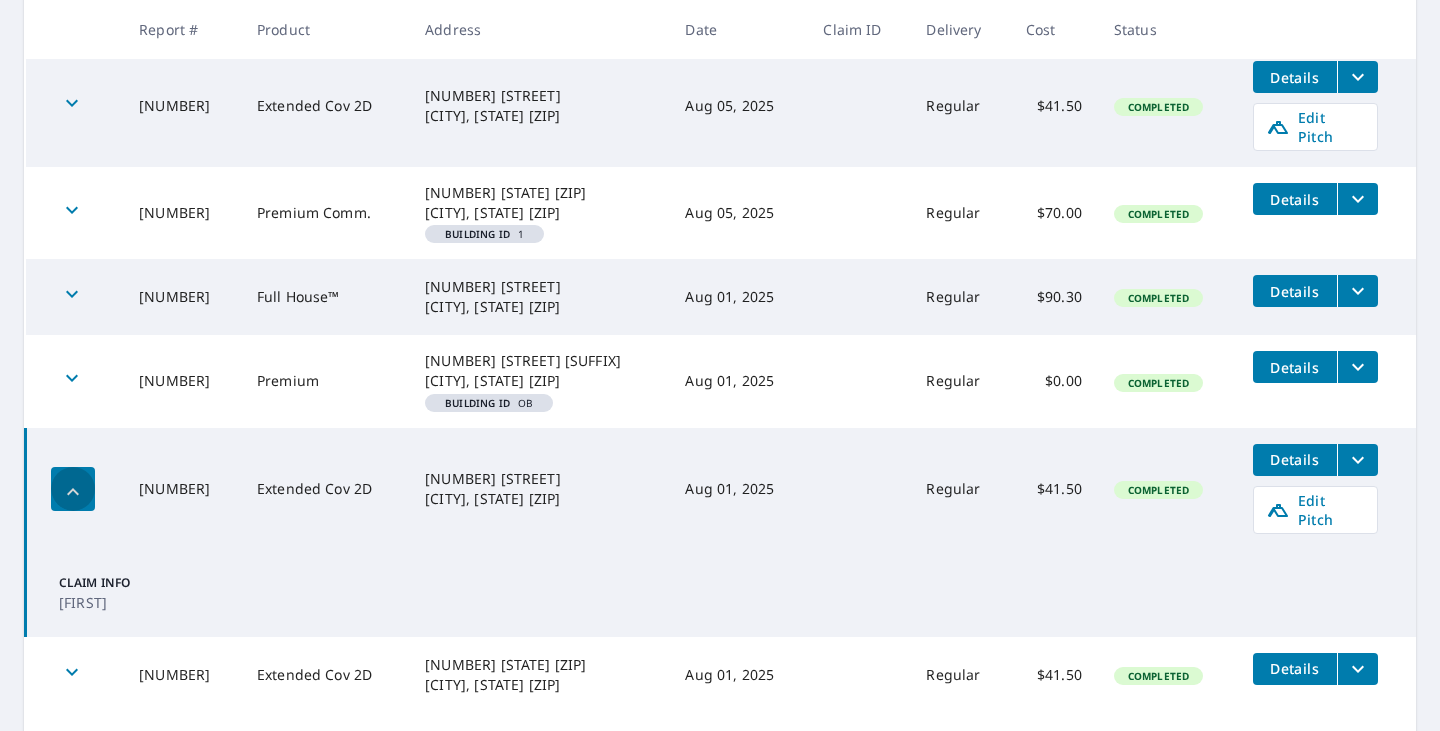 click 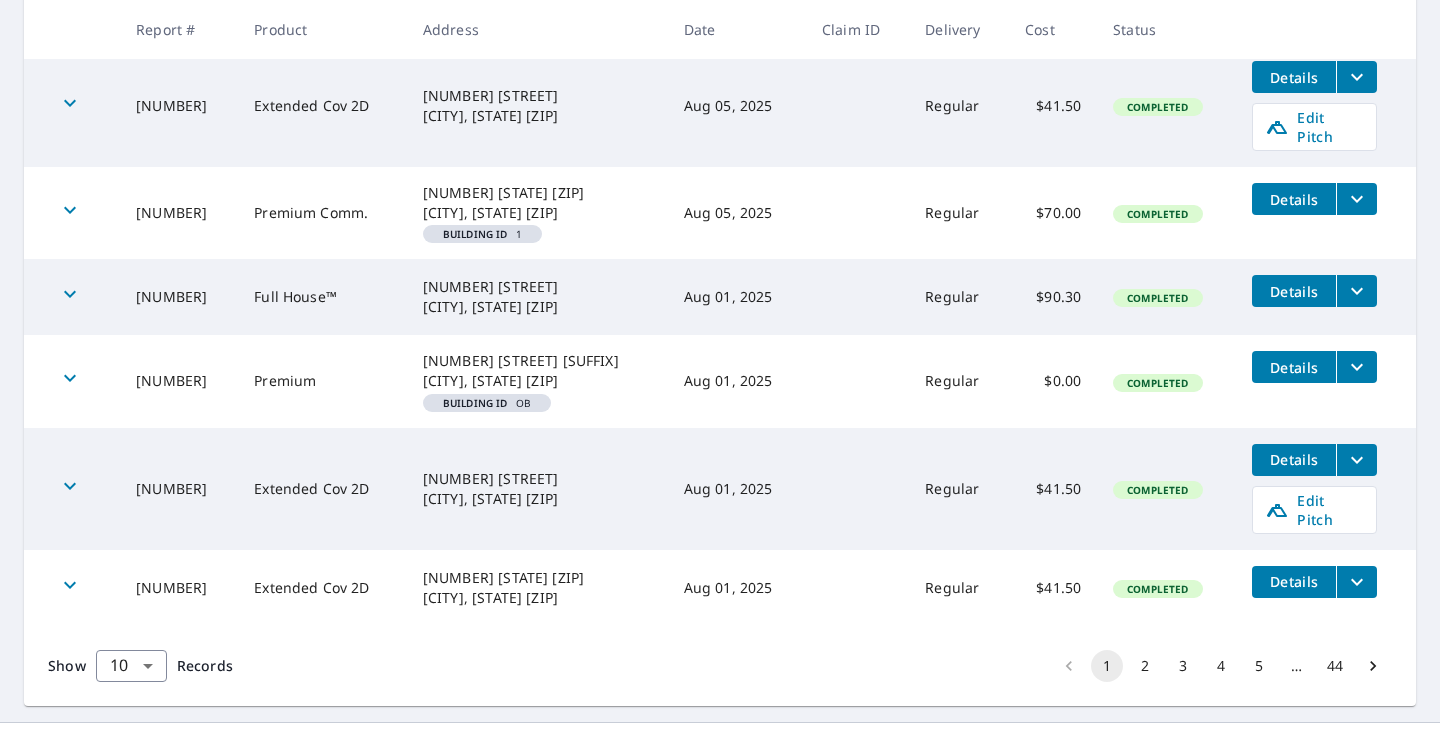 click 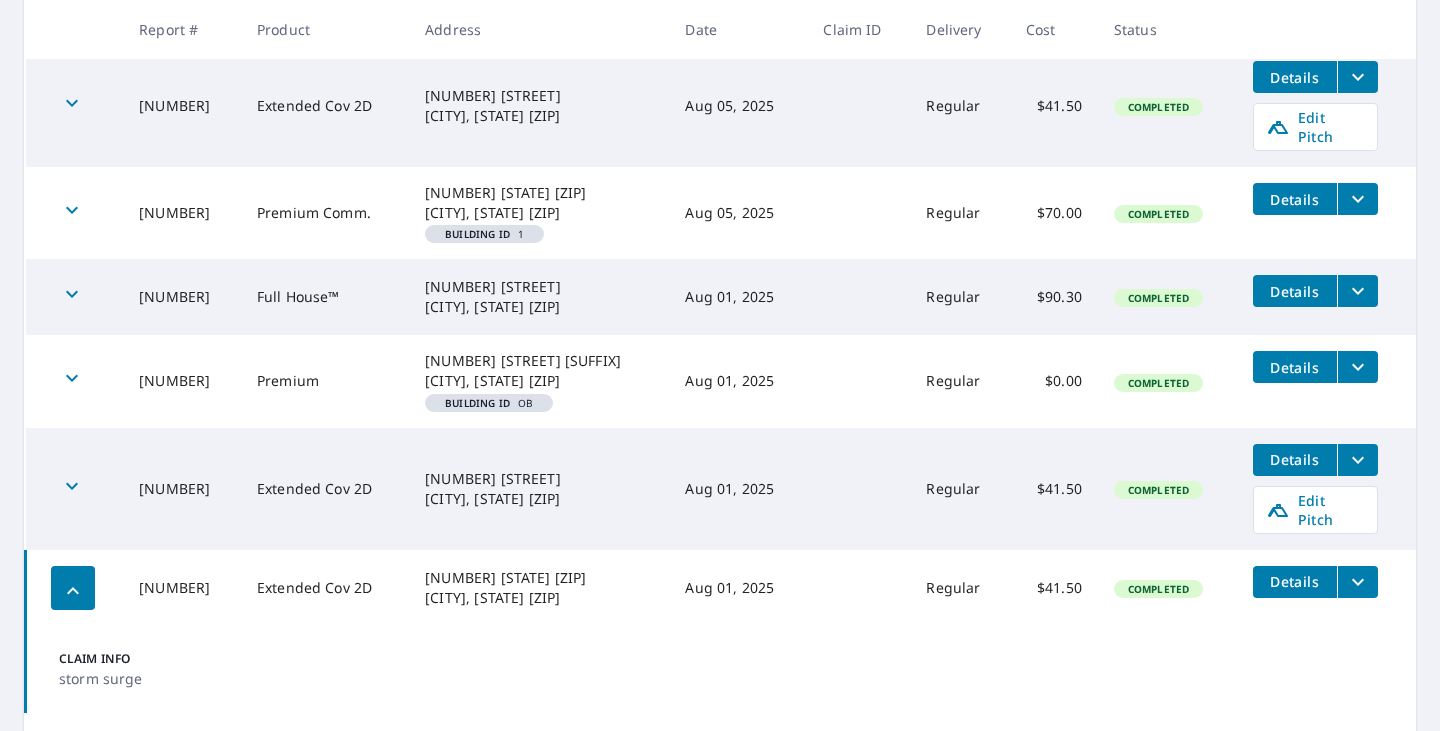 click 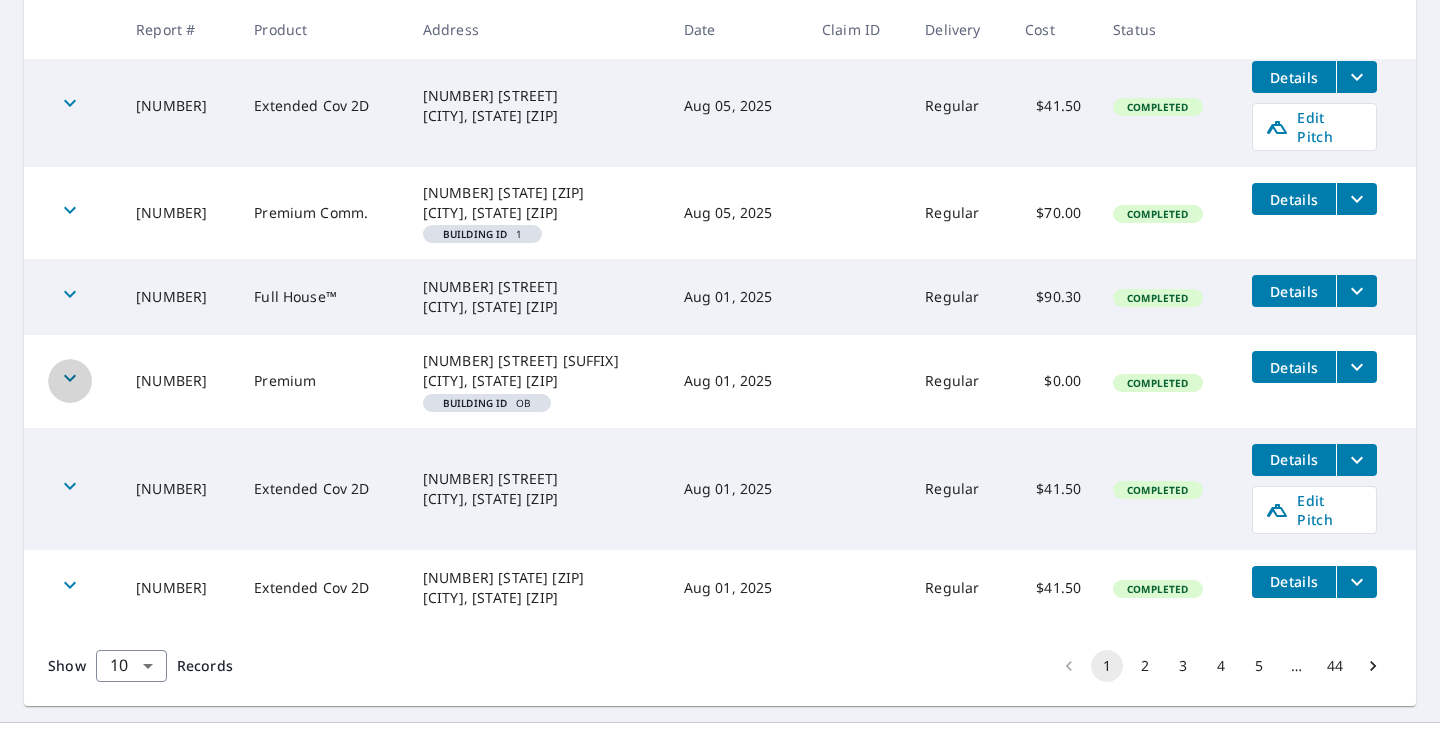 click 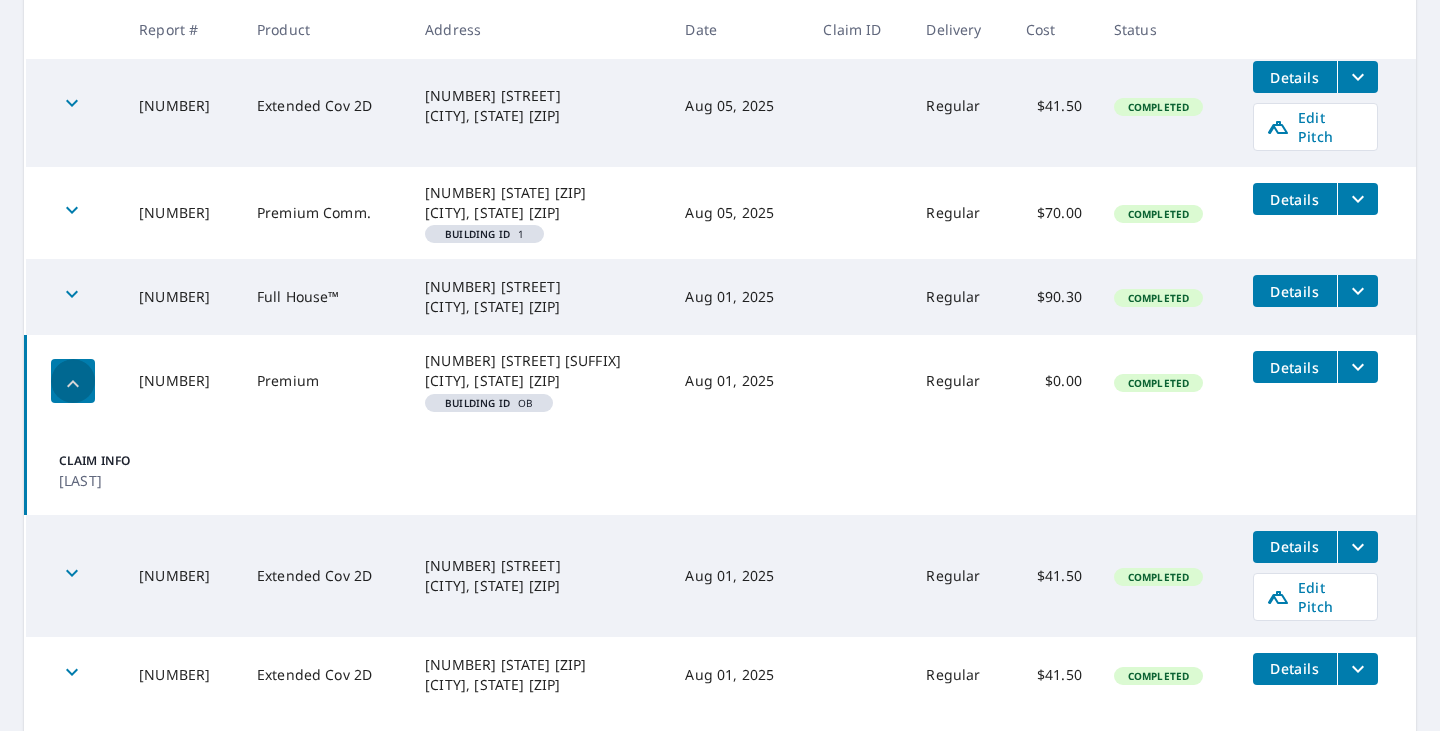 click 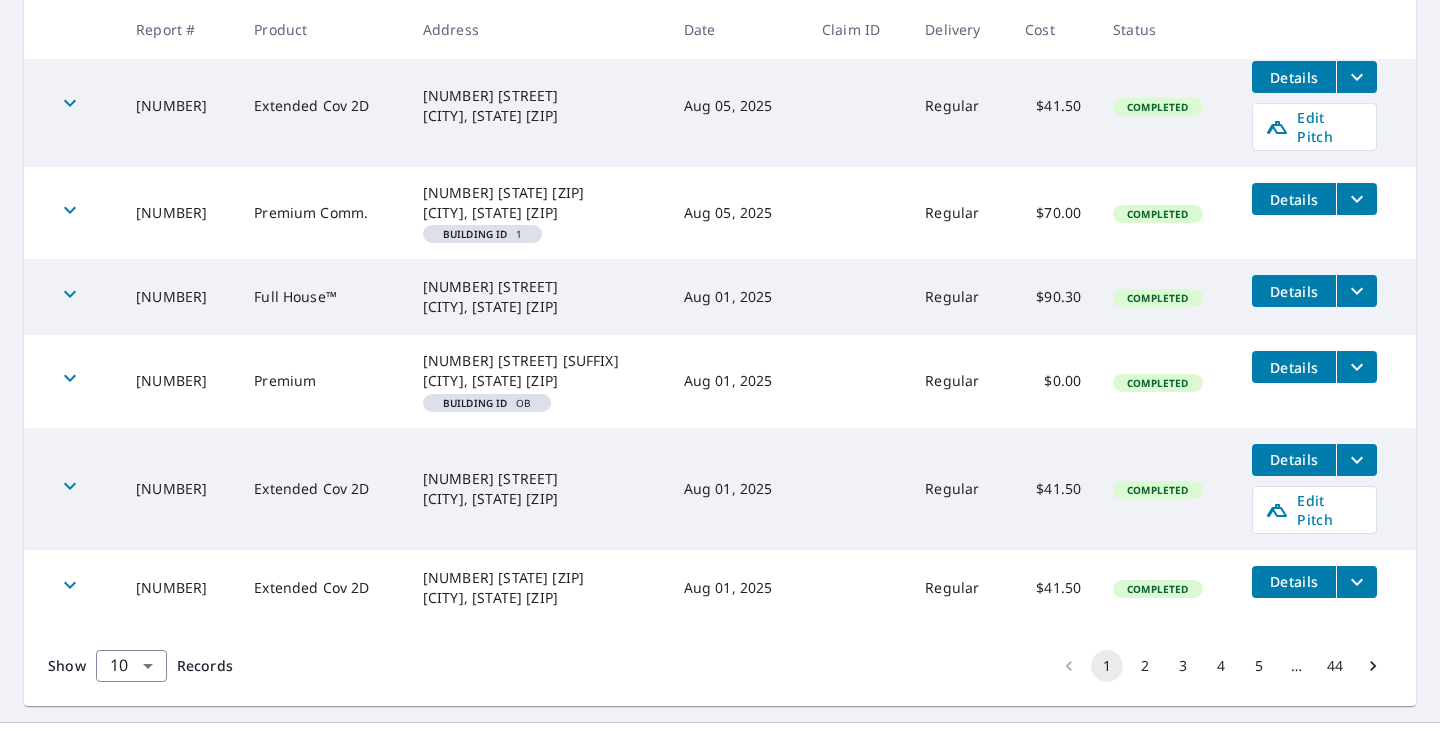 scroll, scrollTop: 673, scrollLeft: 0, axis: vertical 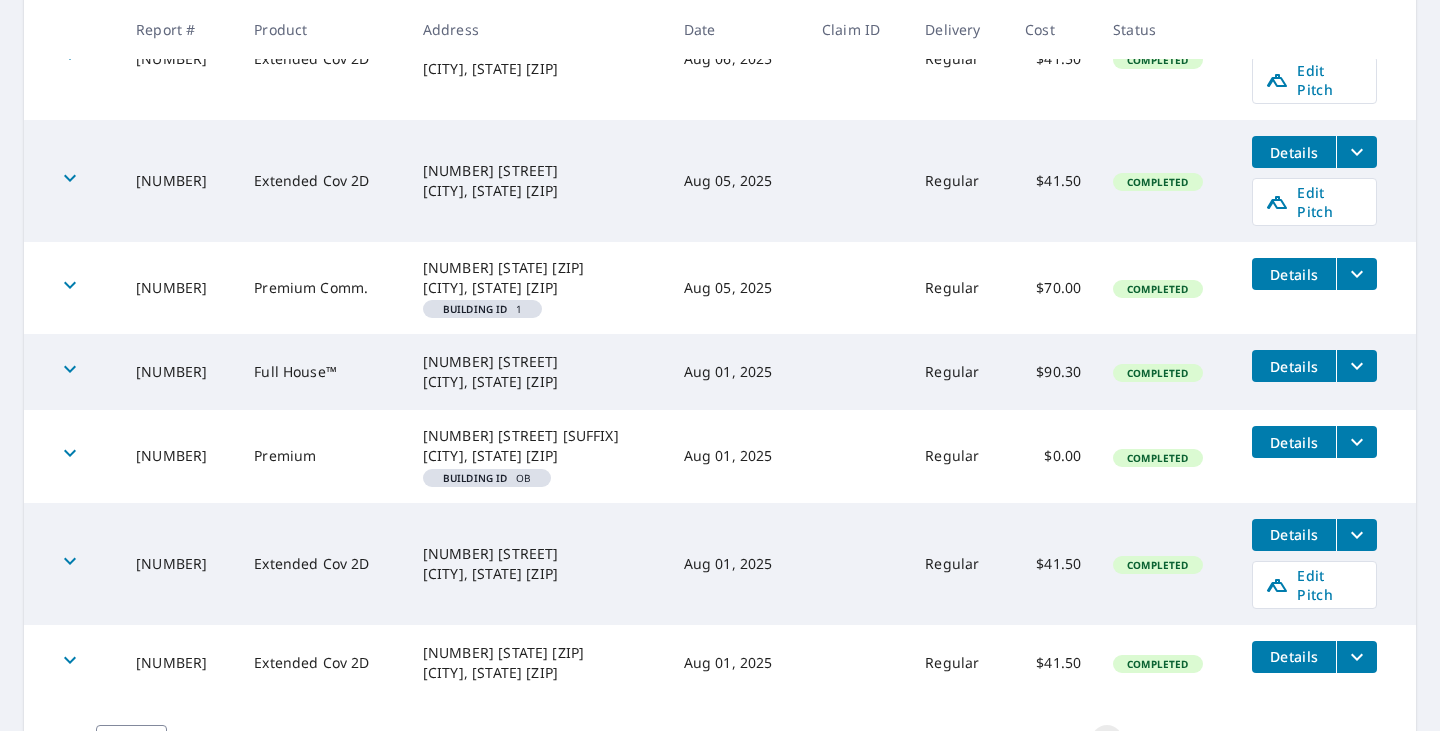 click 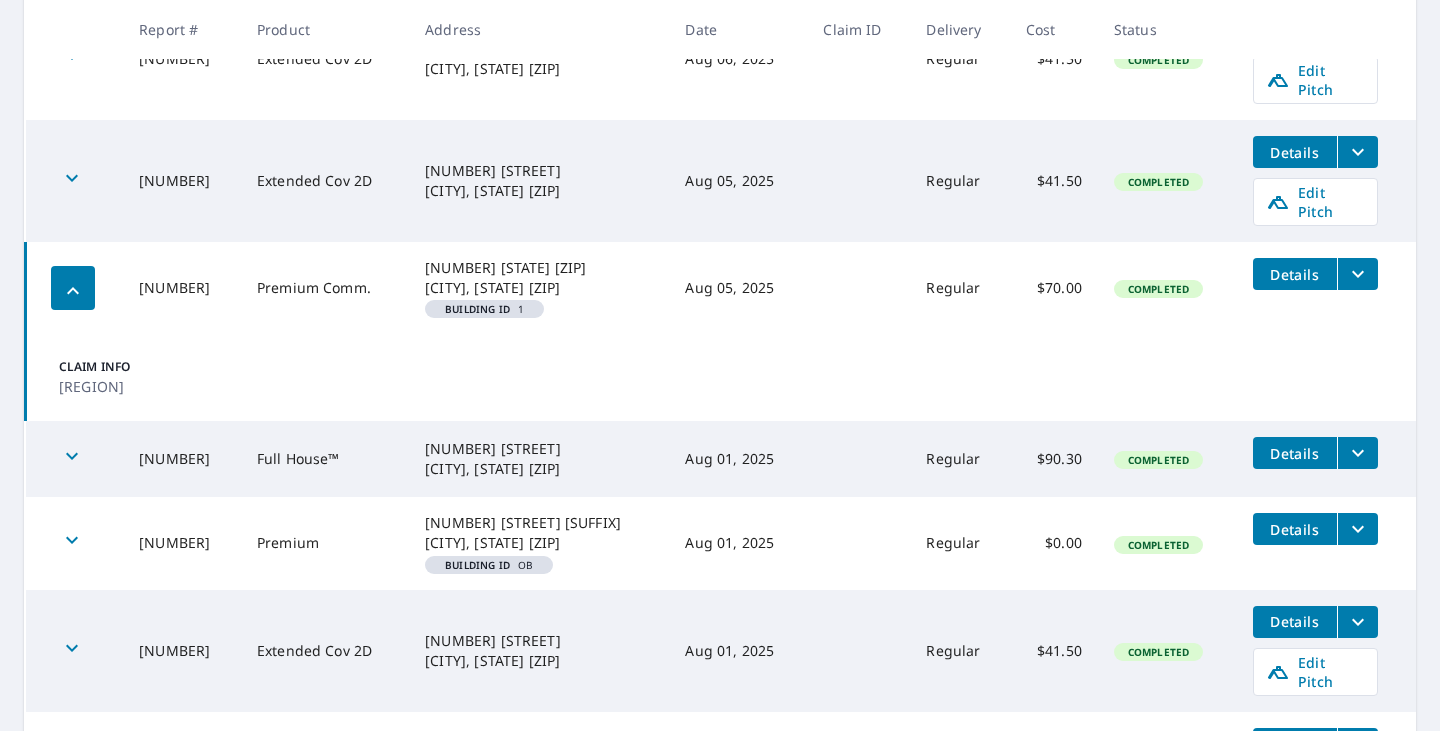 click 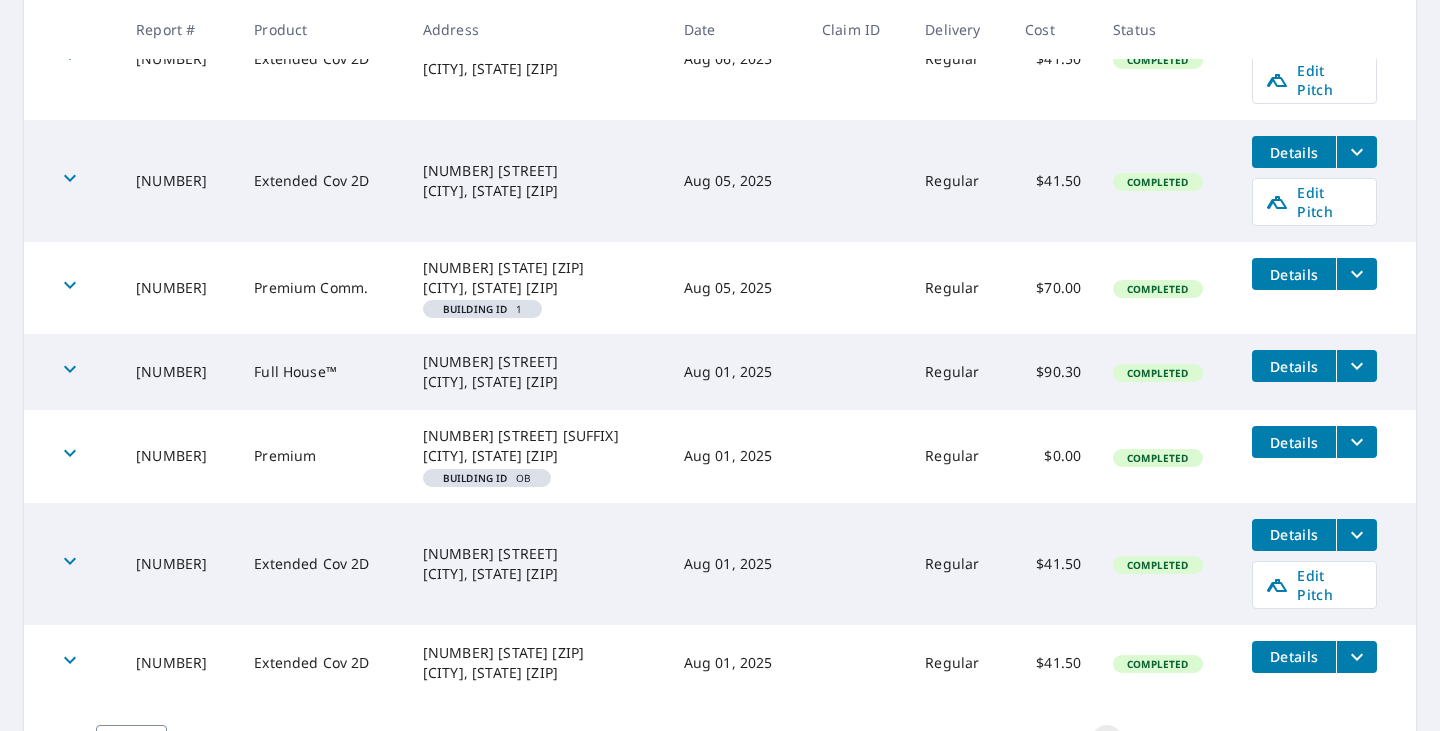 click 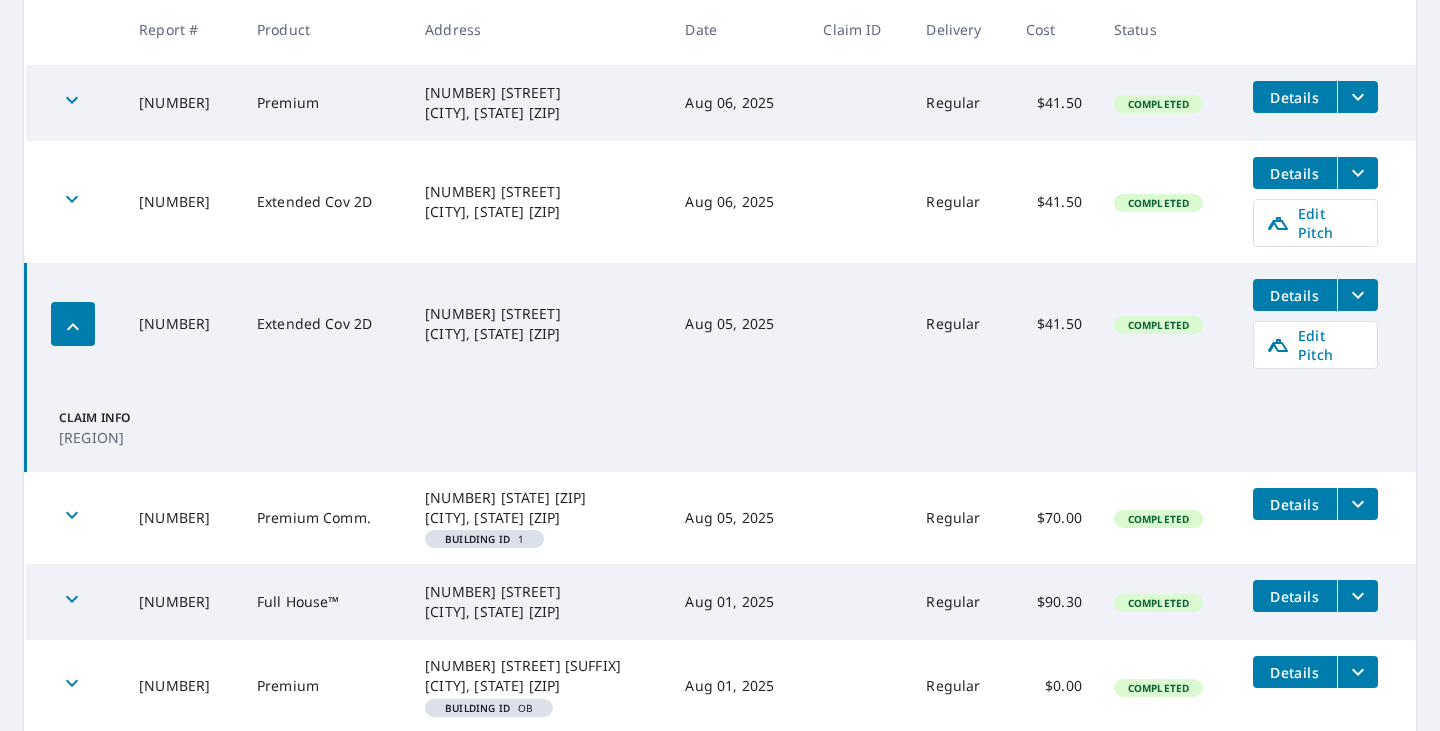 scroll, scrollTop: 523, scrollLeft: 0, axis: vertical 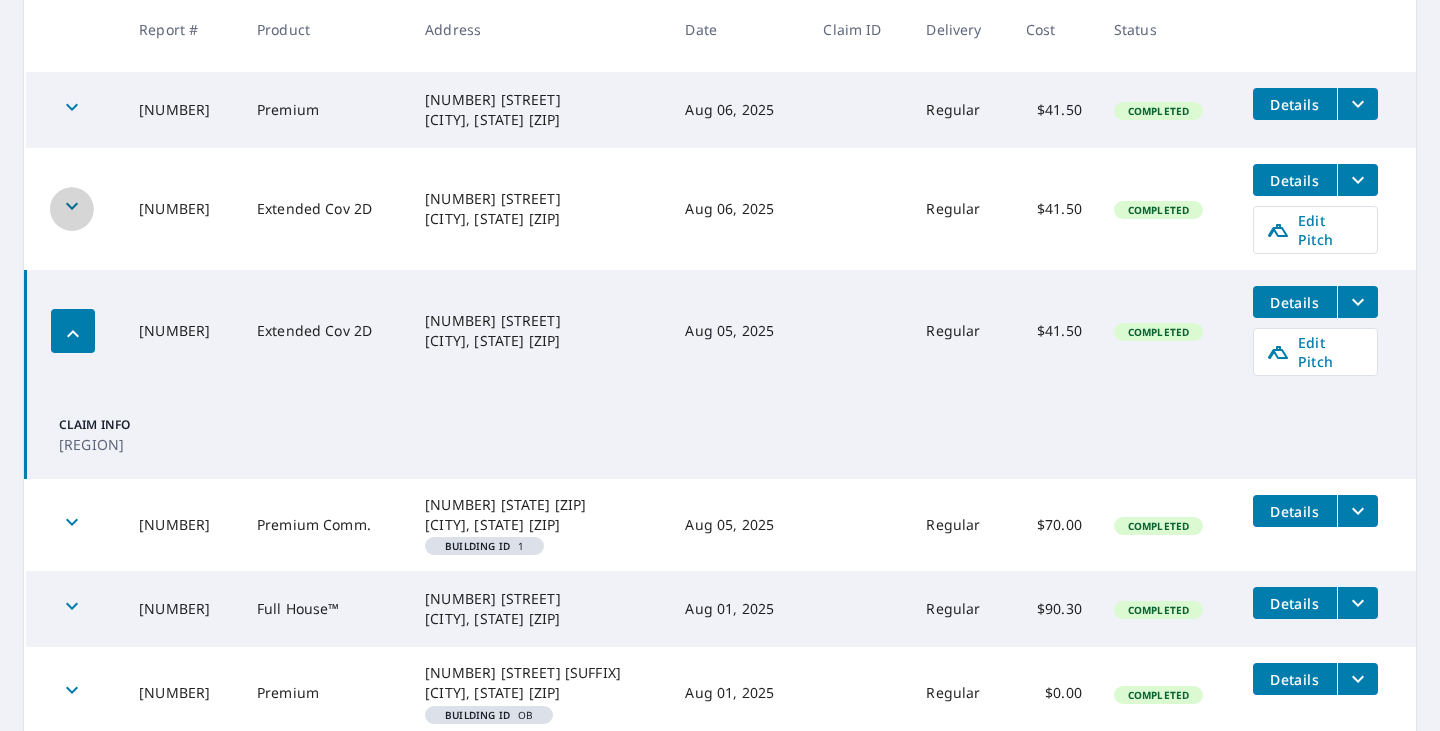 click 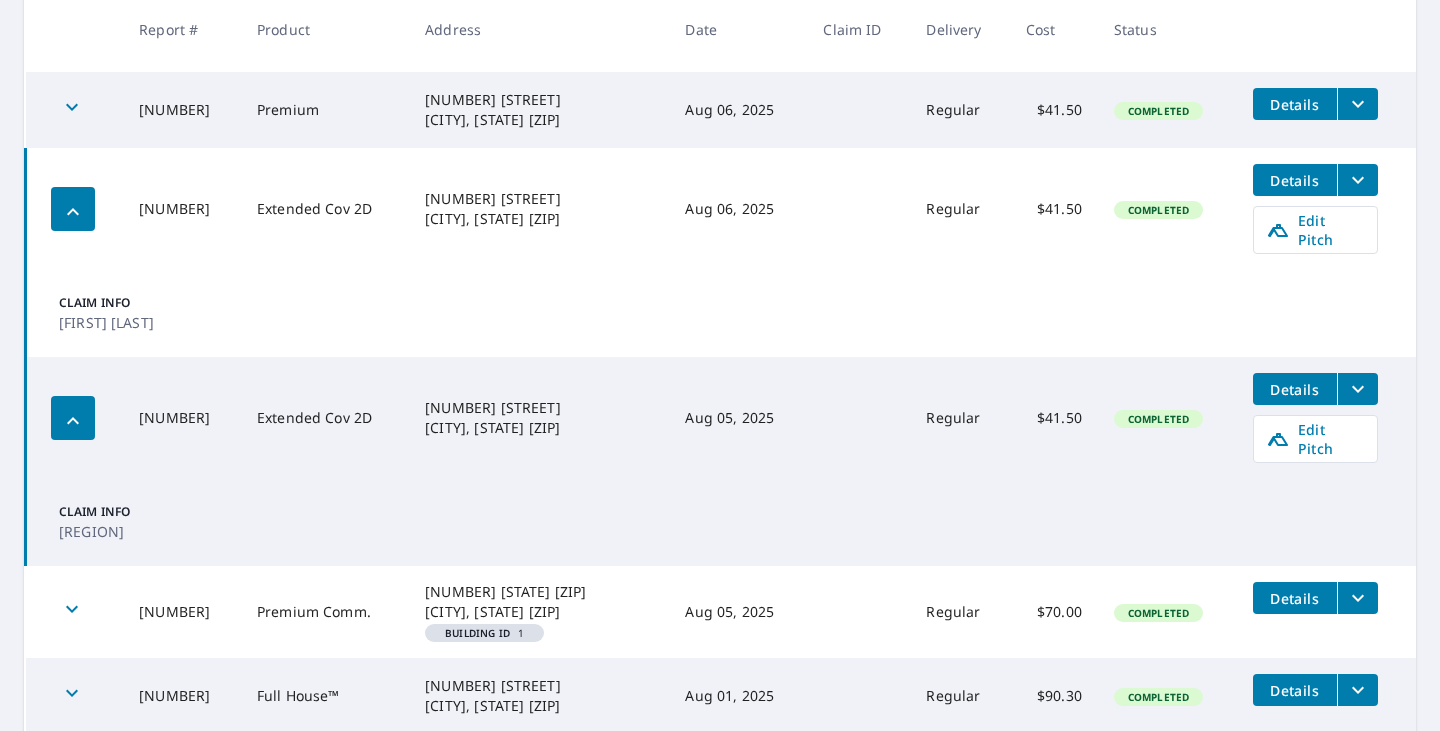 click 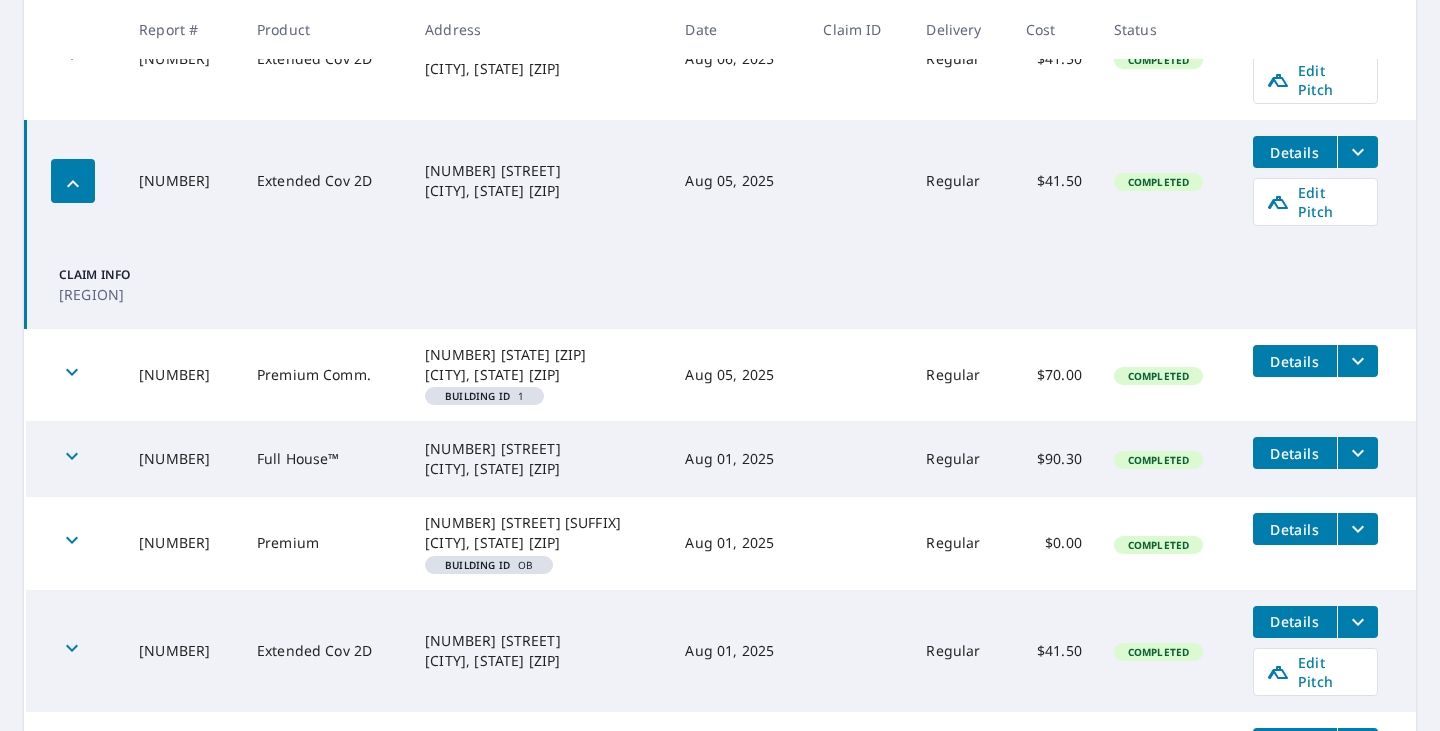 scroll, scrollTop: 835, scrollLeft: 0, axis: vertical 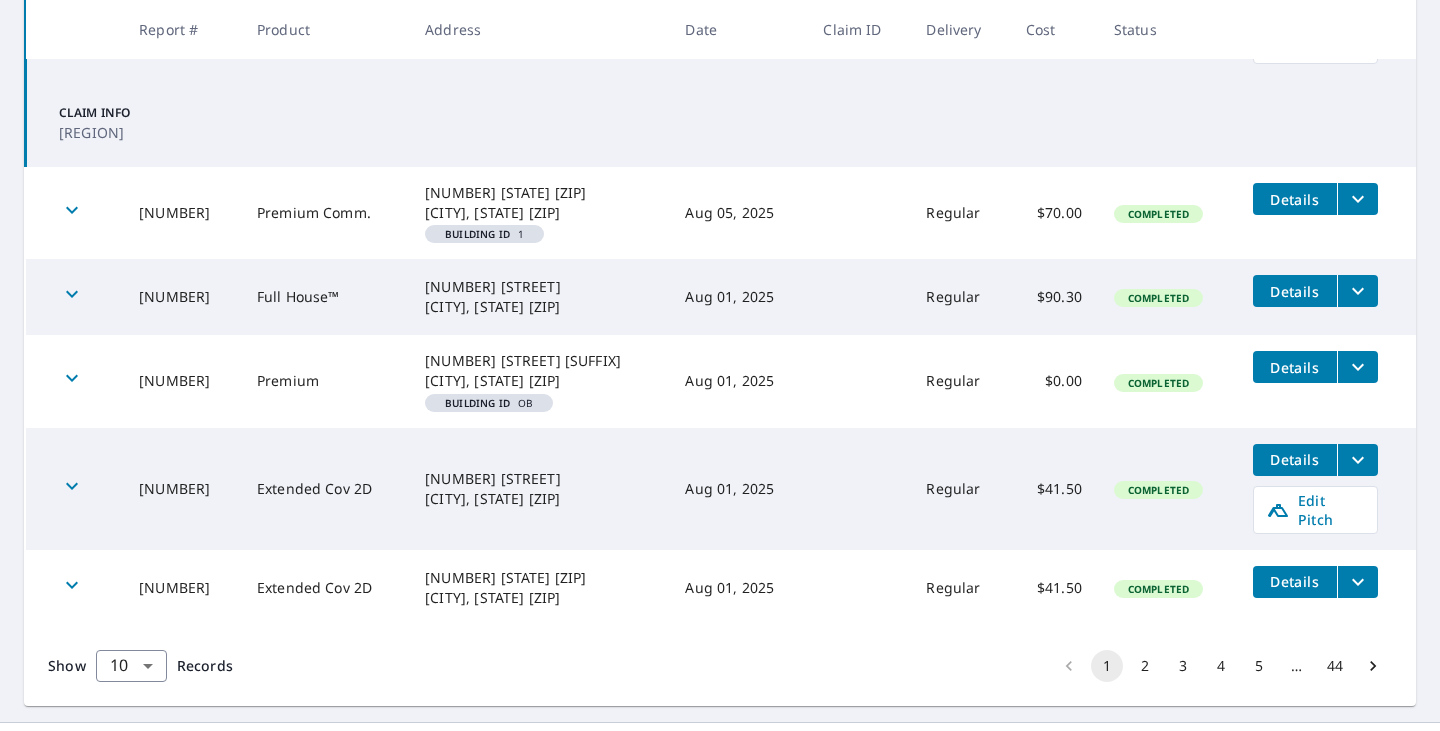 click on "2" at bounding box center (1145, 666) 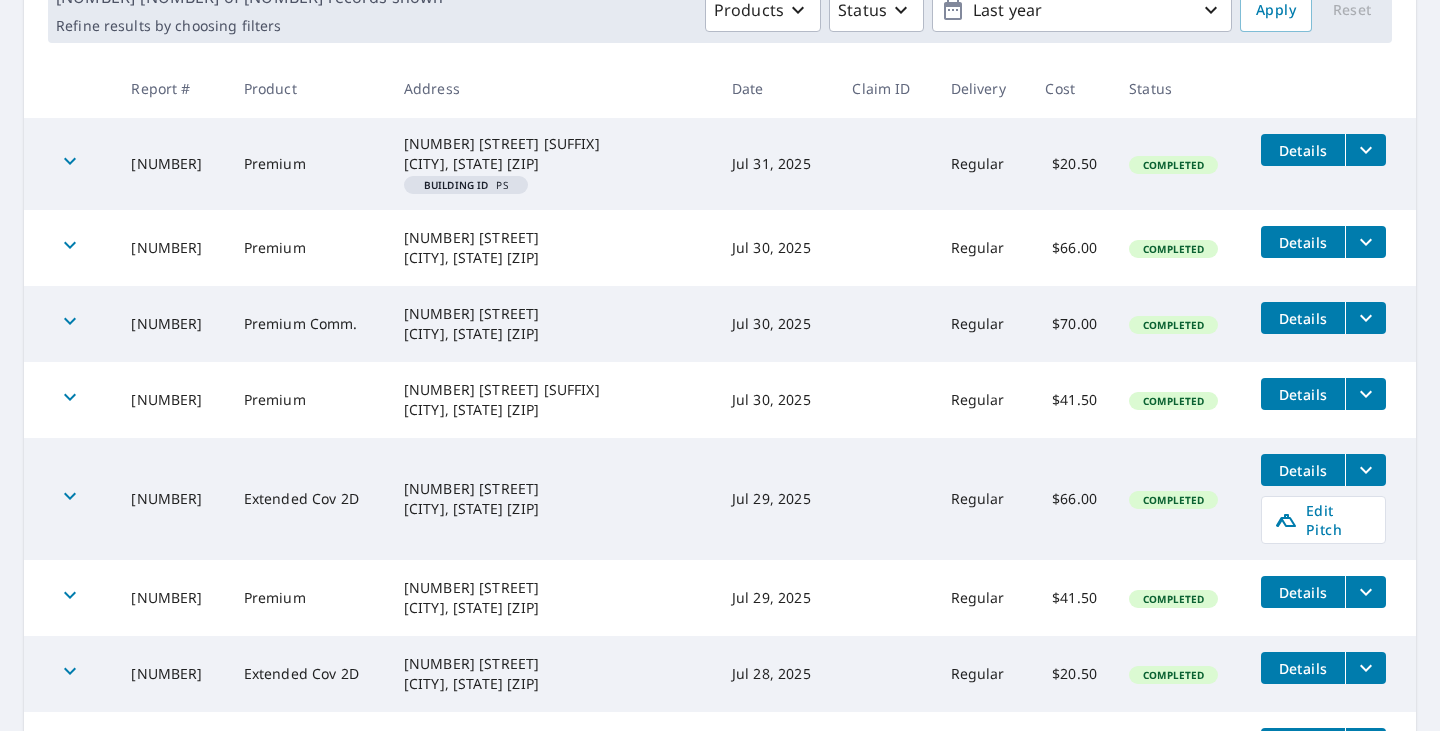 scroll, scrollTop: 350, scrollLeft: 0, axis: vertical 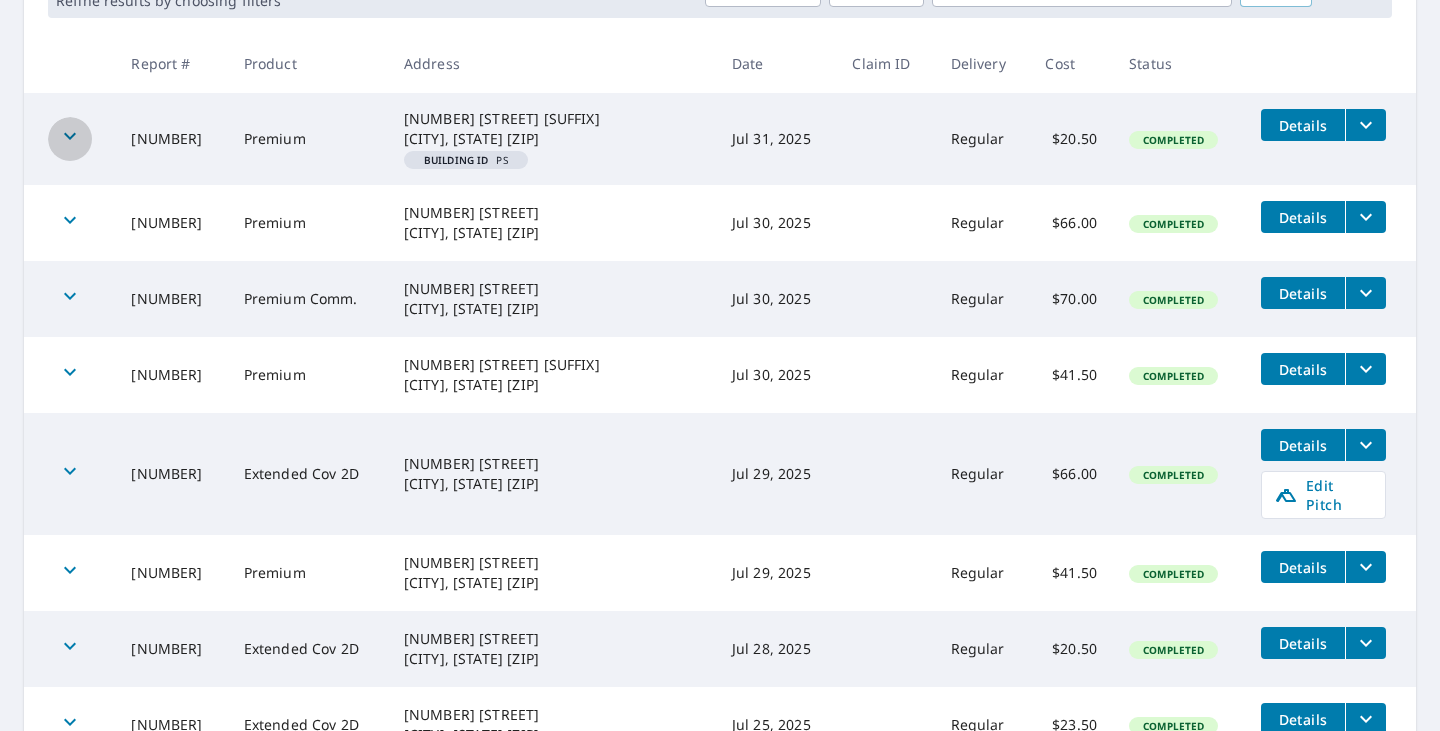 click 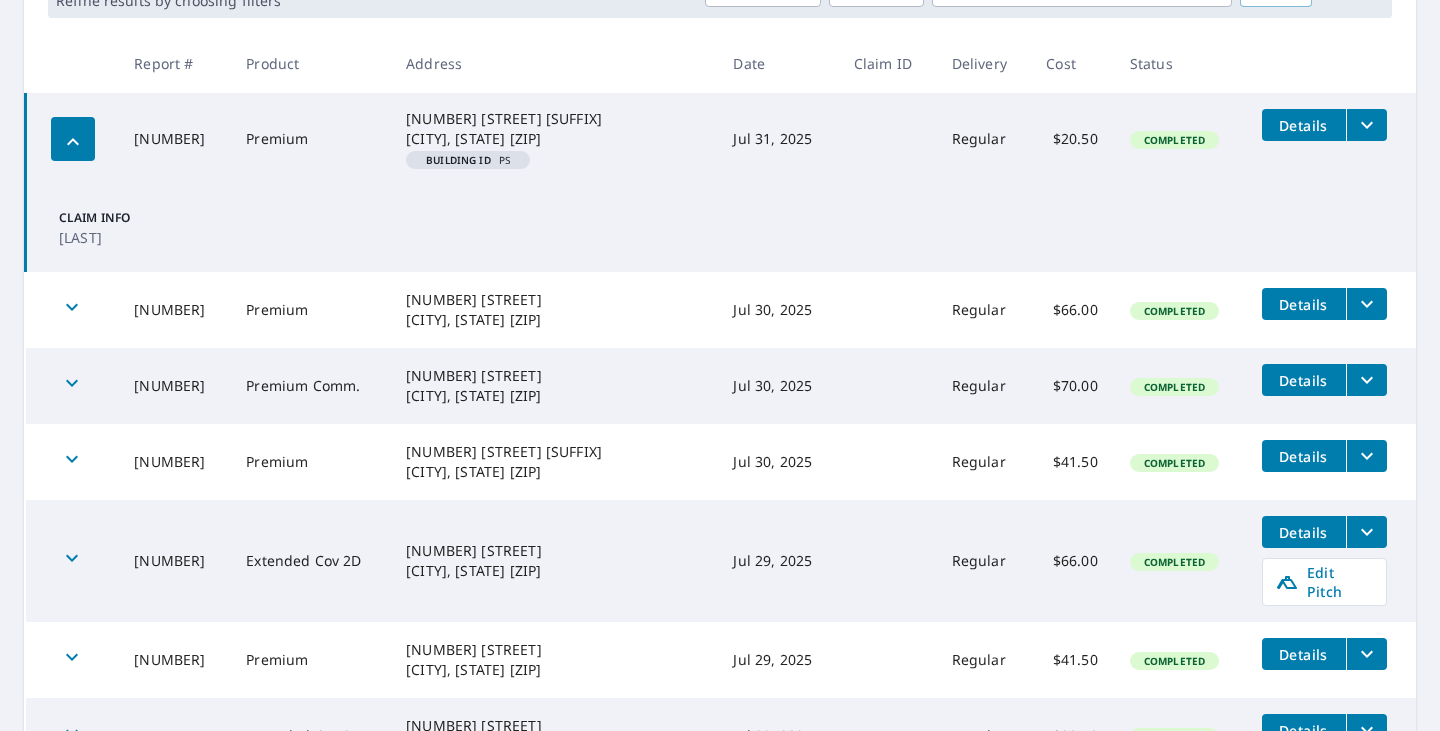 click 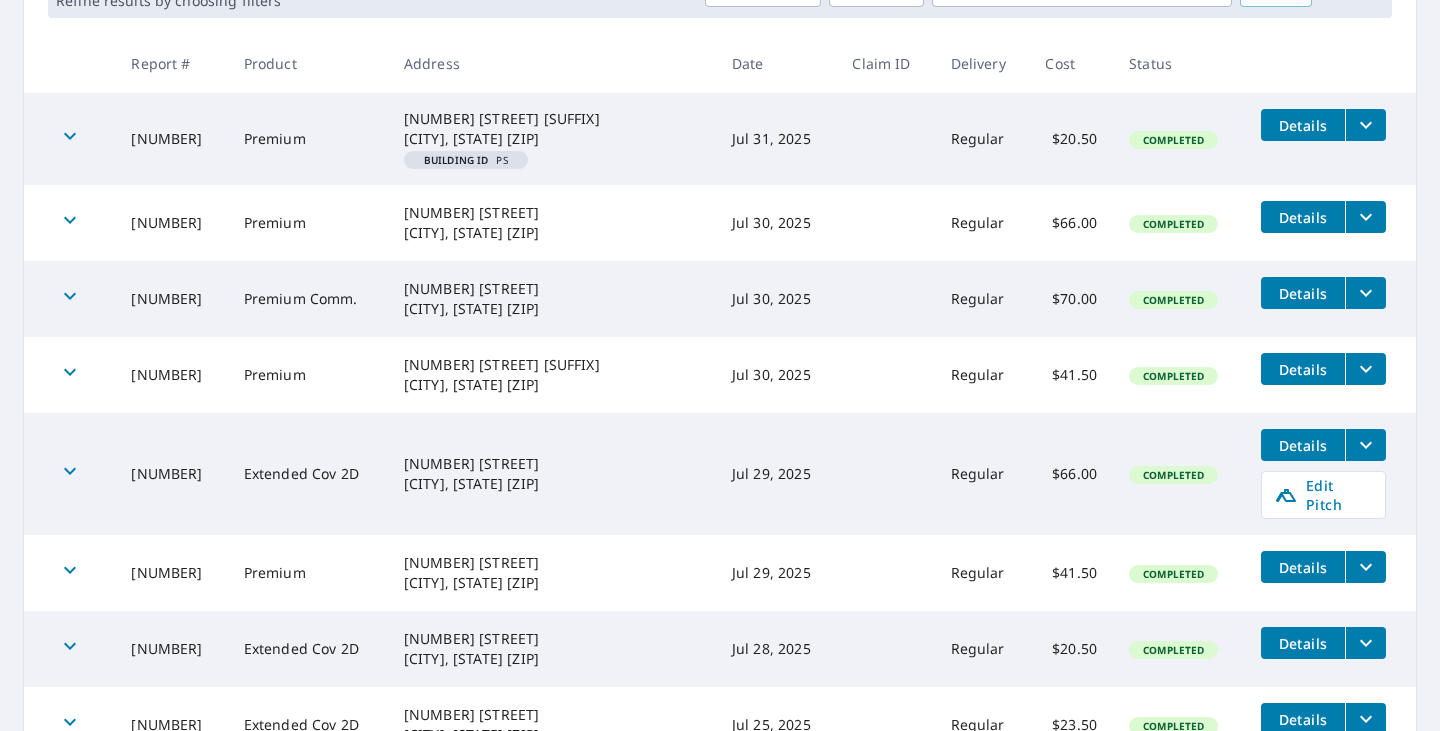 click 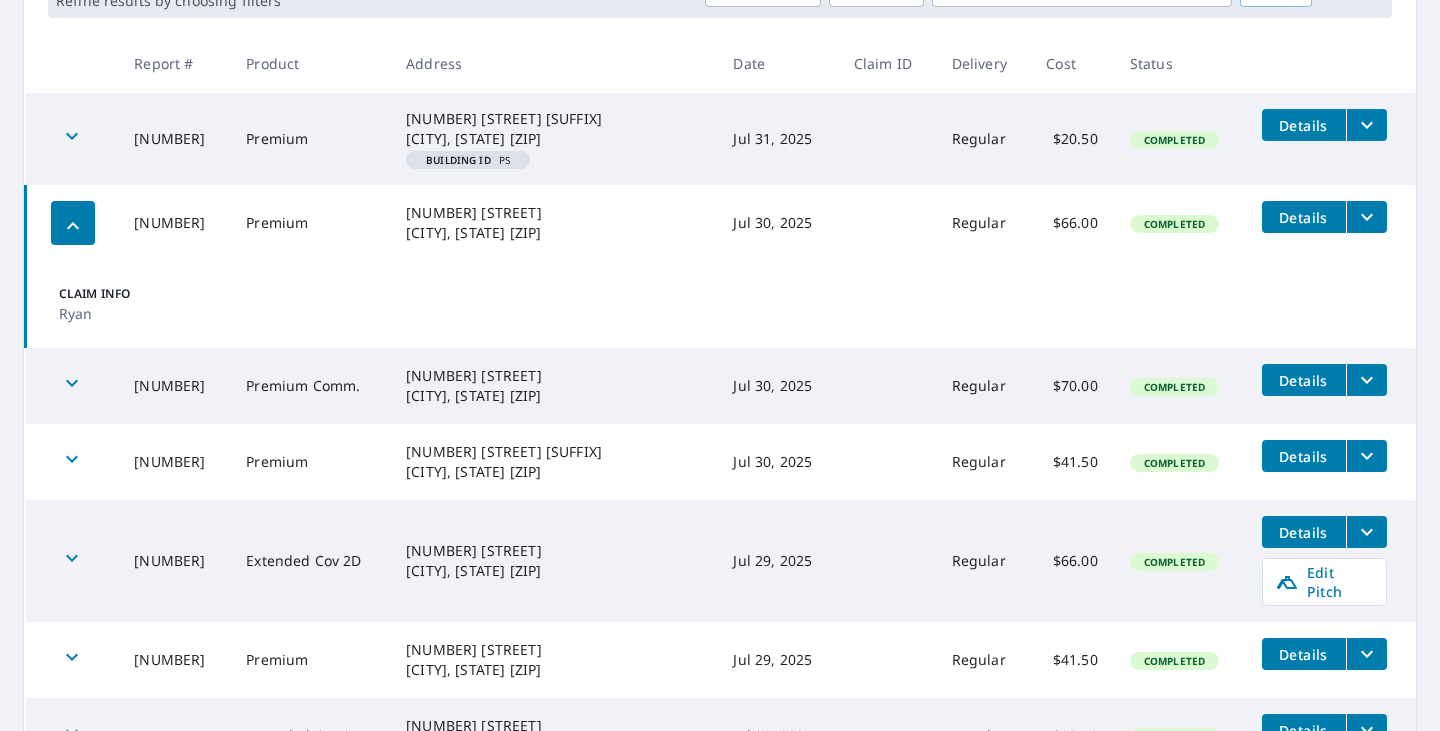 click 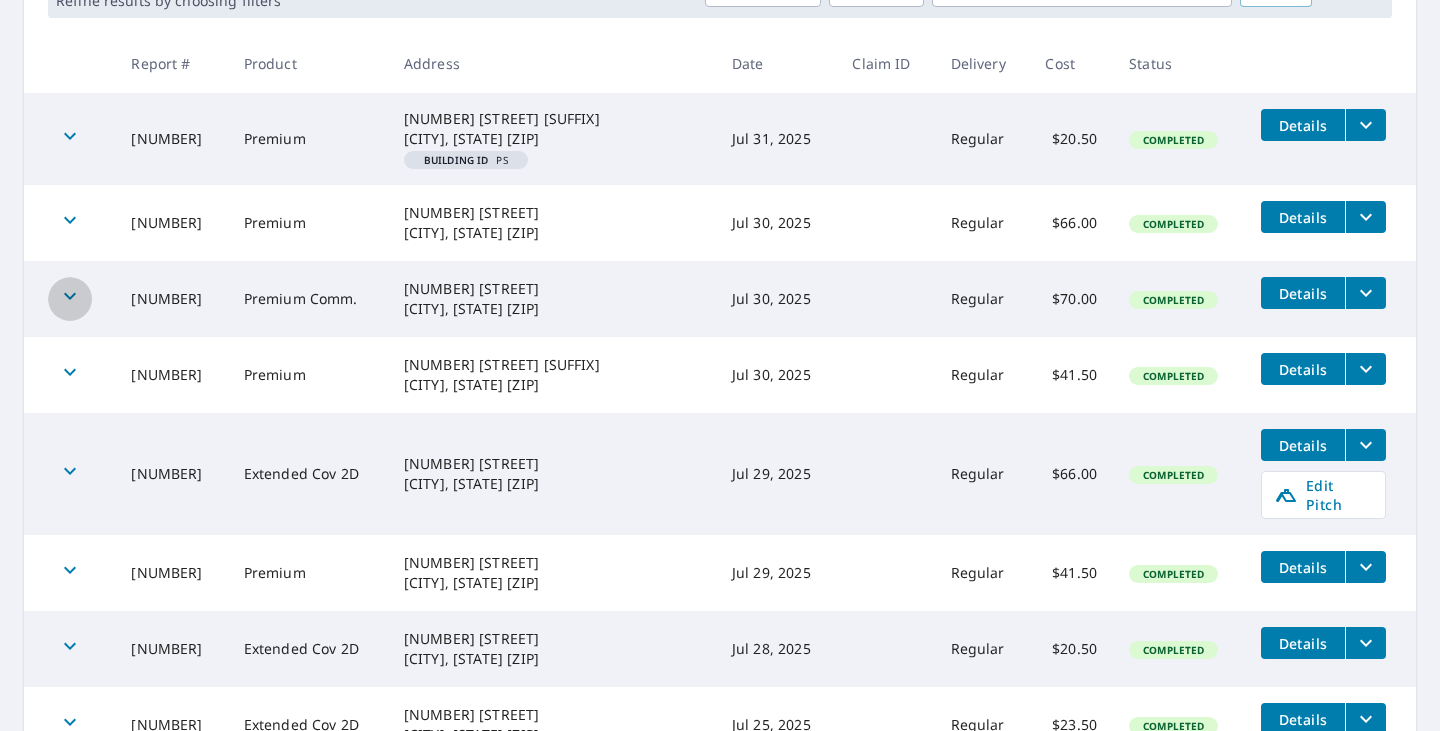 click 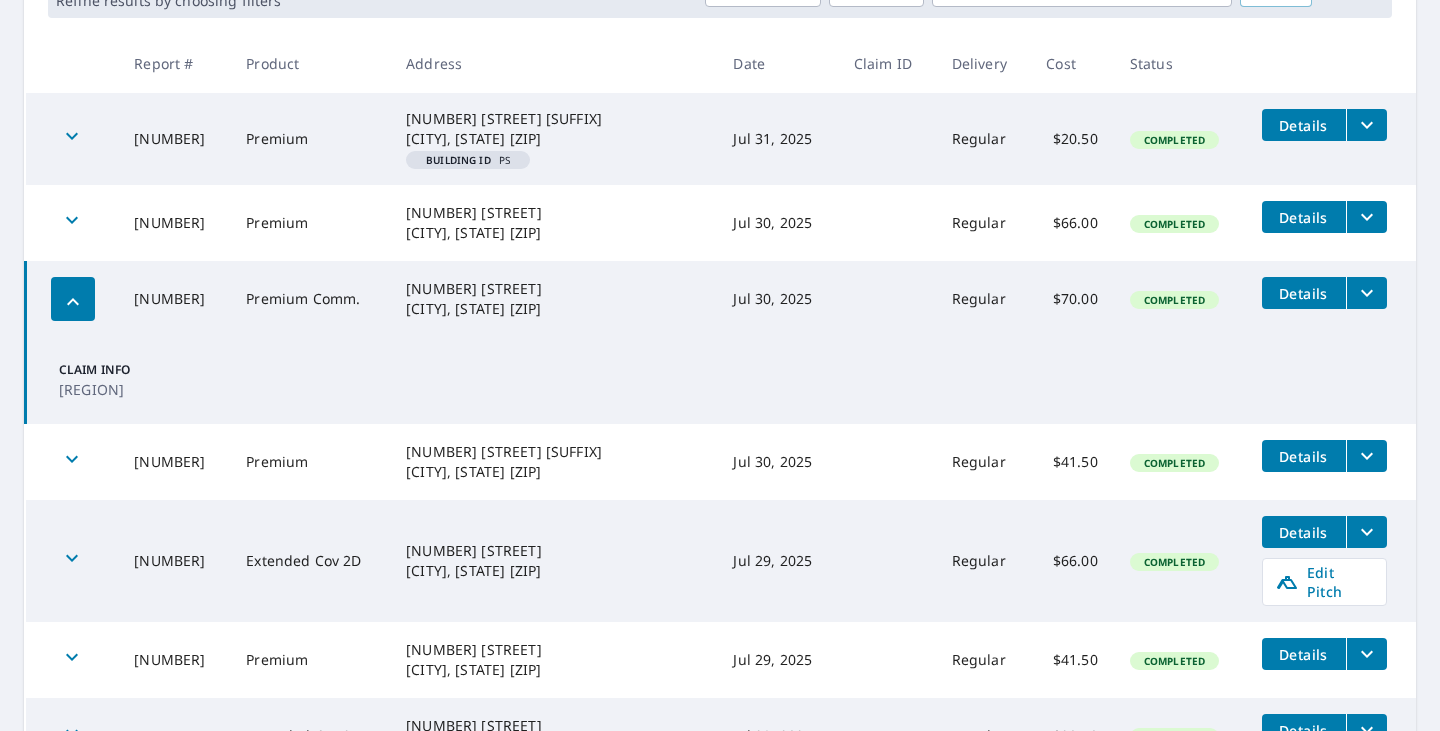 click 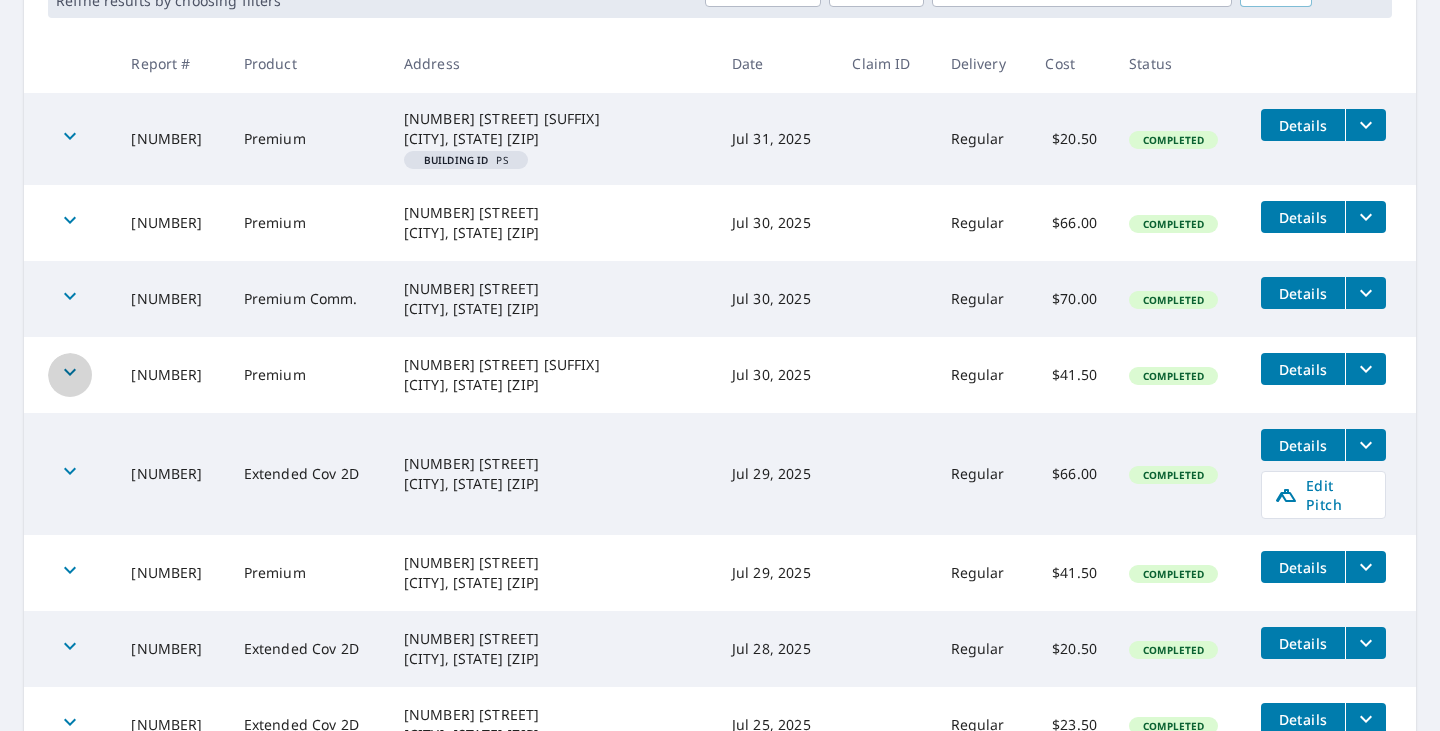 click 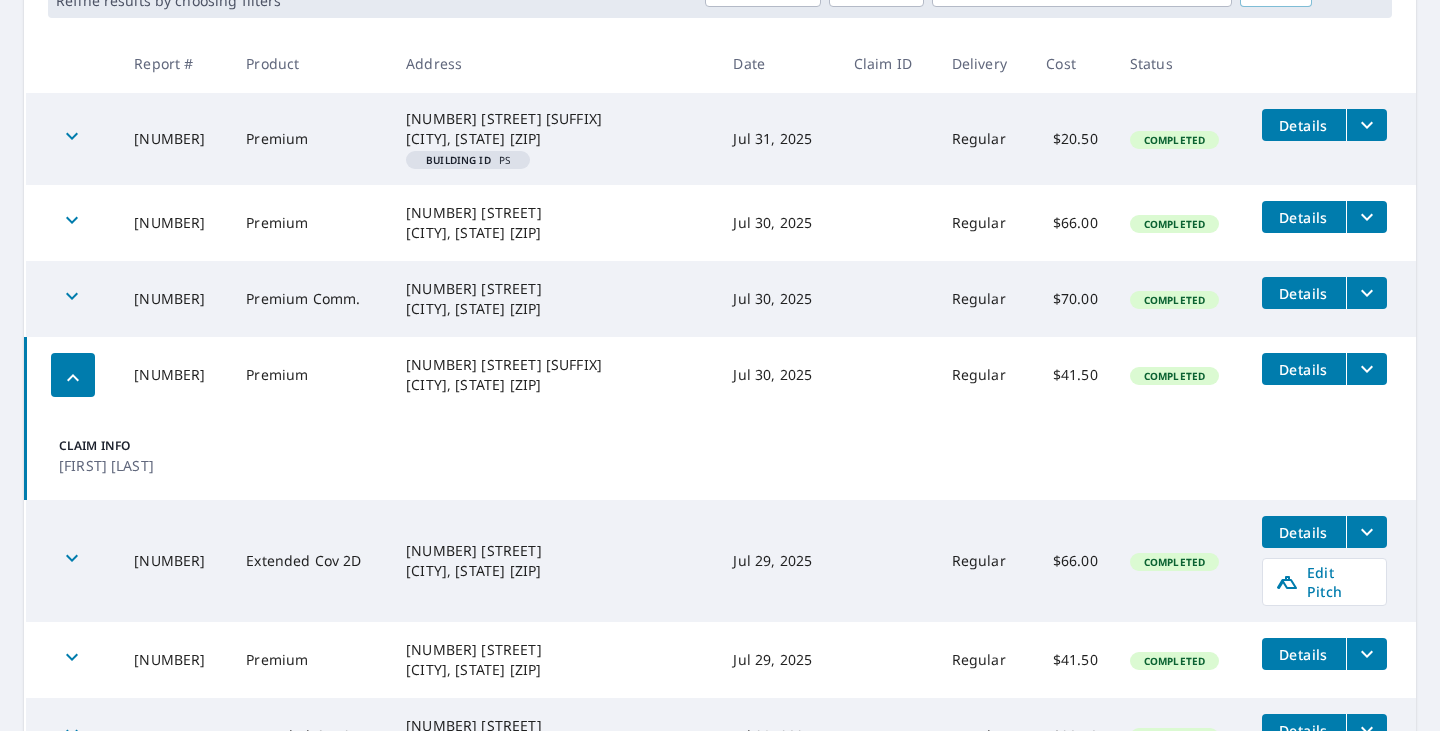 click 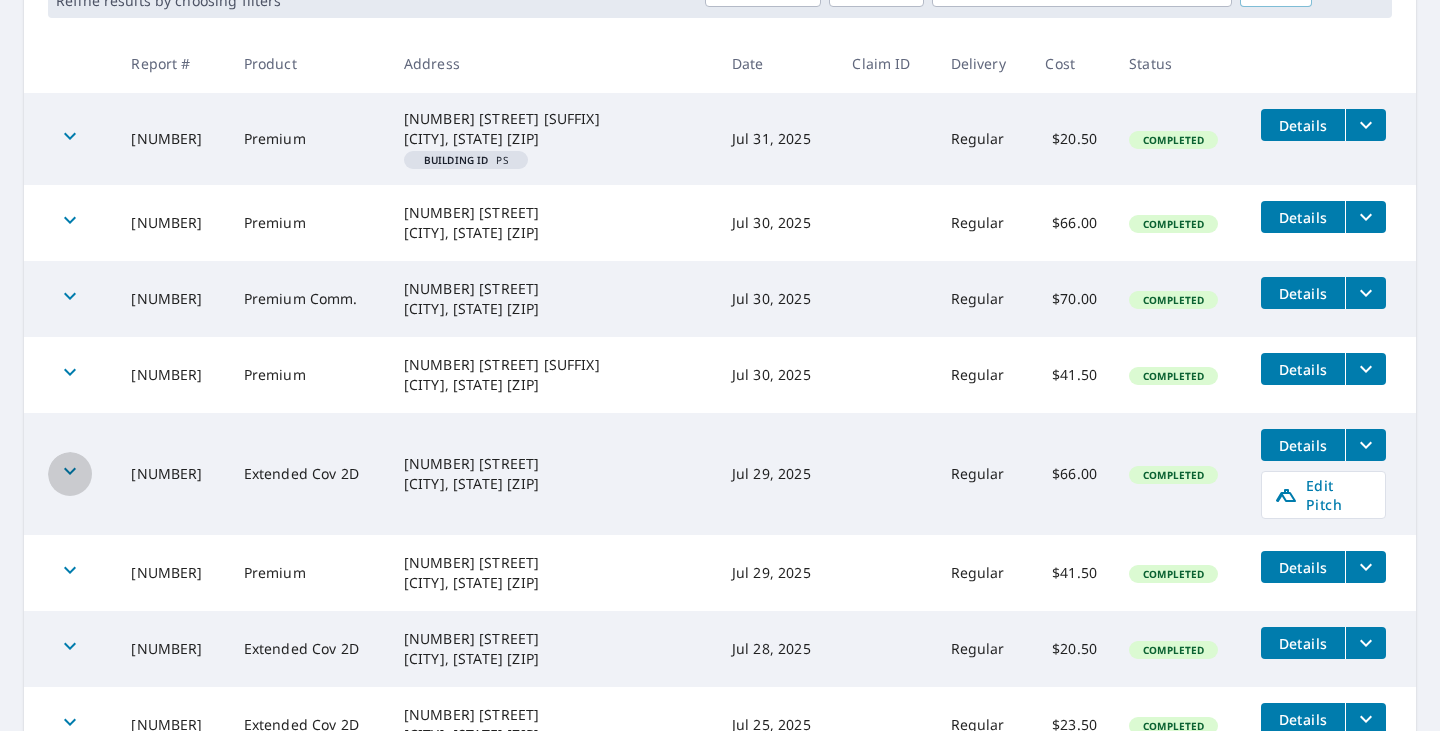 click 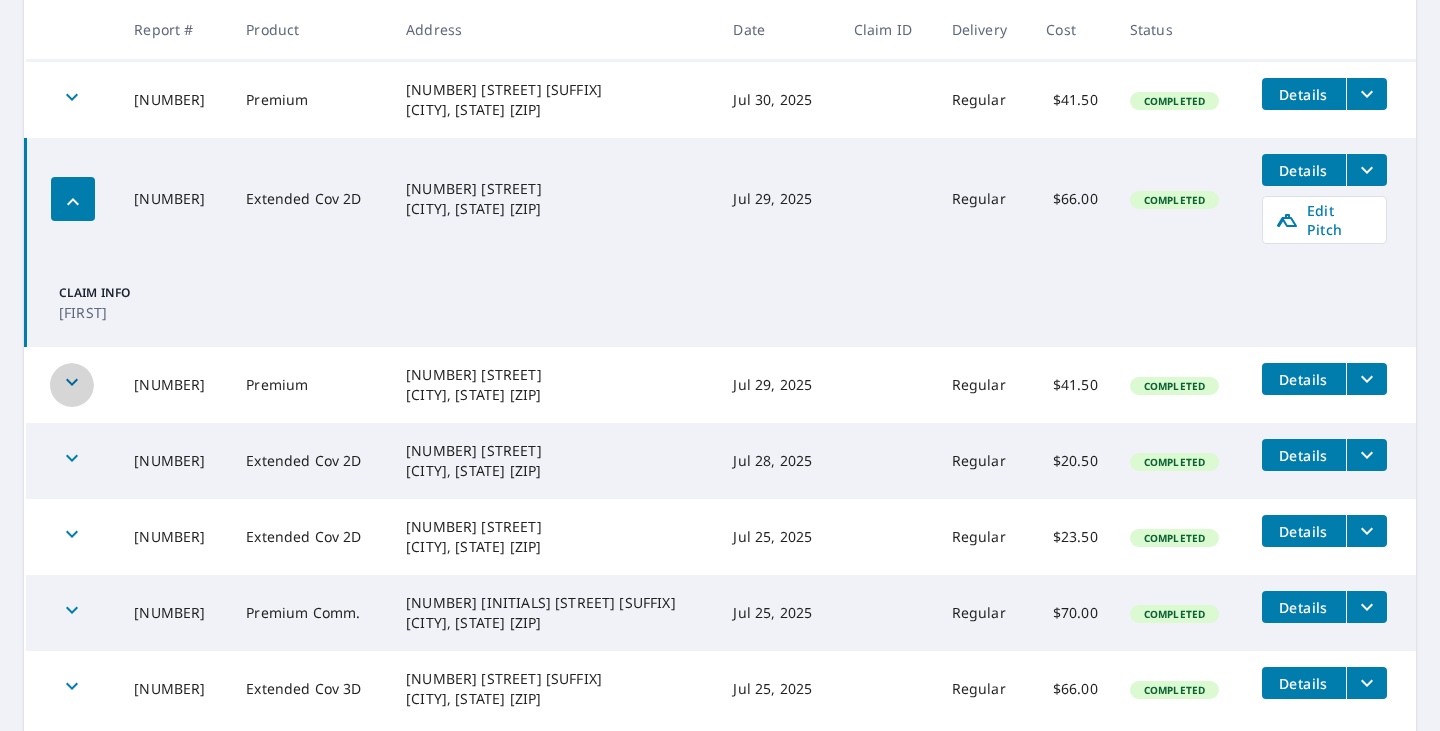 click at bounding box center [72, 385] 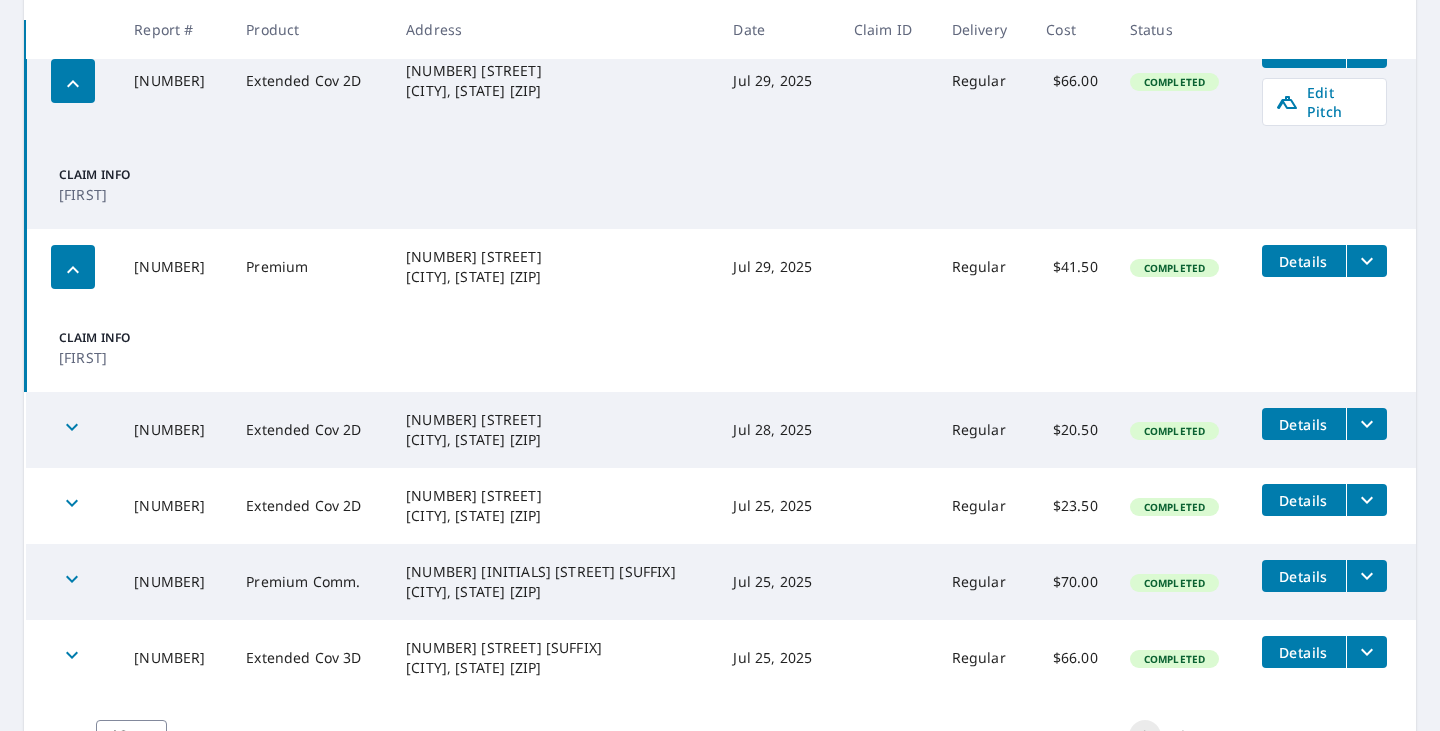 scroll, scrollTop: 750, scrollLeft: 0, axis: vertical 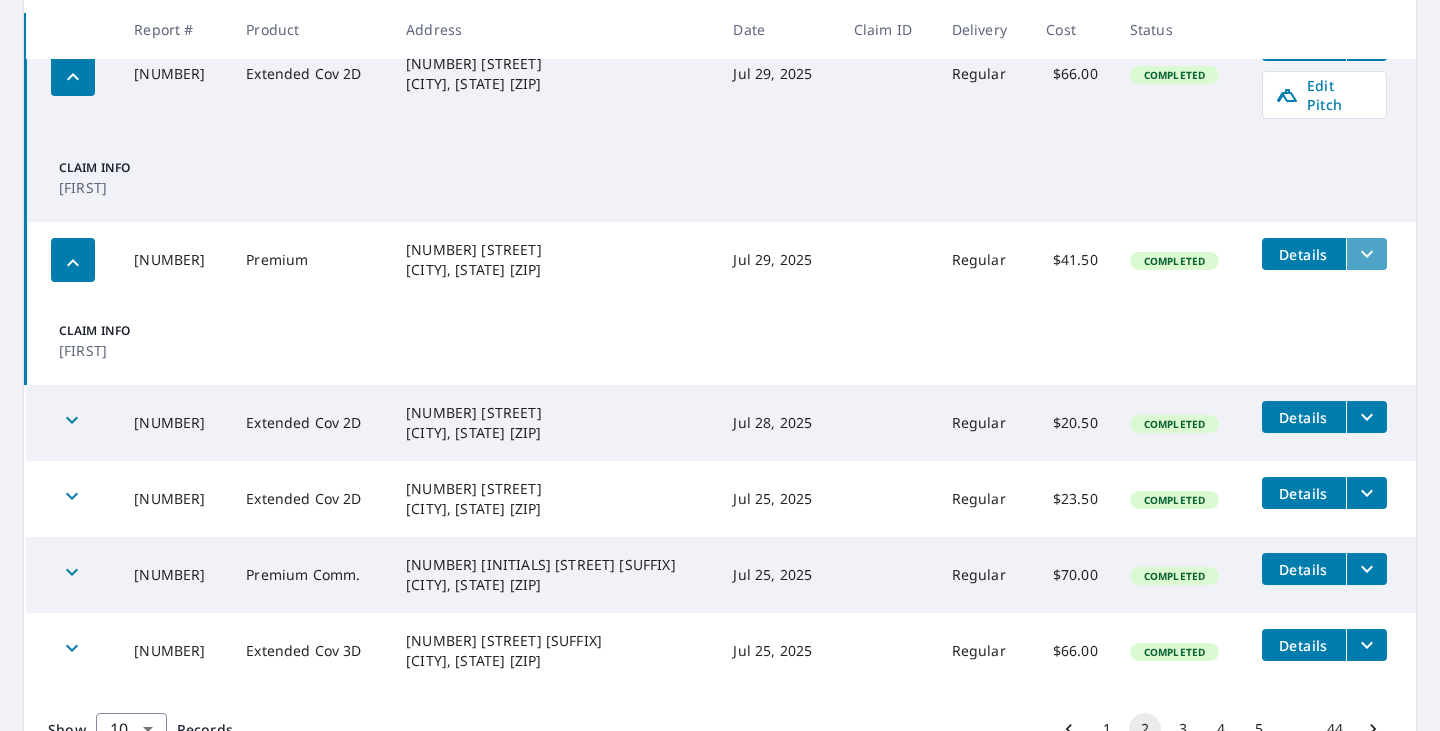click 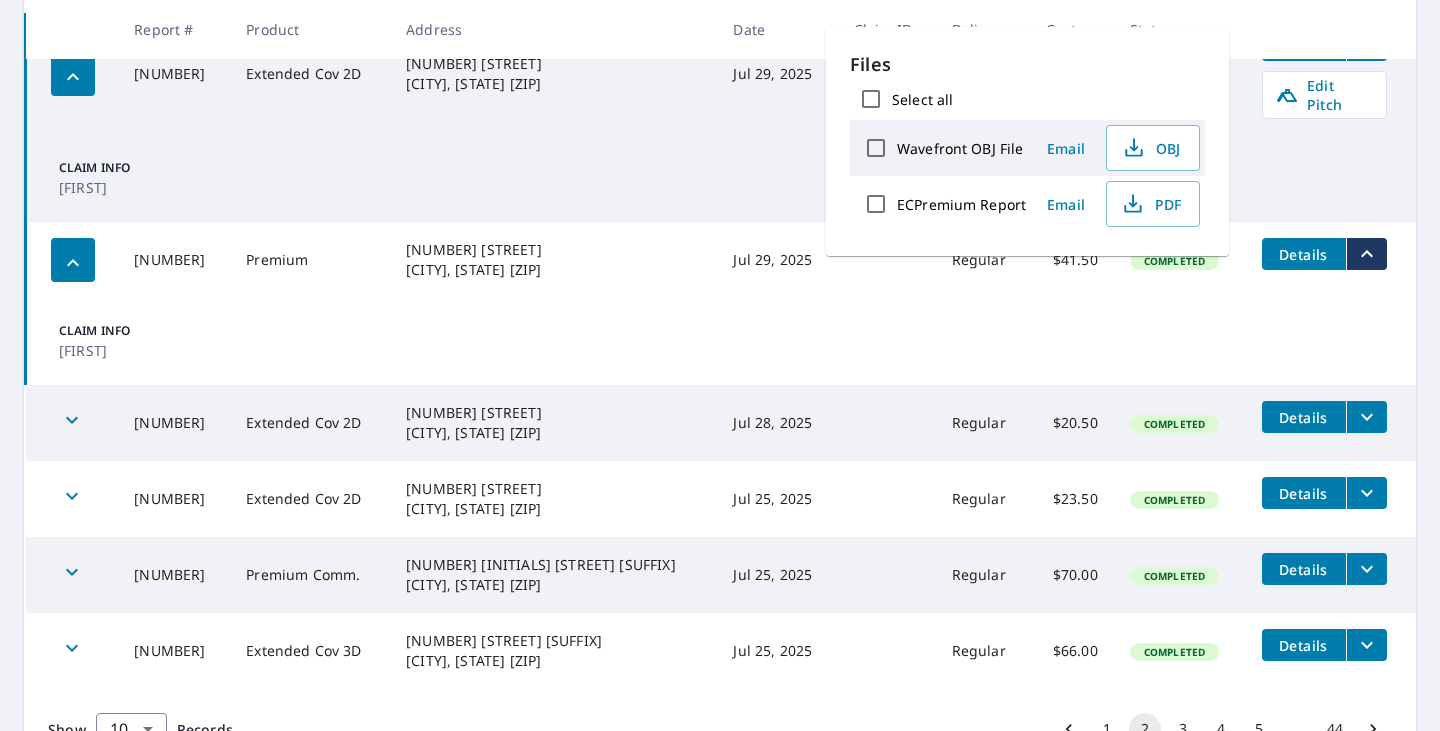 click on "Details" at bounding box center (1304, 254) 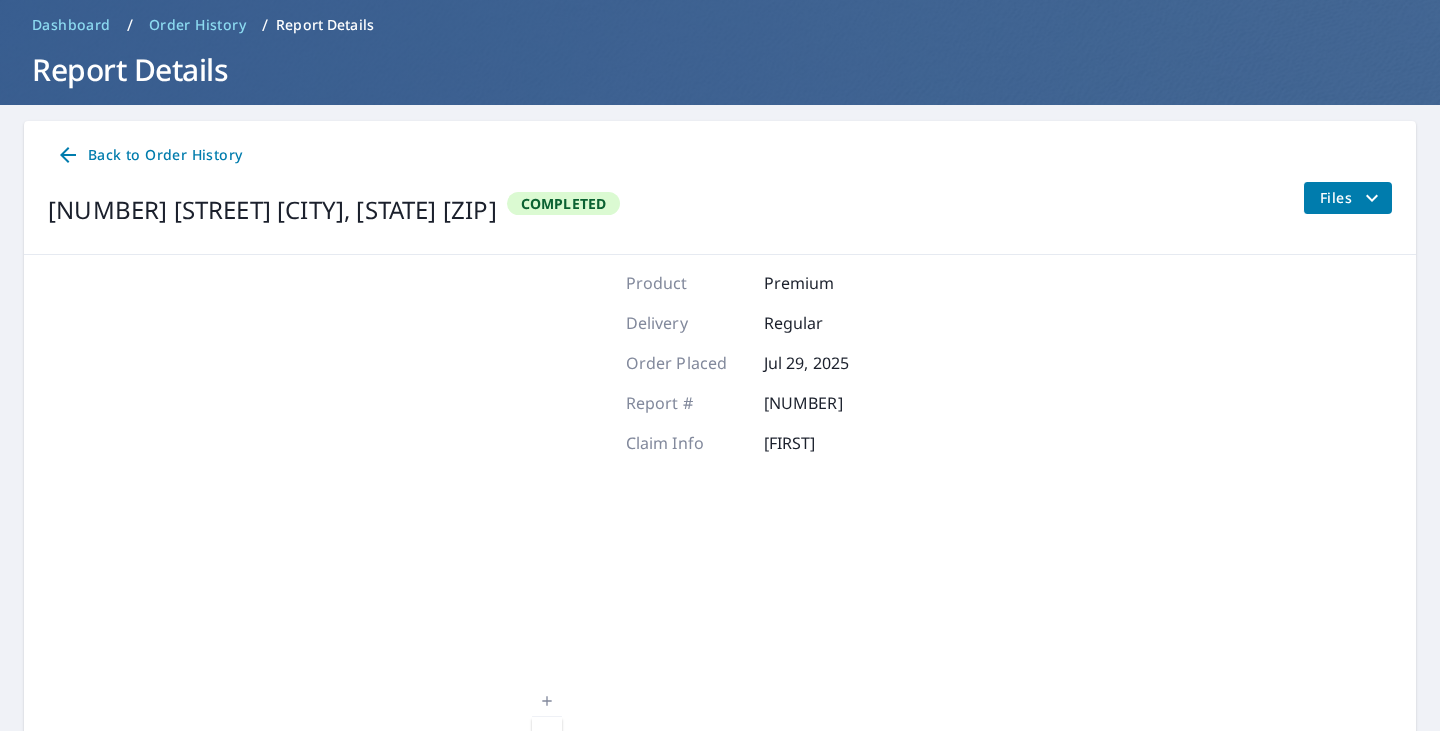 scroll, scrollTop: 53, scrollLeft: 0, axis: vertical 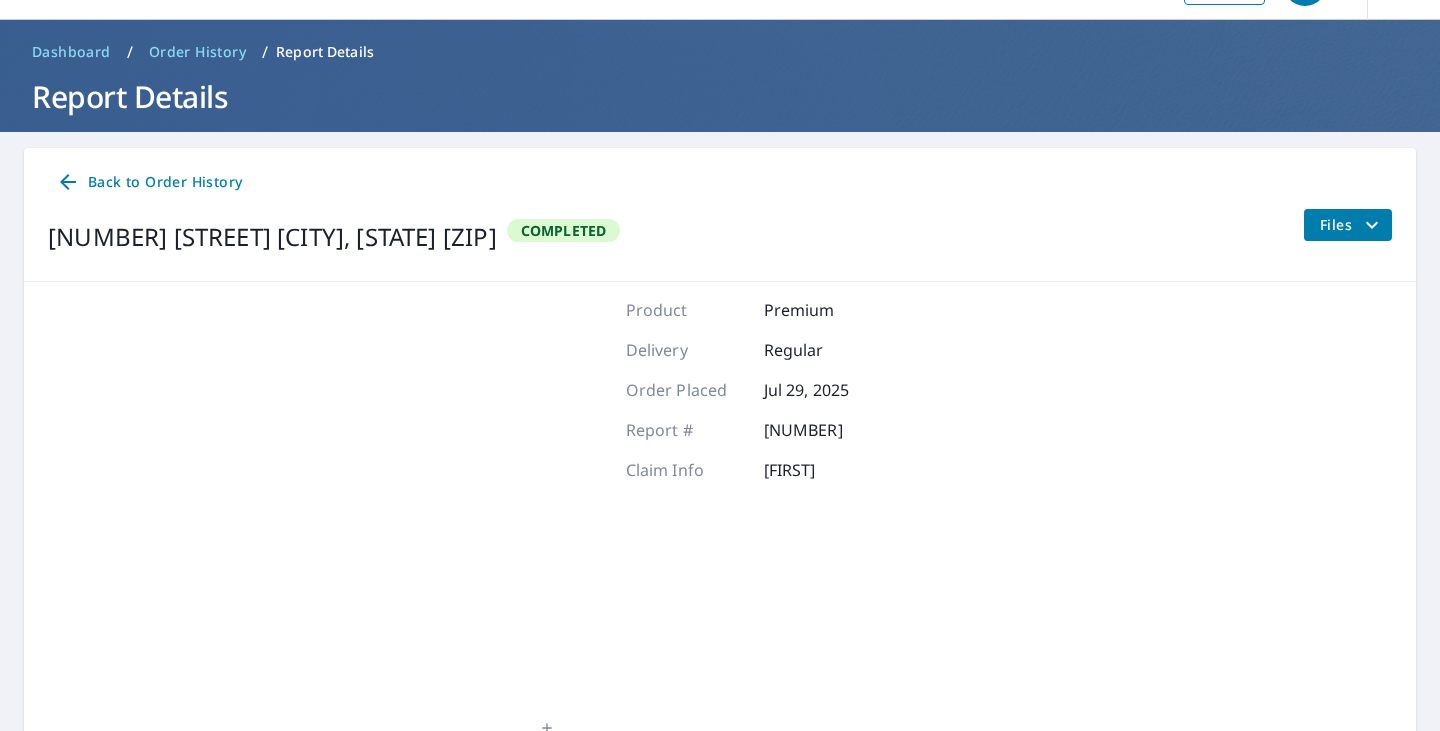 click 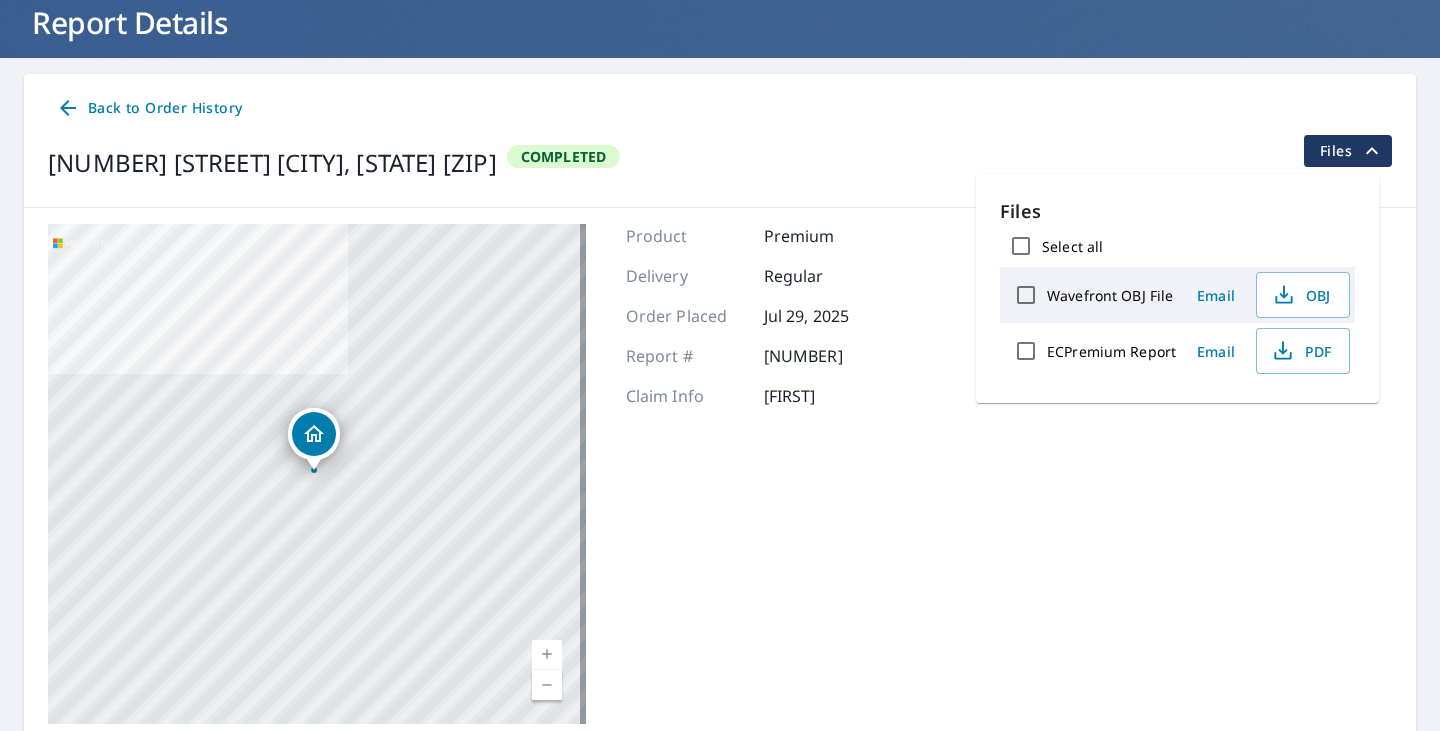 scroll, scrollTop: 128, scrollLeft: 0, axis: vertical 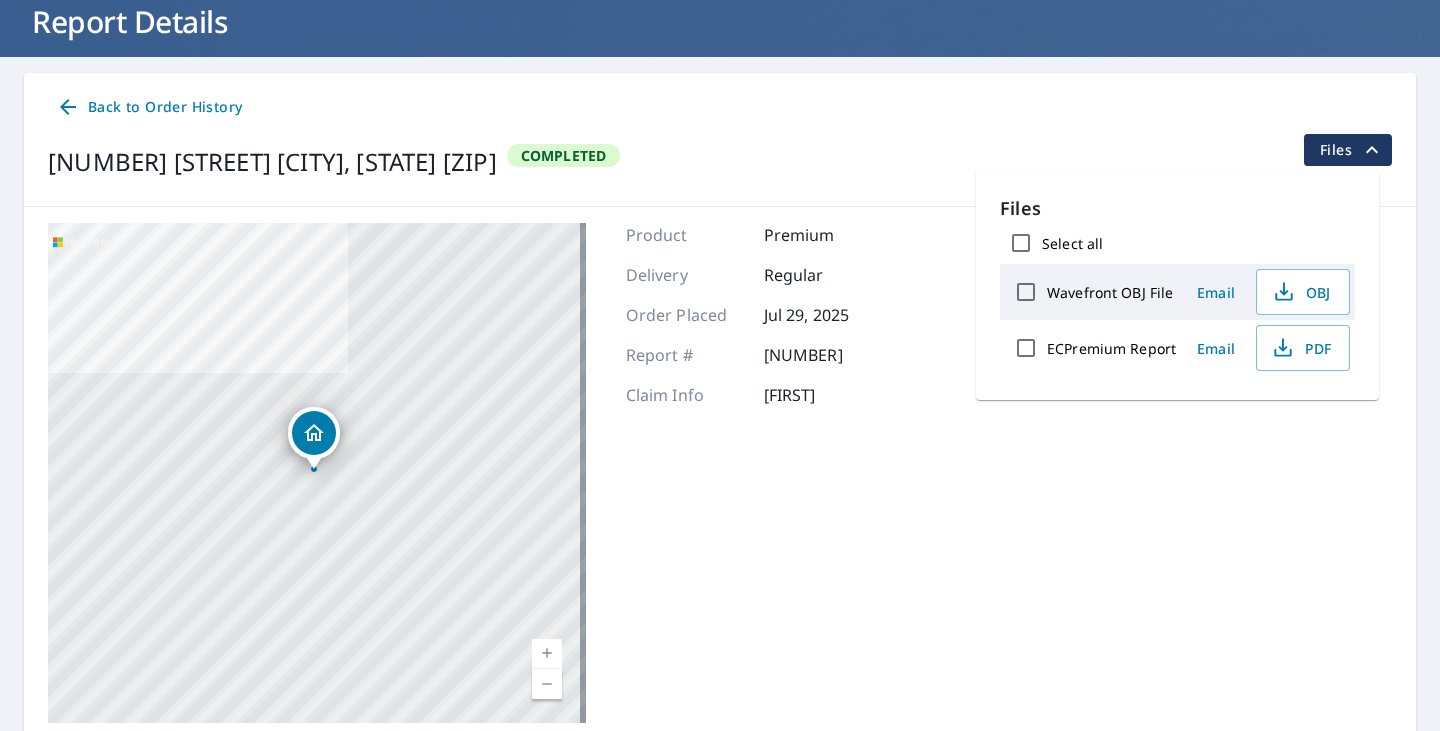 type 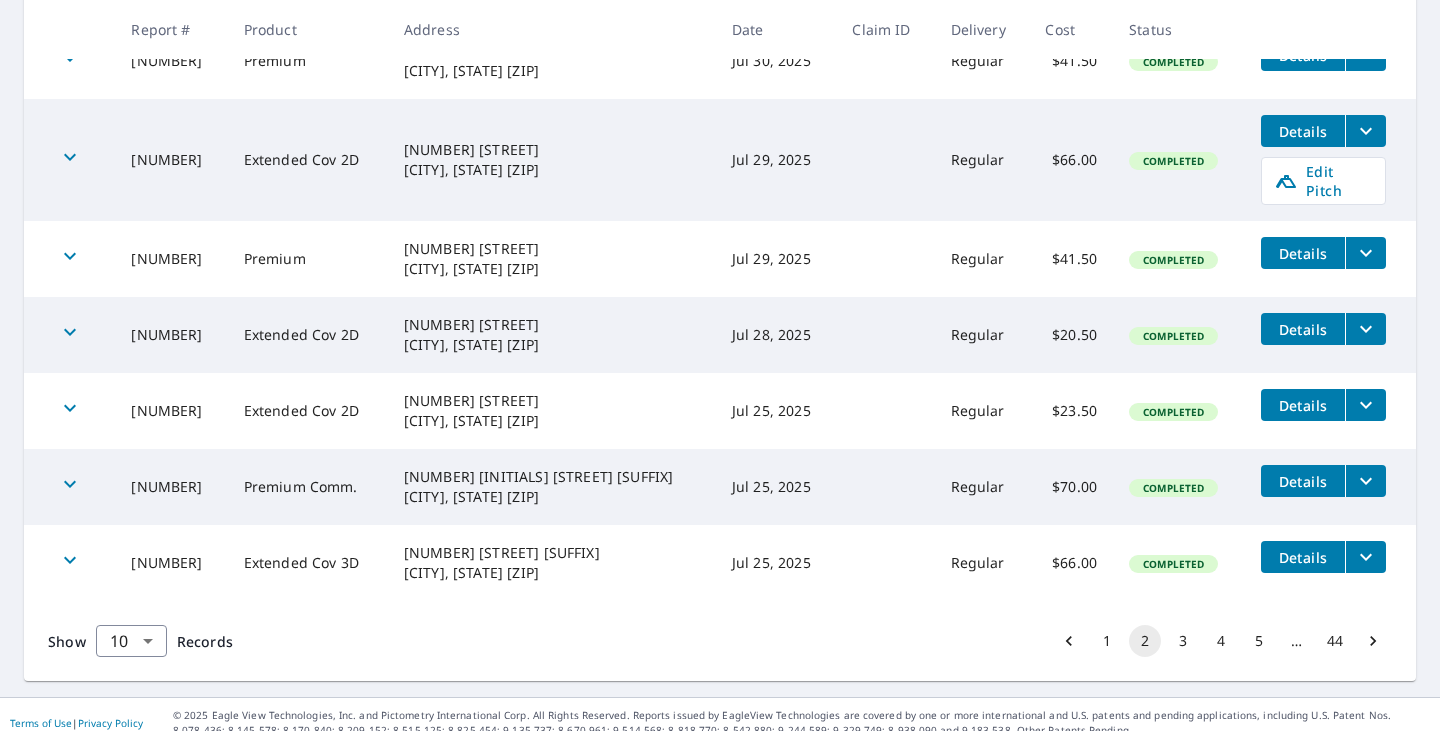 scroll, scrollTop: 667, scrollLeft: 0, axis: vertical 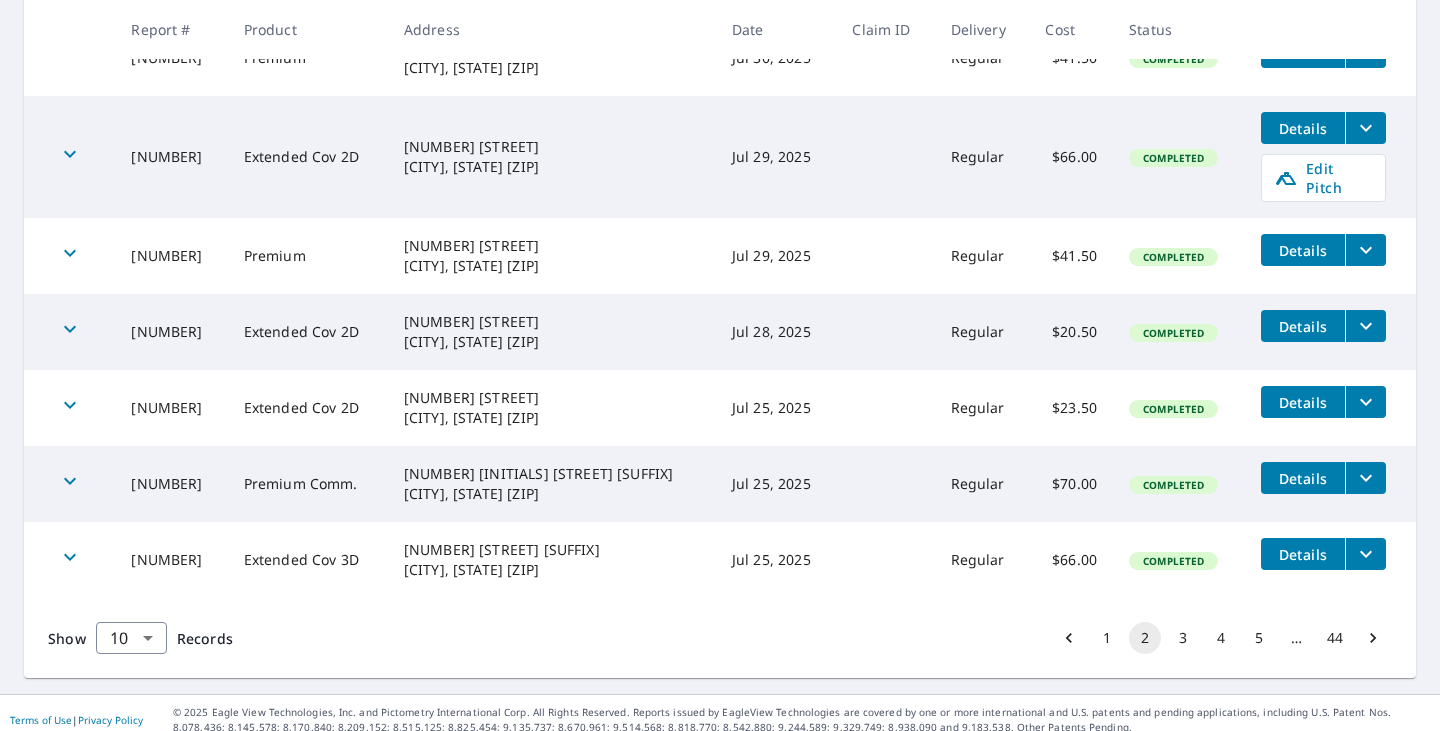 click 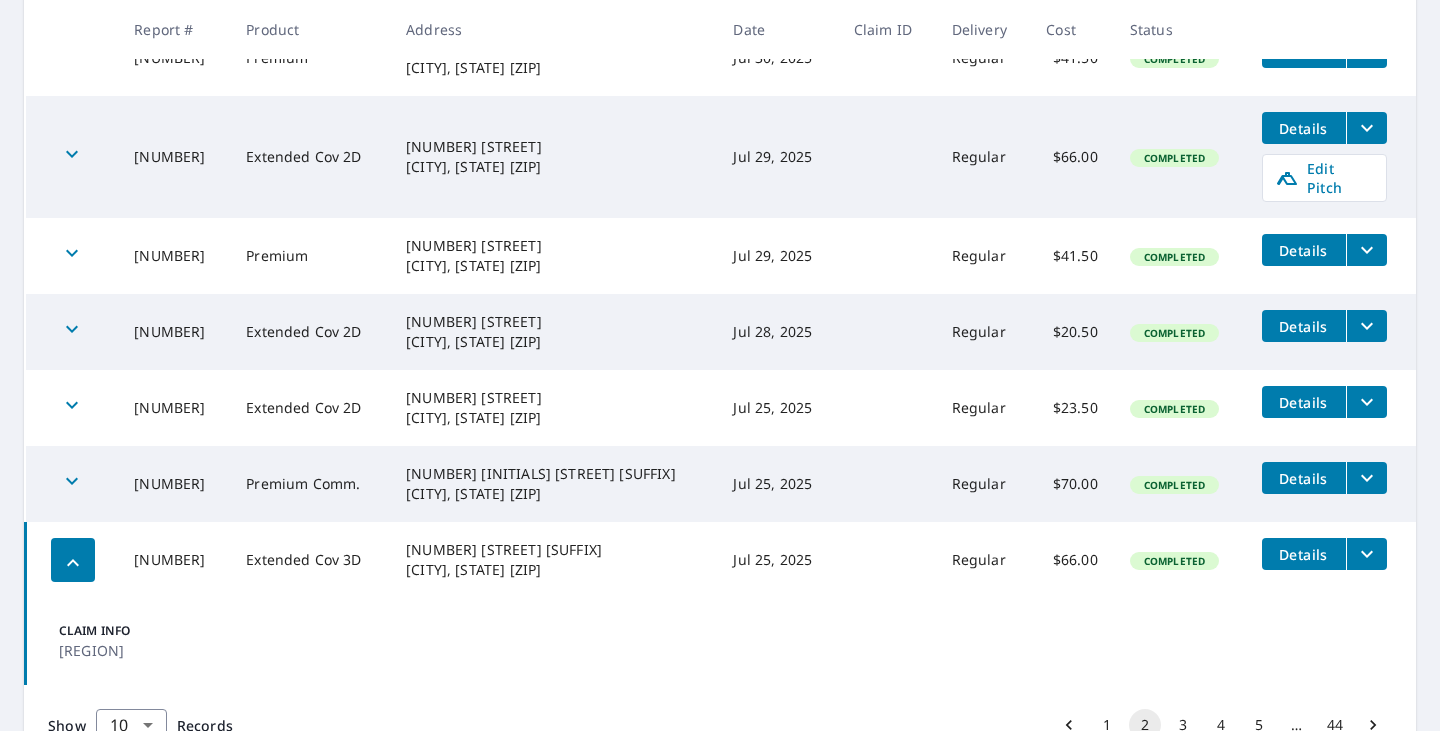 click 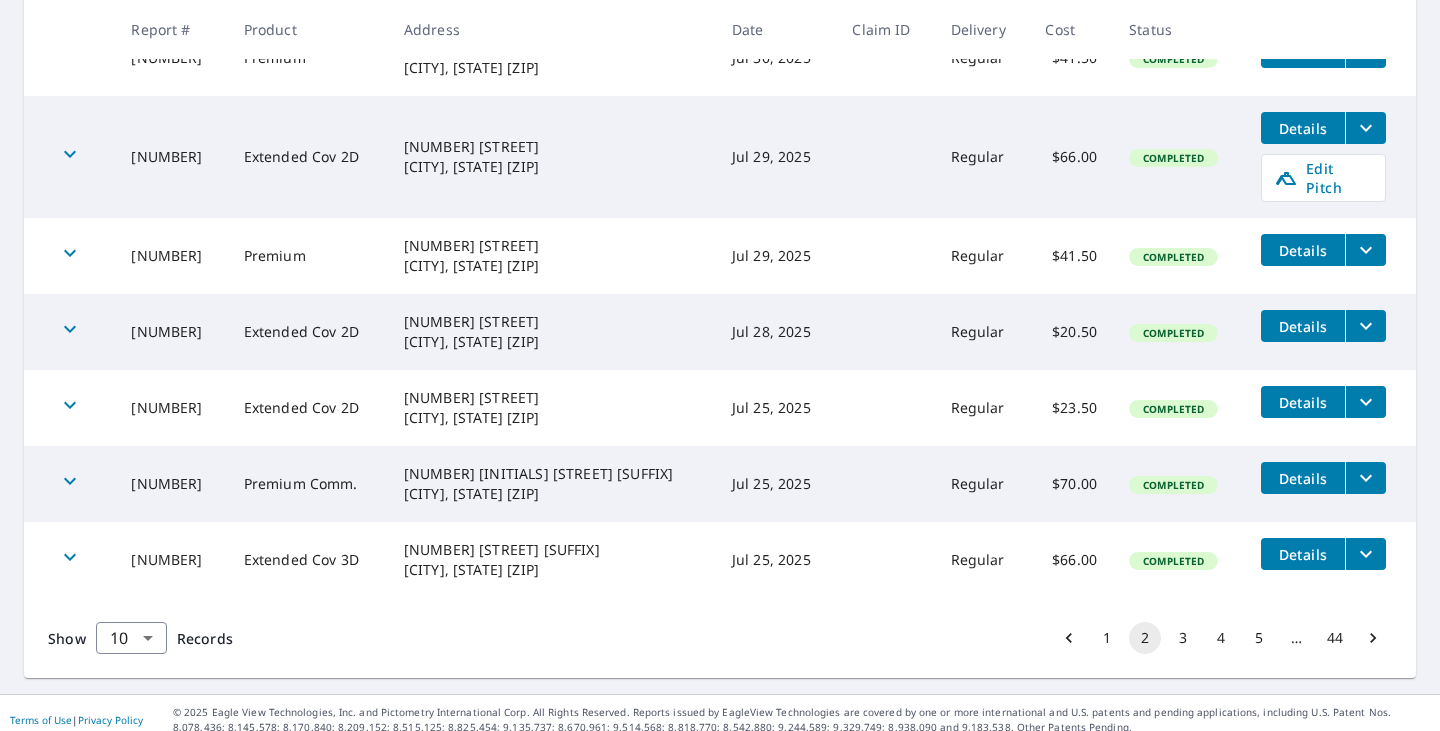 click 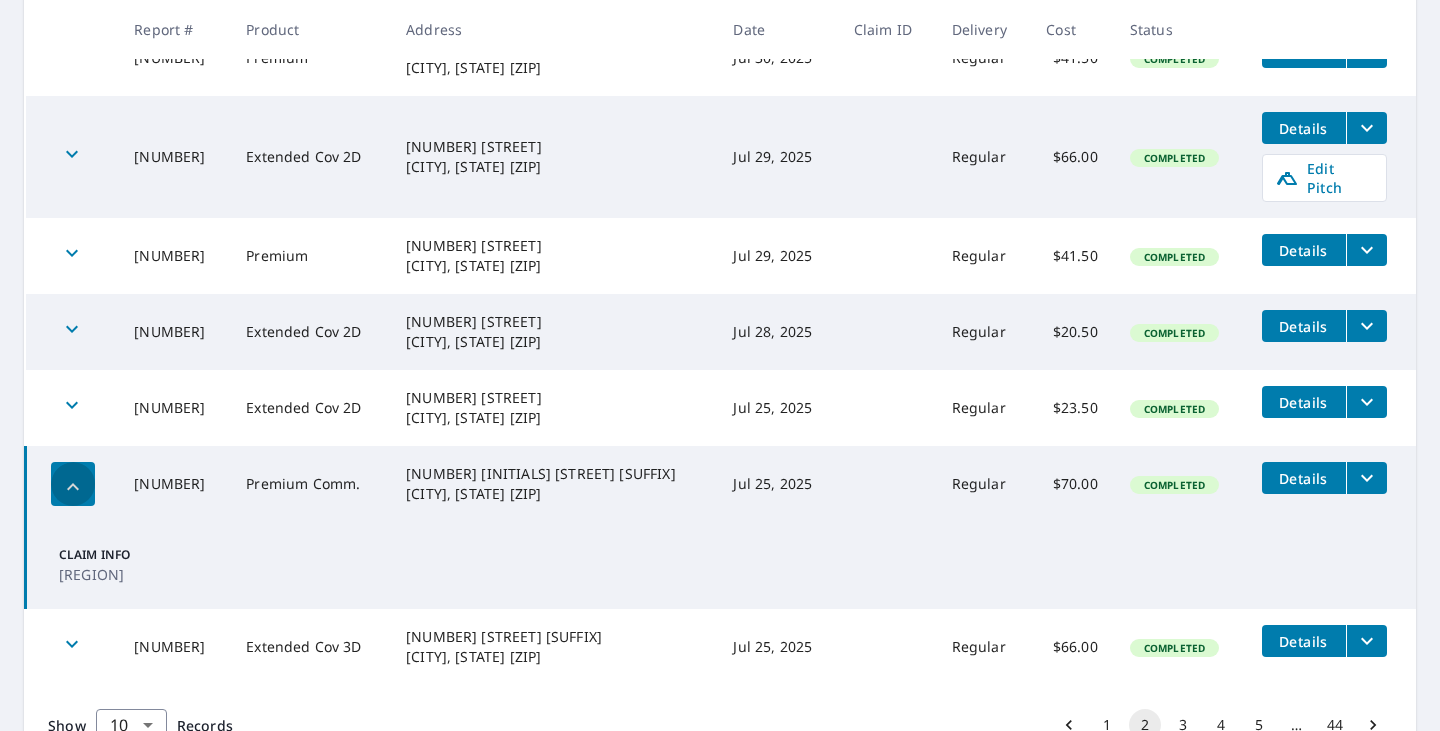 click 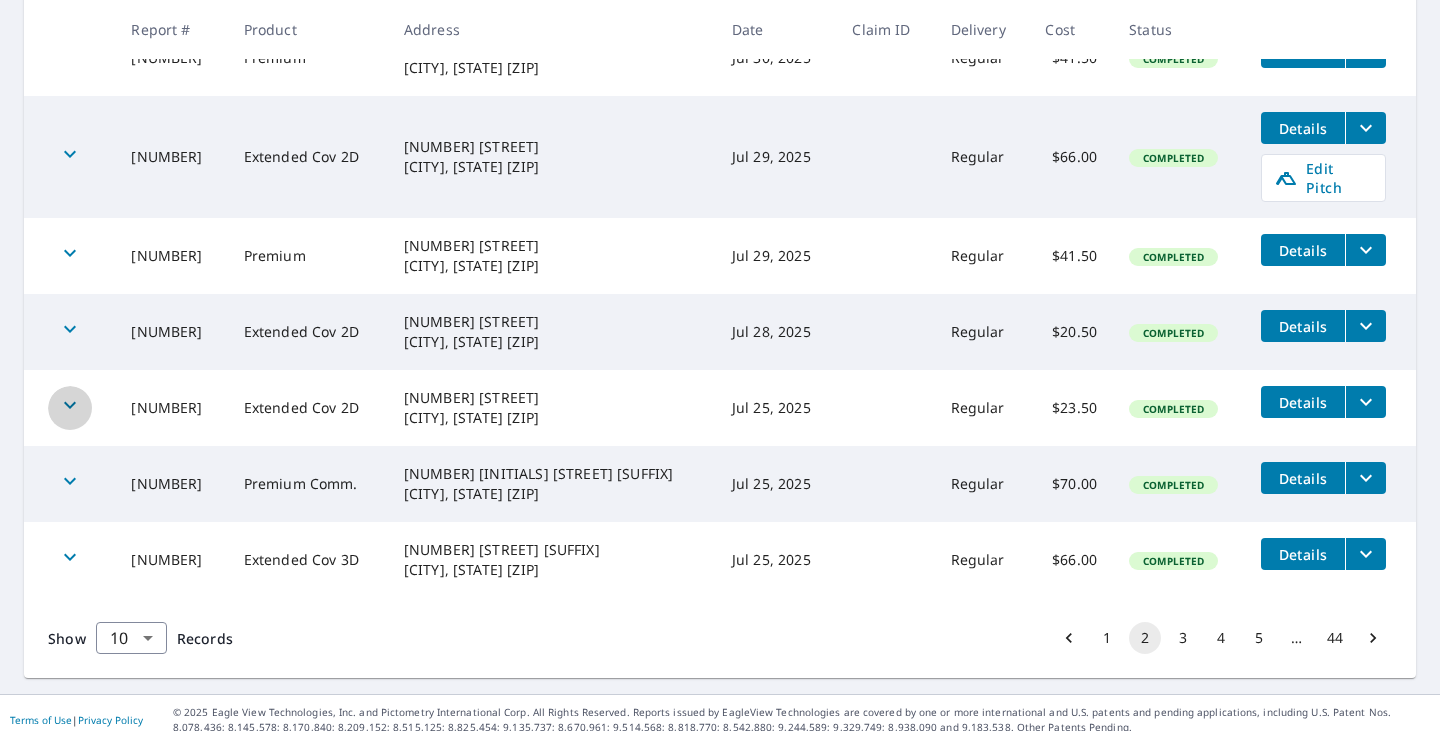 click 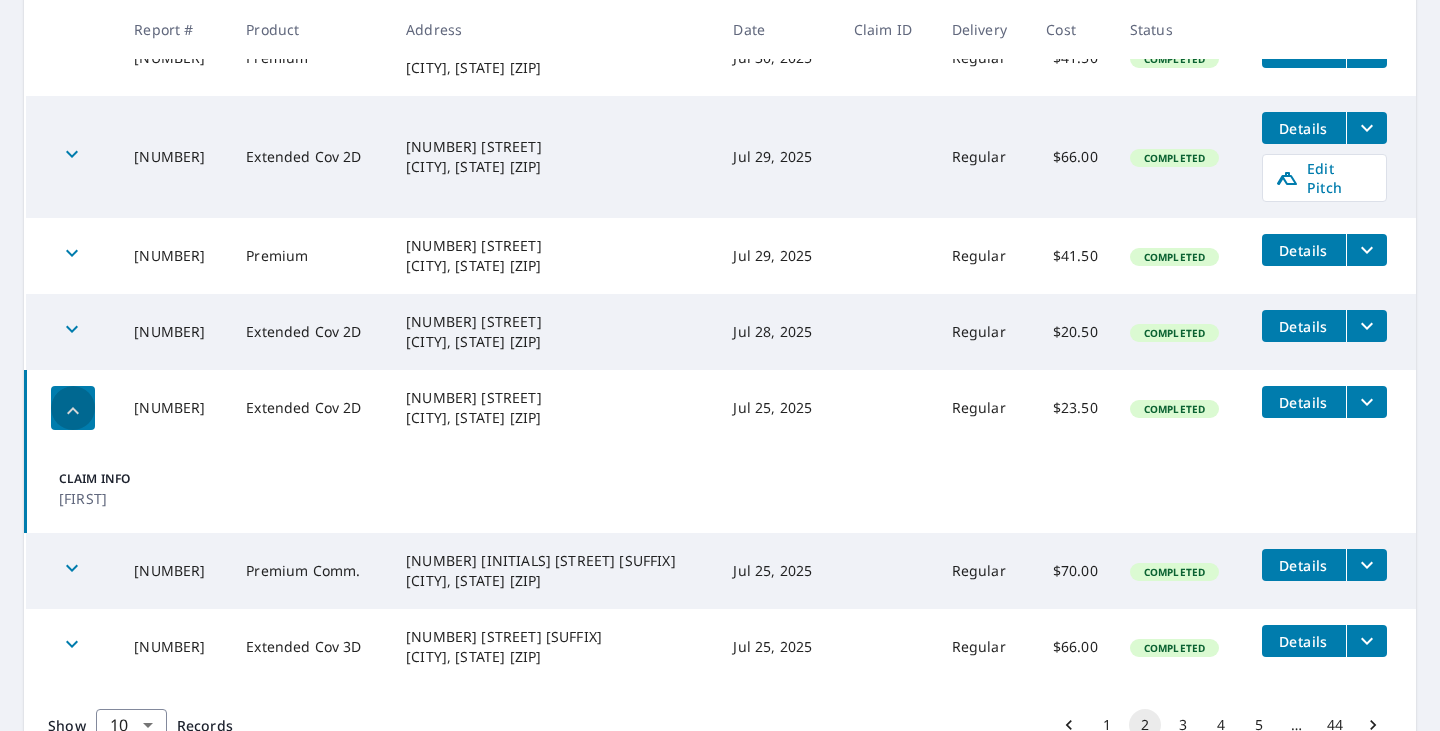 click at bounding box center [73, 408] 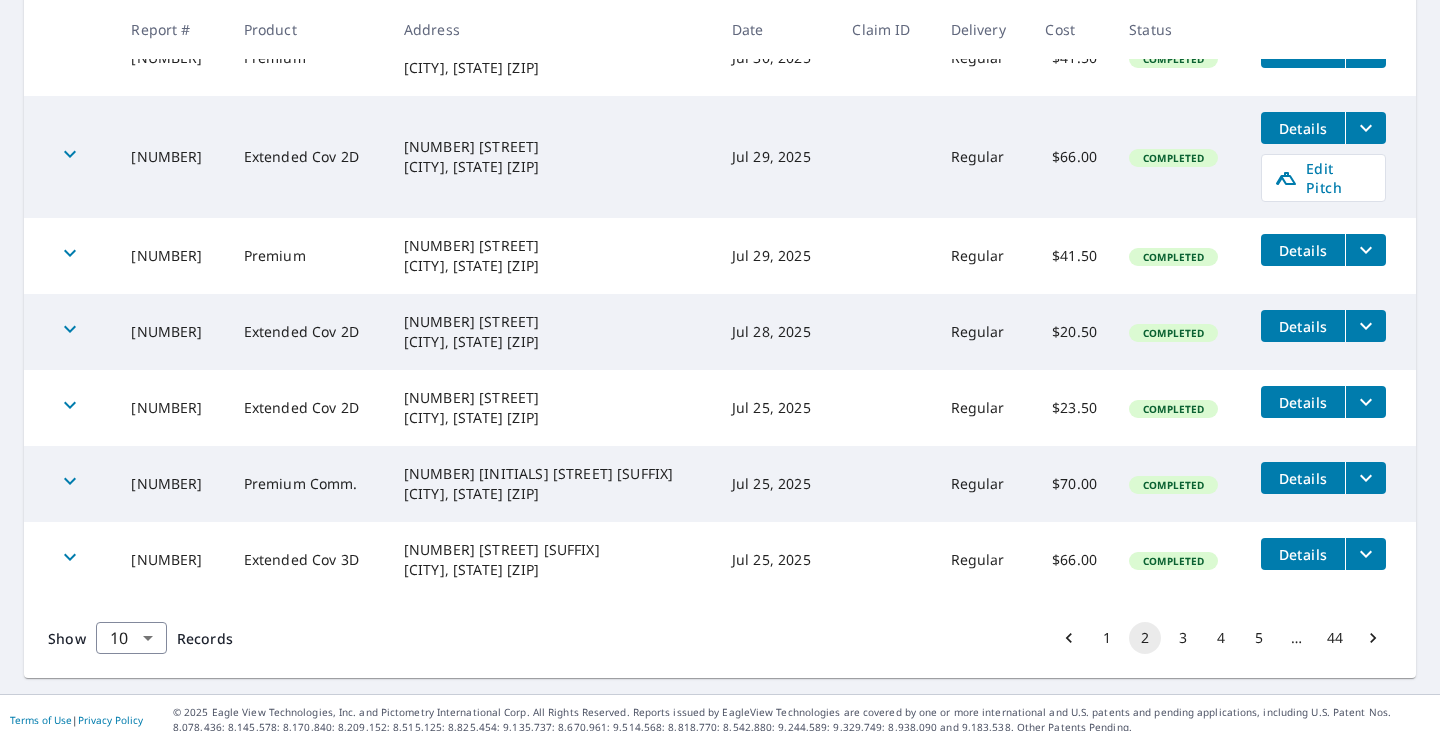 click at bounding box center (70, 332) 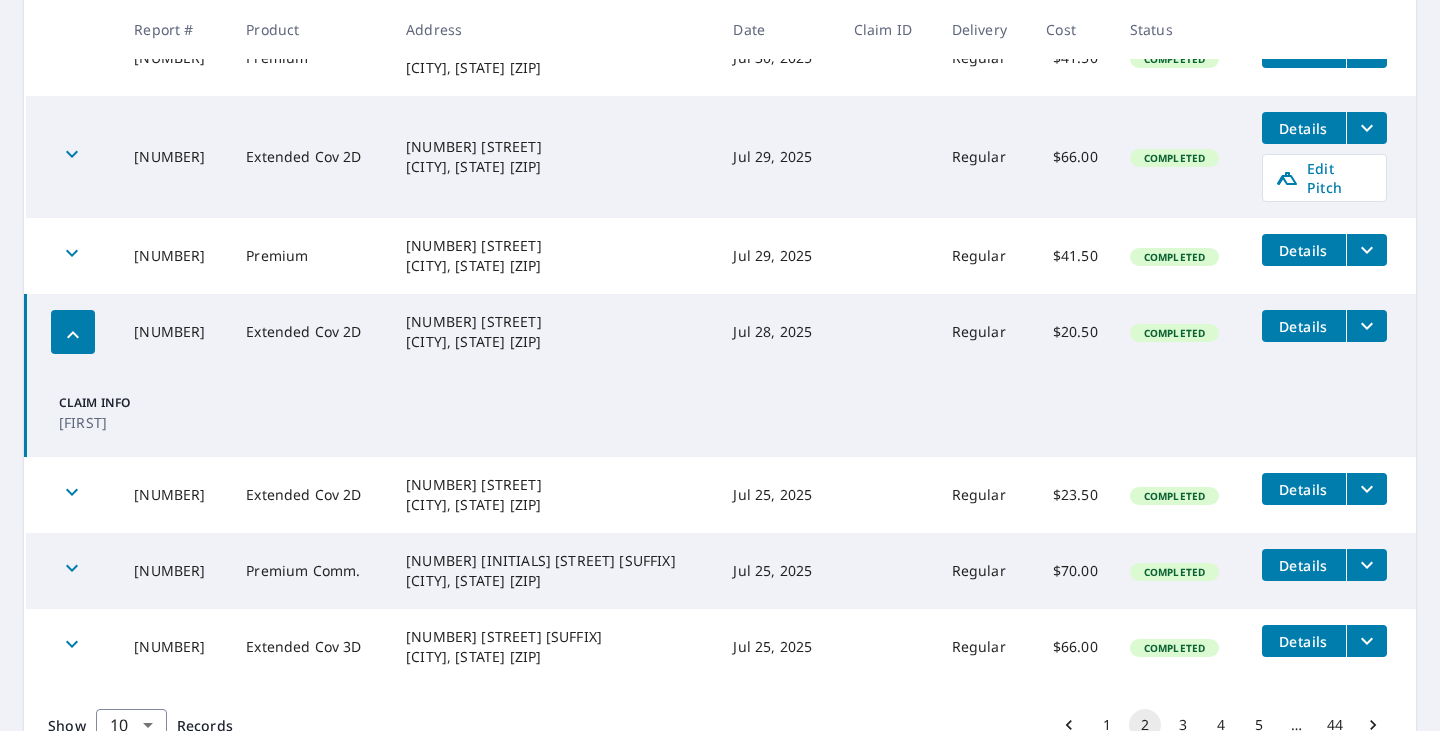 click at bounding box center (73, 332) 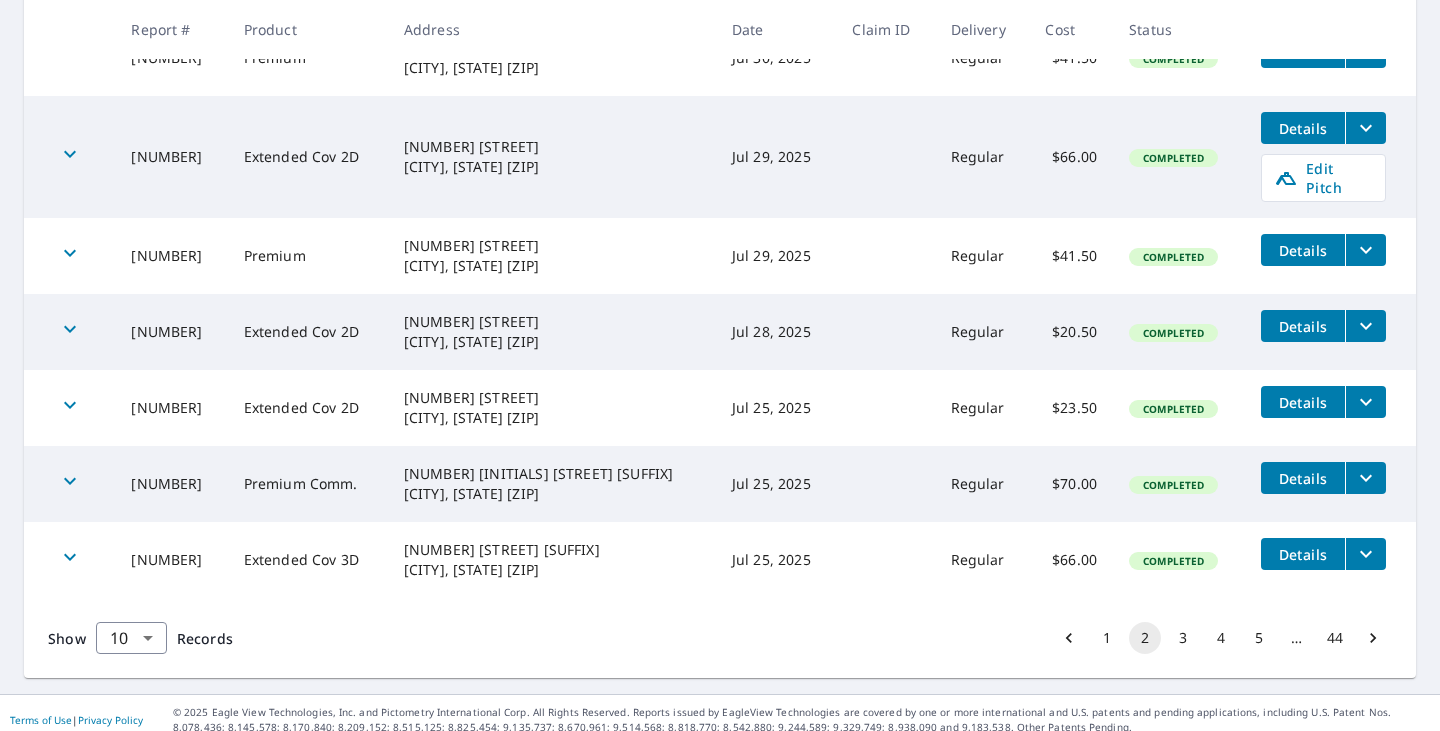 click 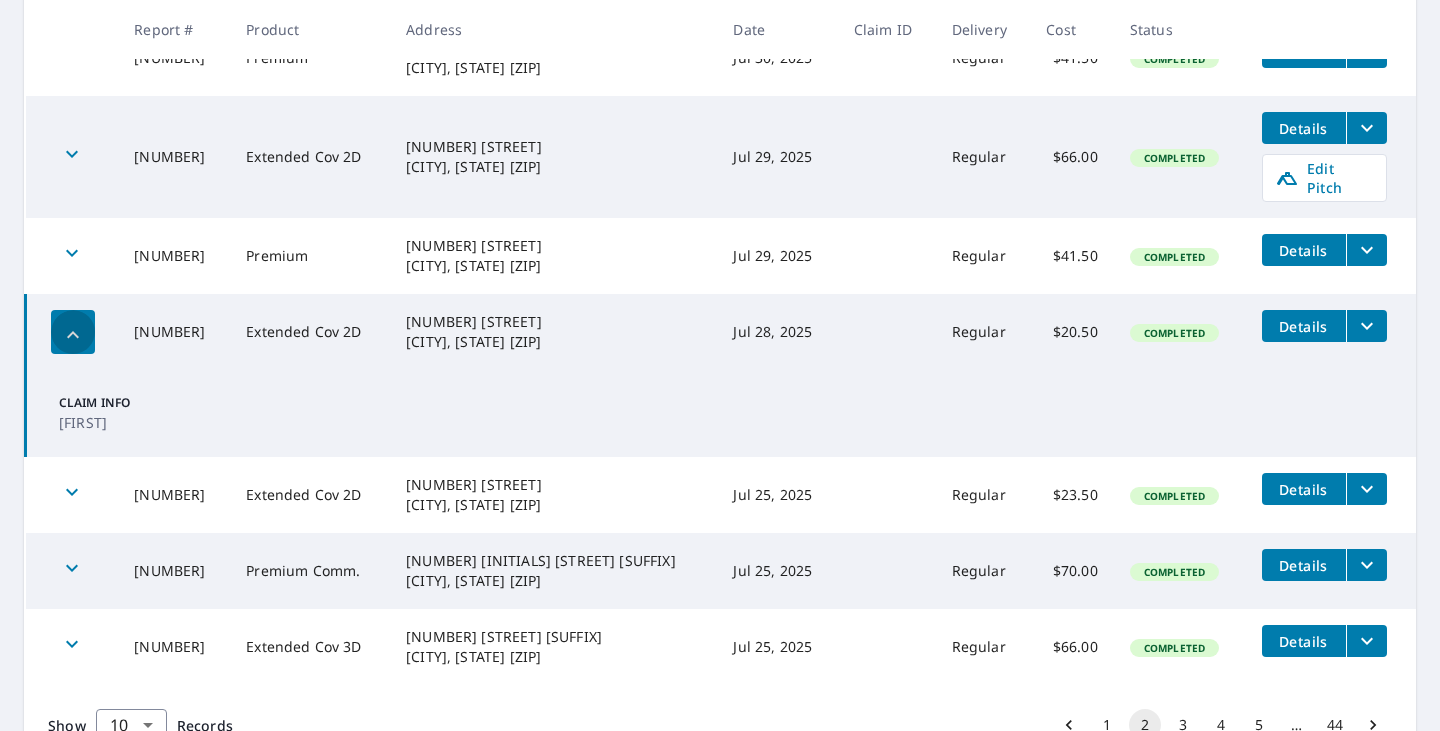 click at bounding box center [73, 332] 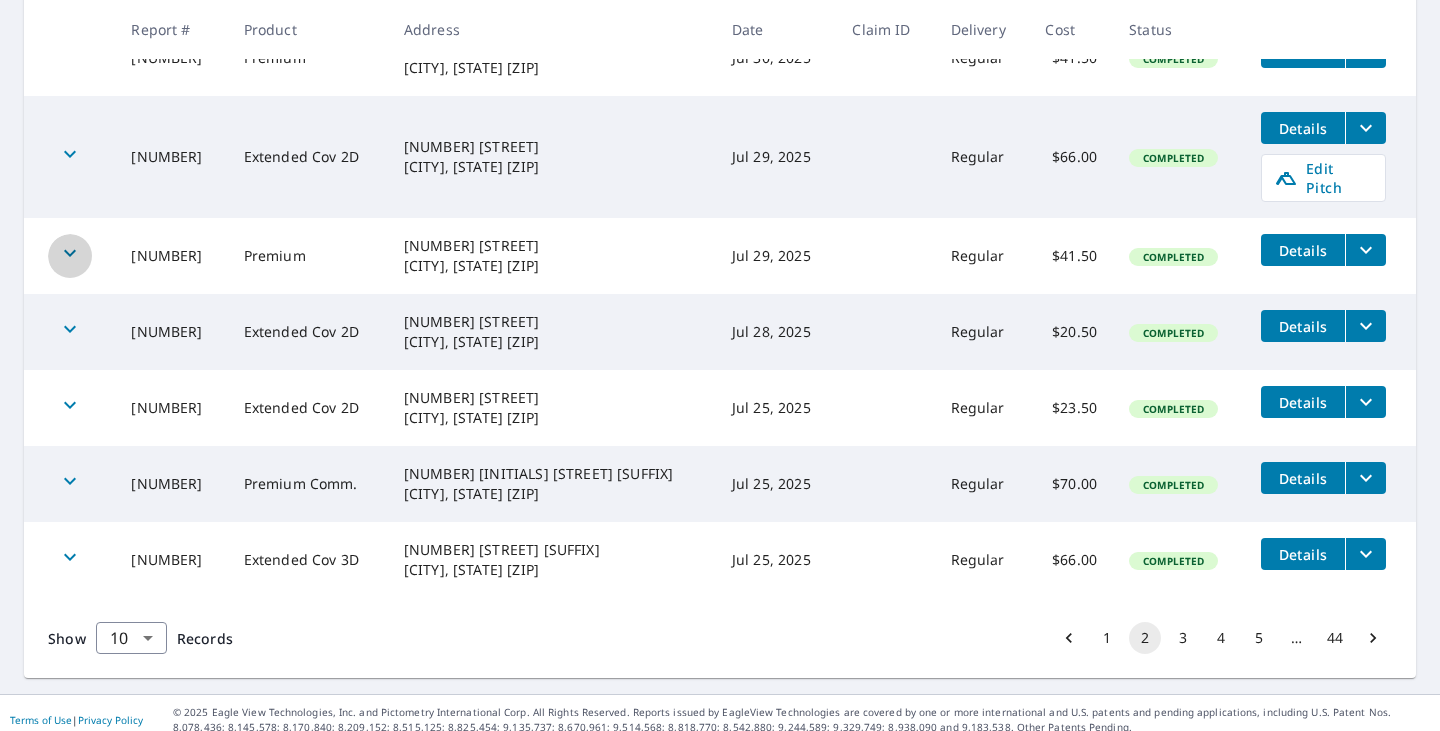 click 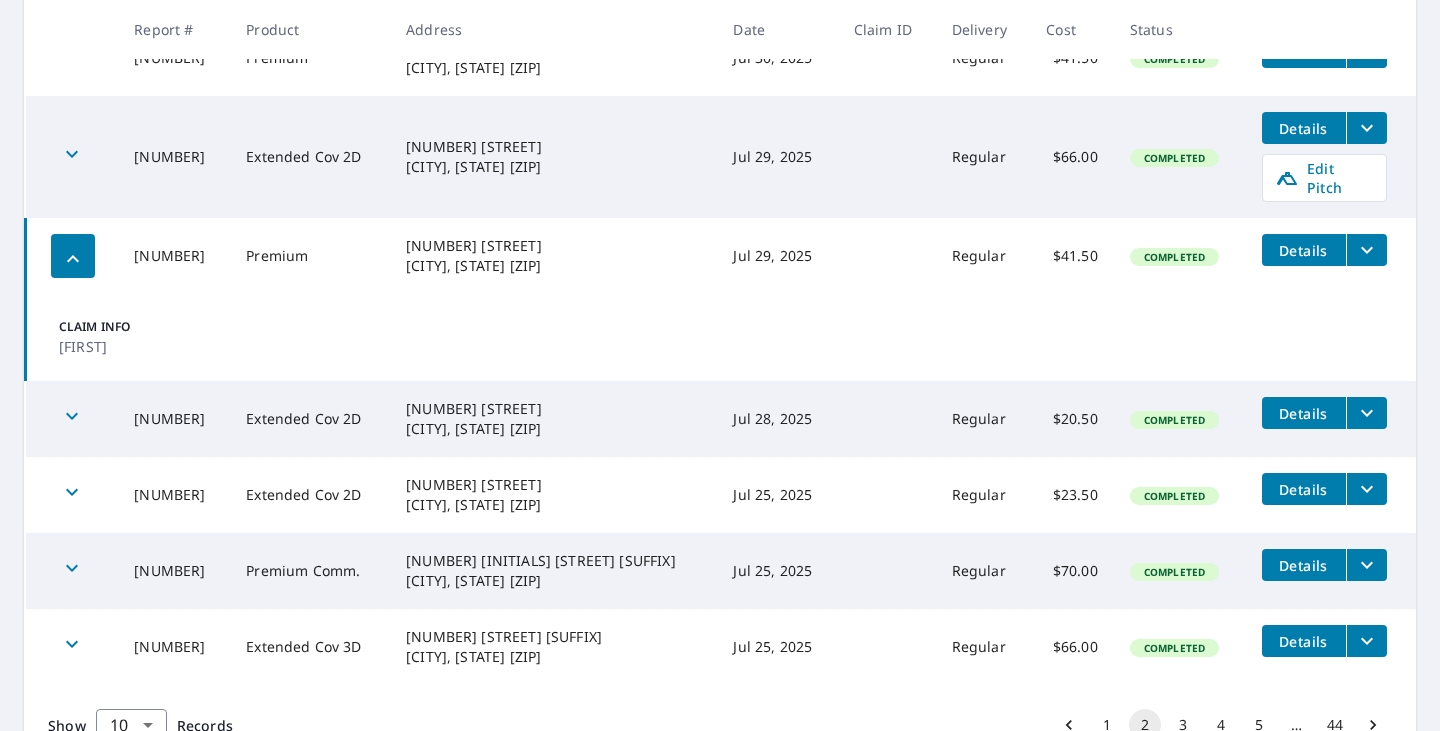 click 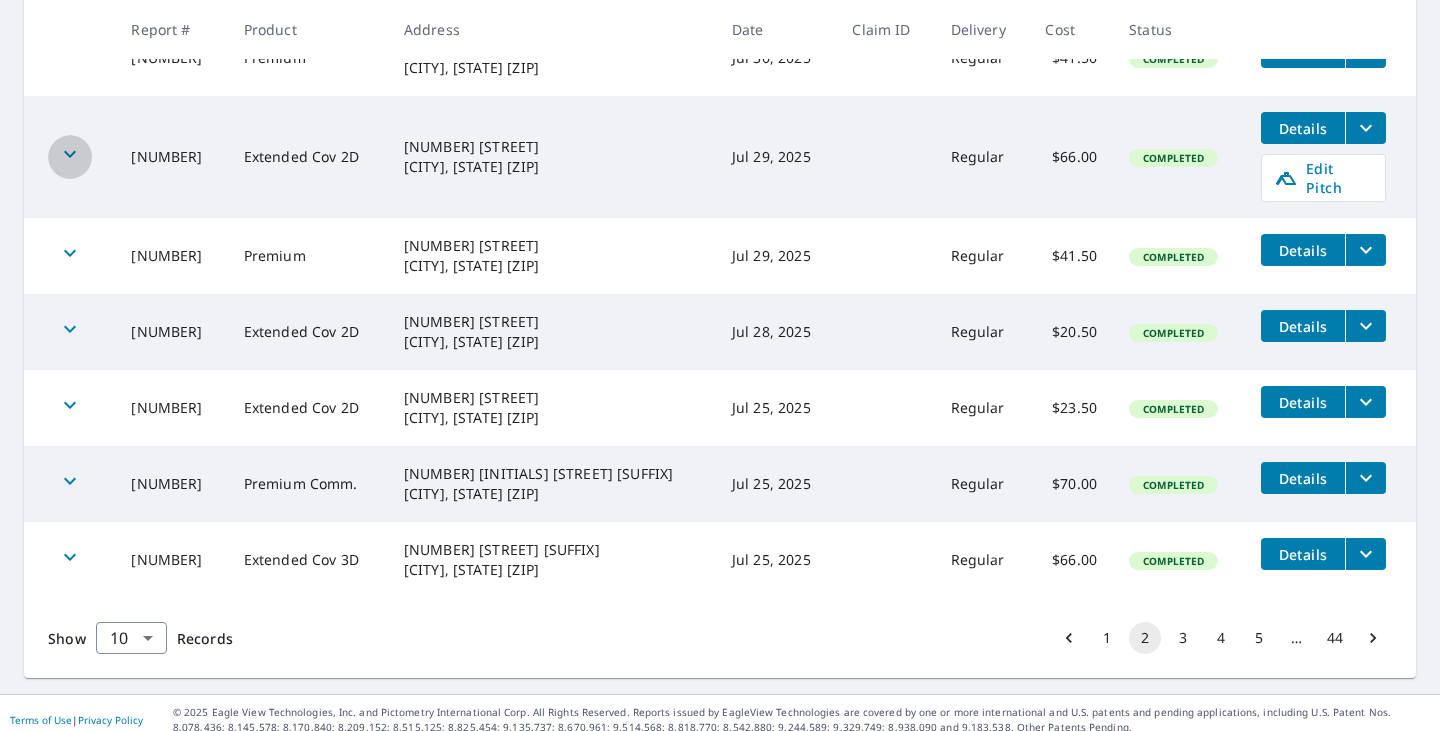 click at bounding box center (70, 157) 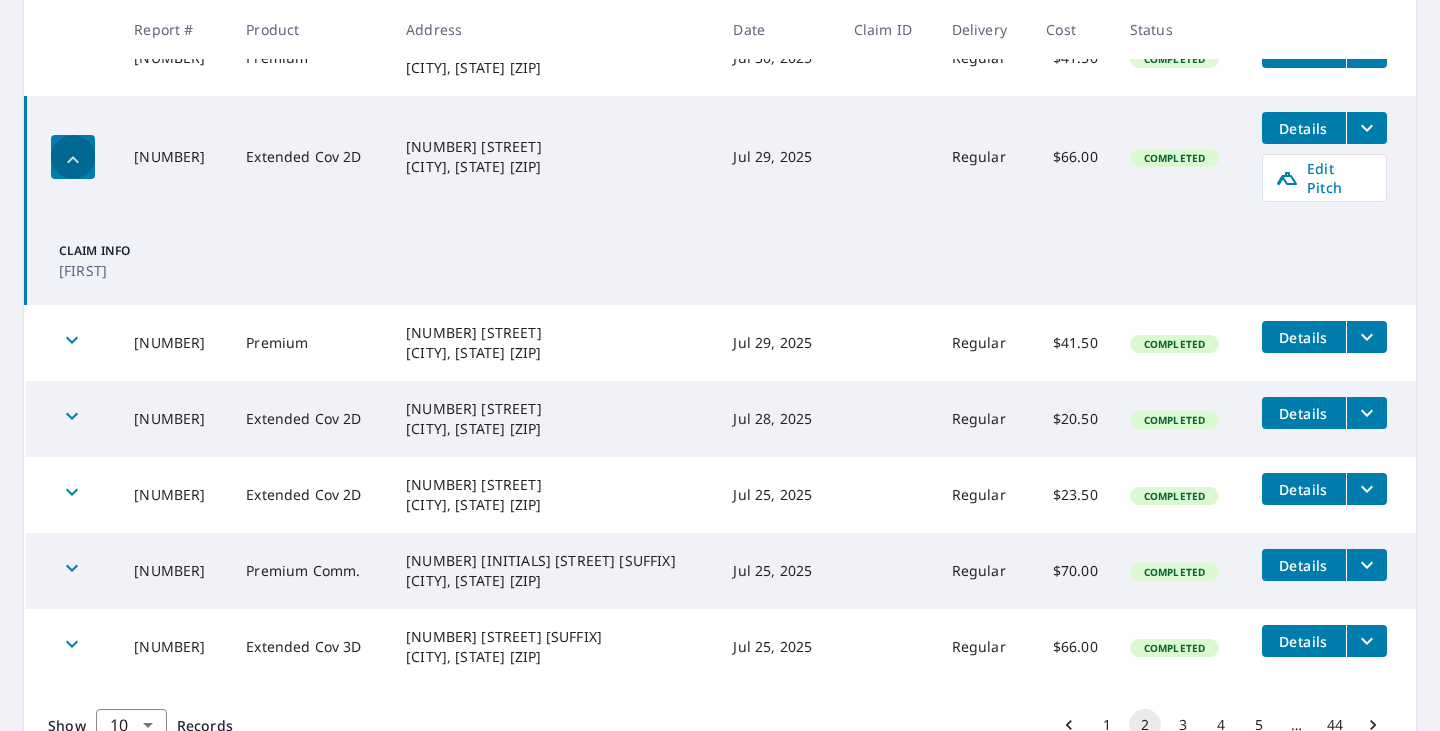click 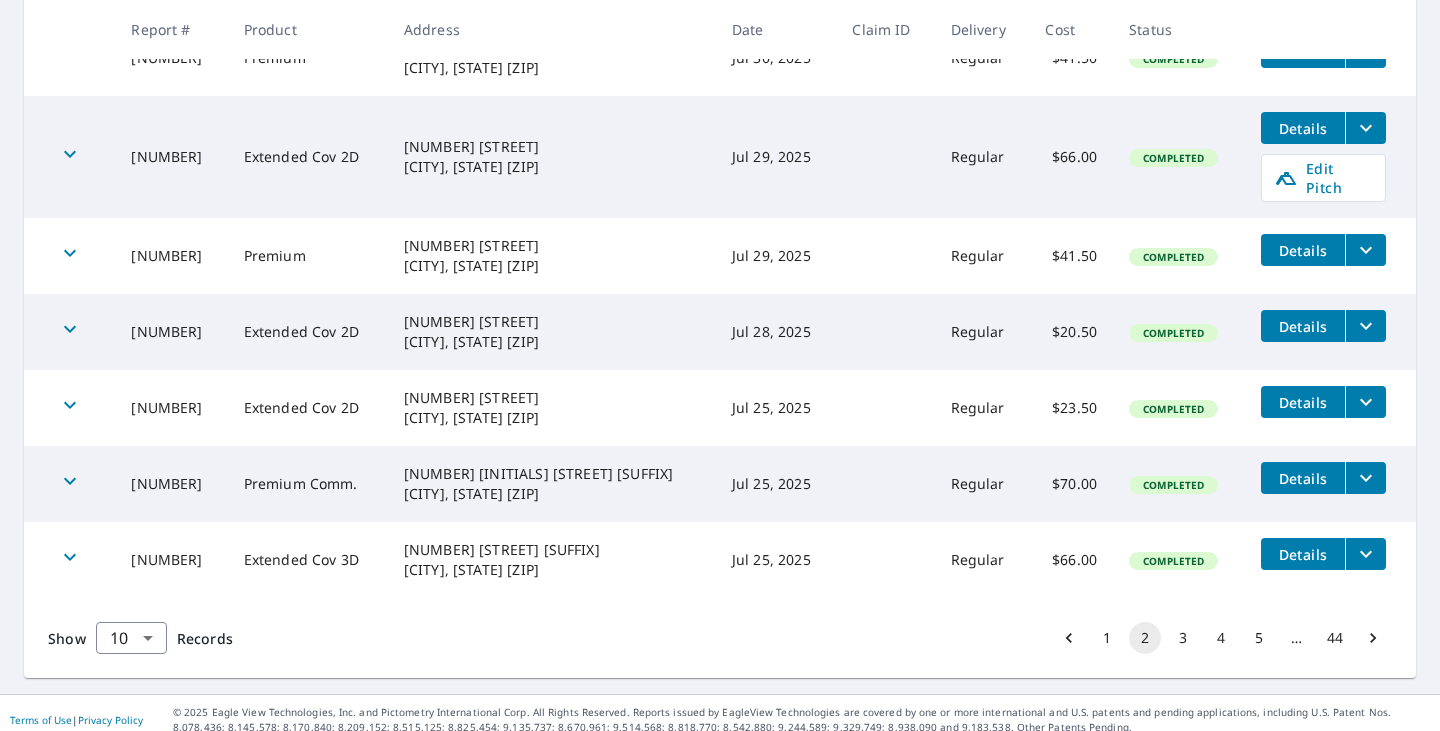 click 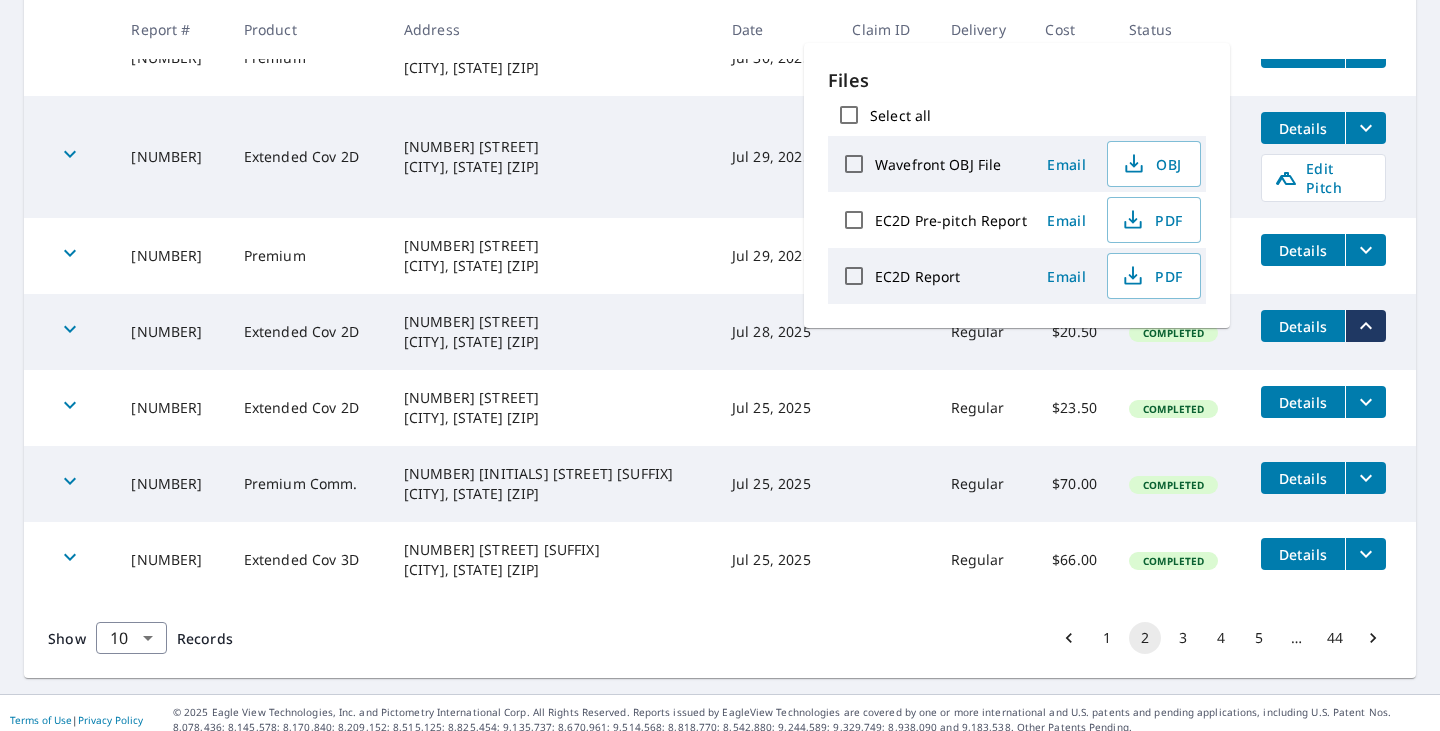 click on "$20.50" at bounding box center [1071, 332] 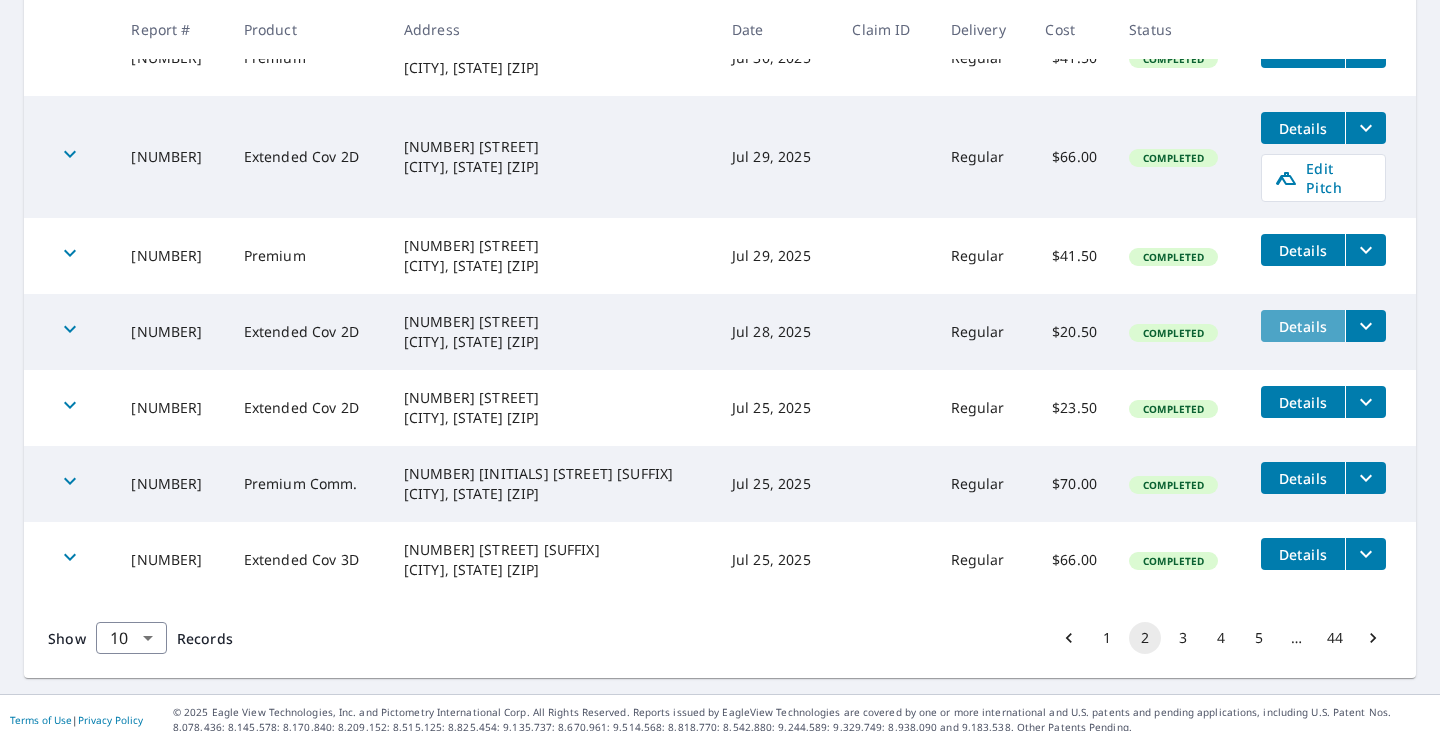click on "Details" at bounding box center [1303, 326] 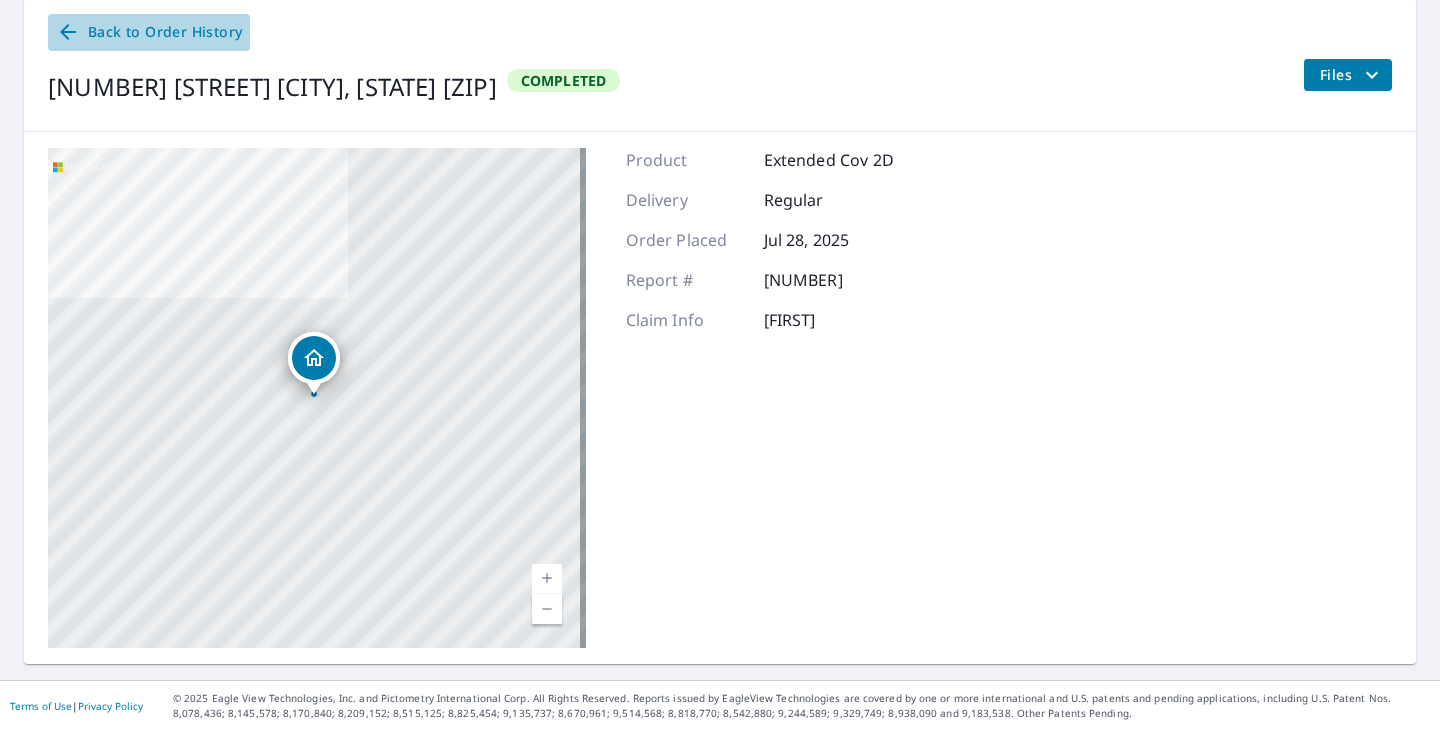 click 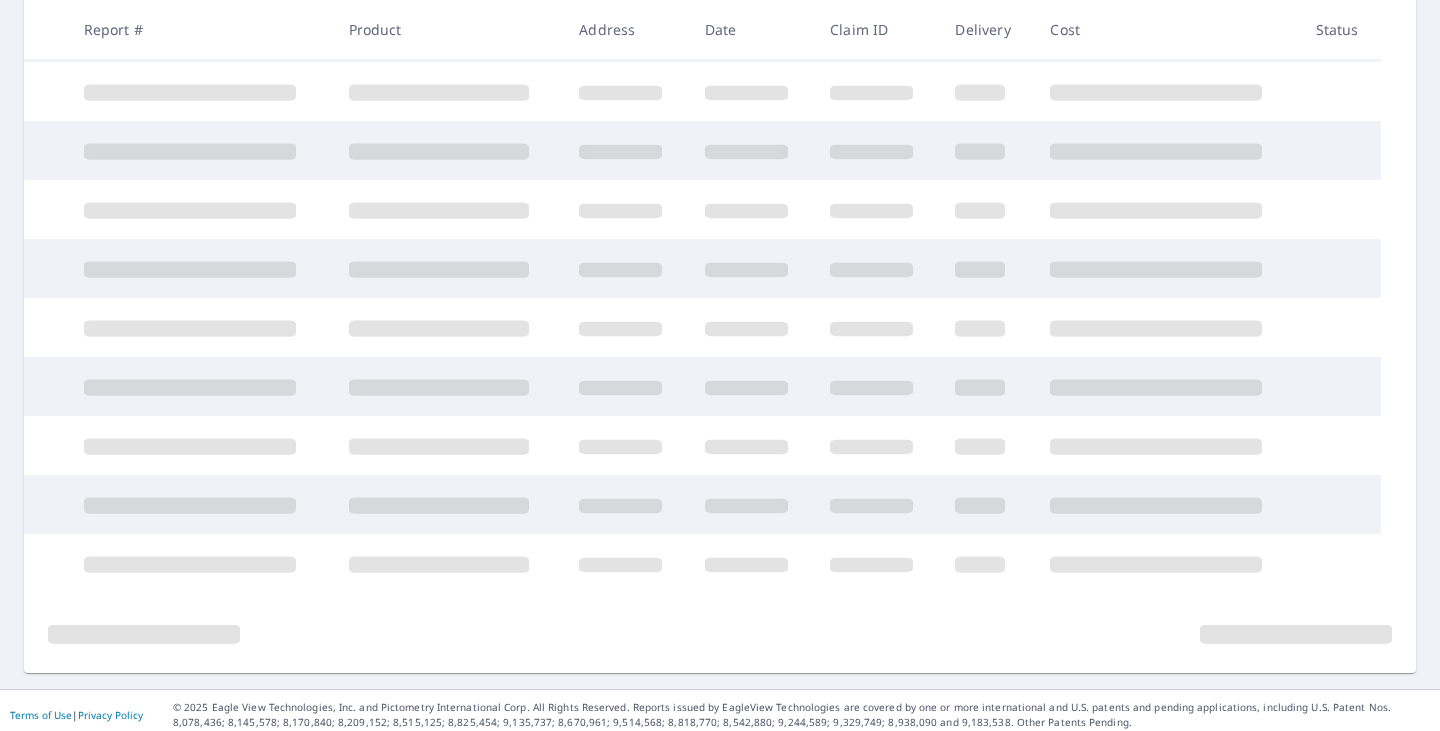 scroll, scrollTop: 427, scrollLeft: 0, axis: vertical 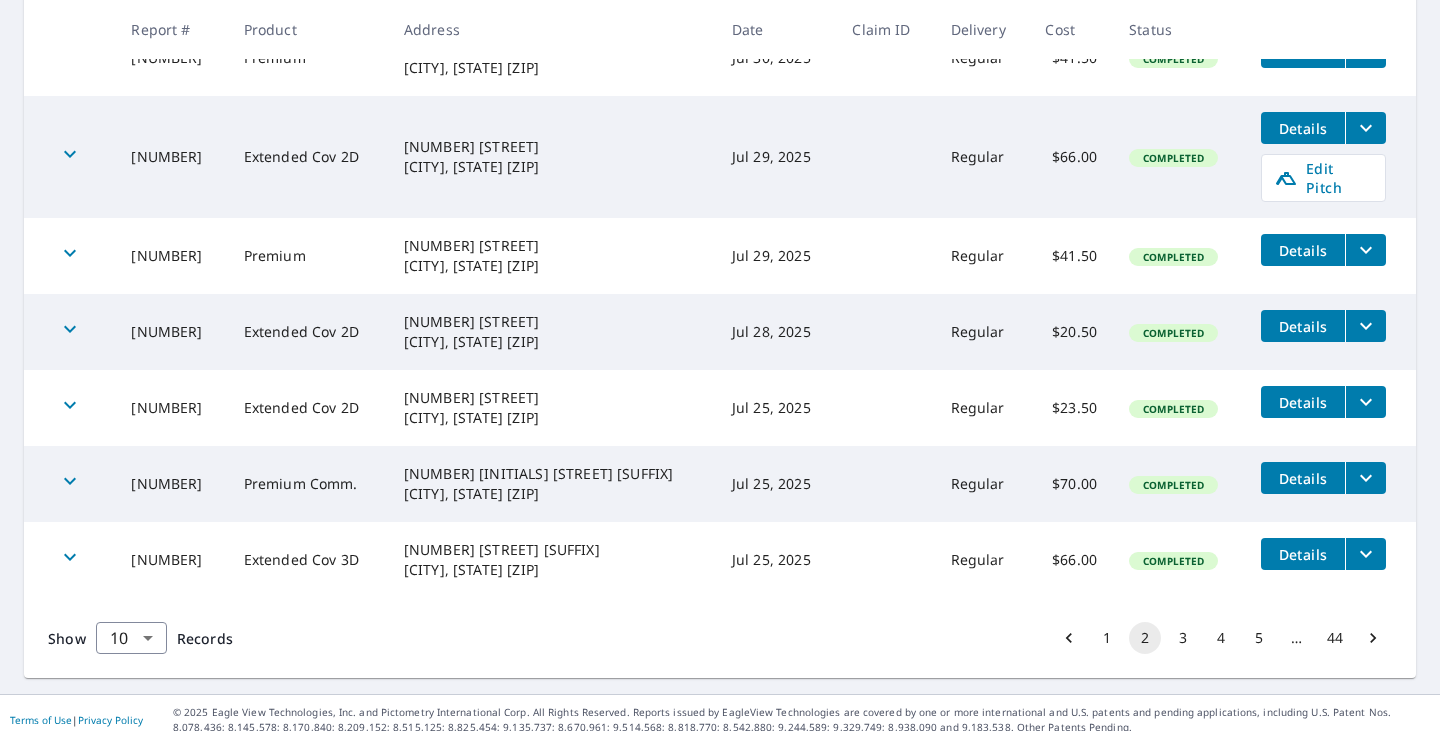 click 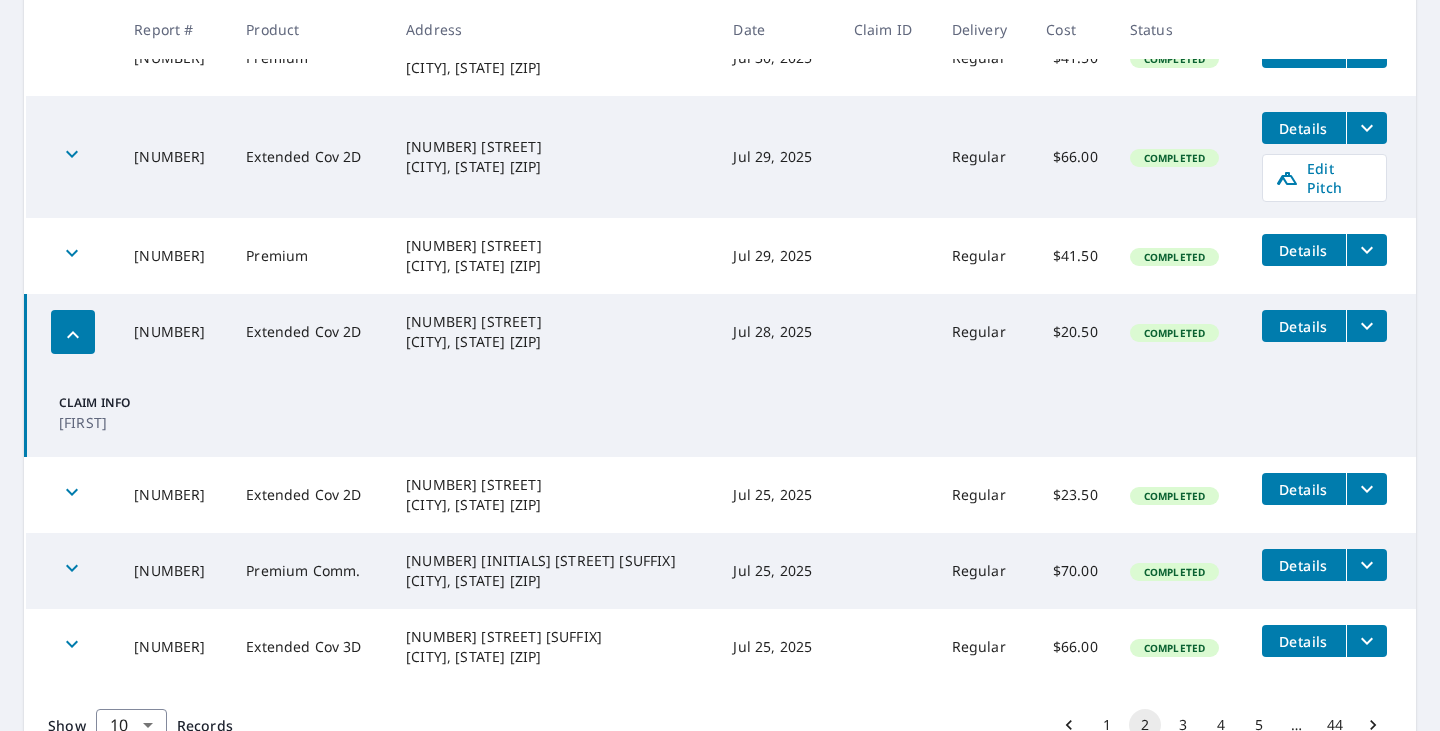click 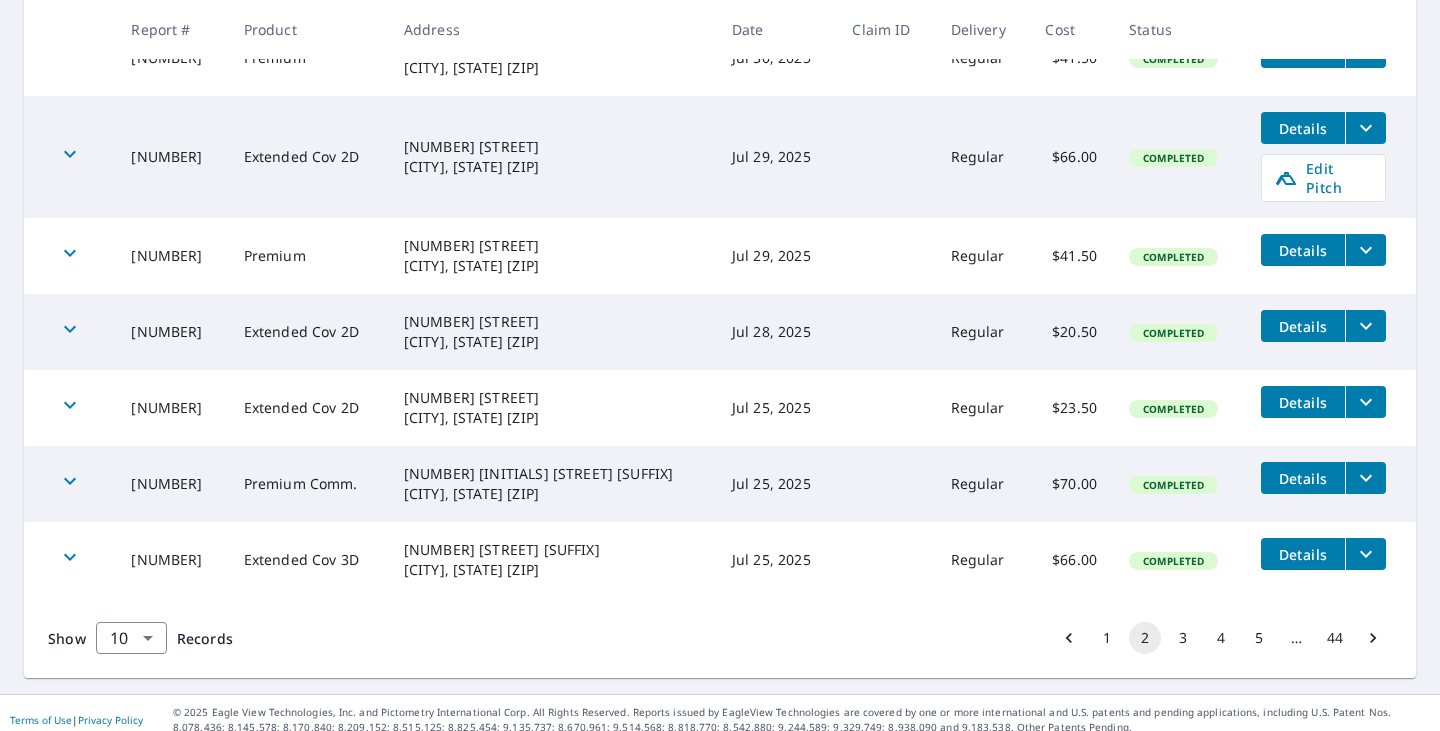 click on "Details" at bounding box center [1303, 326] 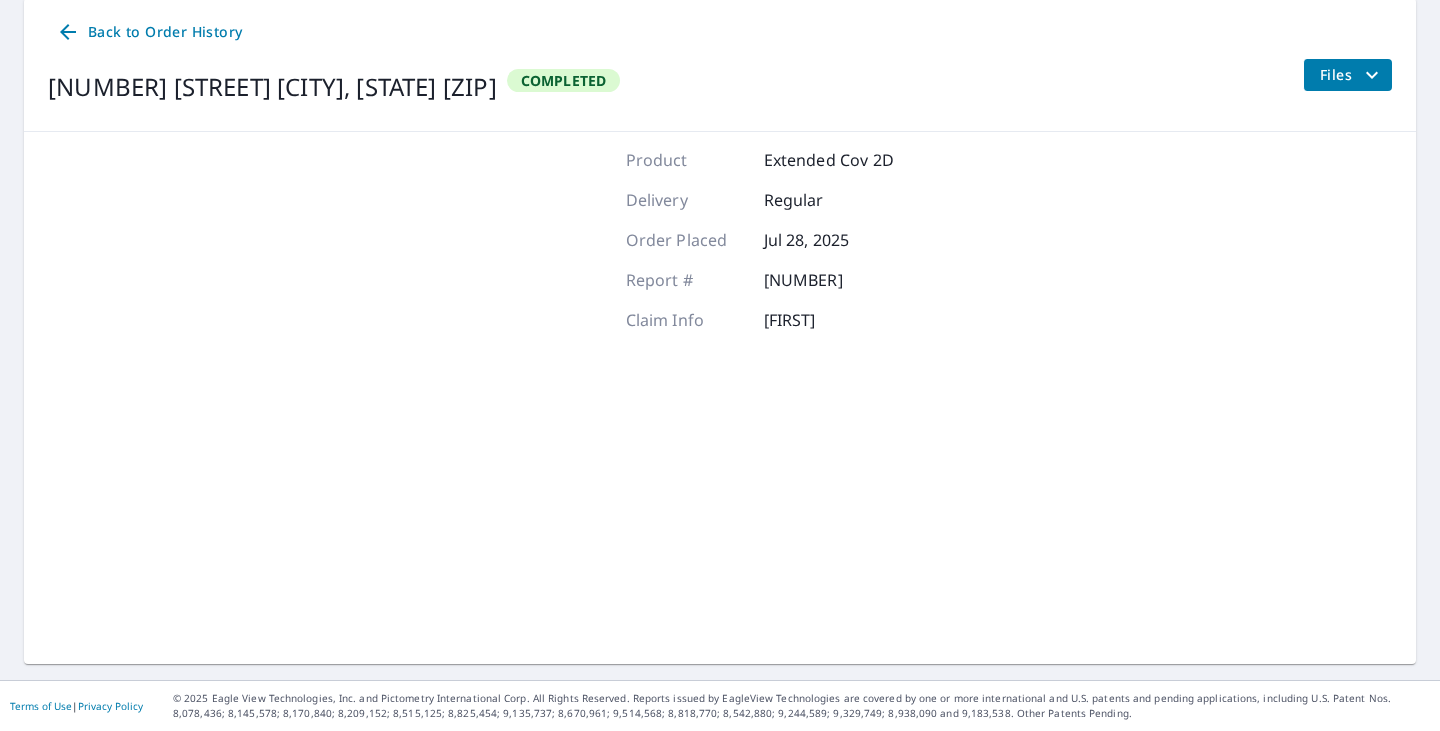 scroll, scrollTop: 203, scrollLeft: 0, axis: vertical 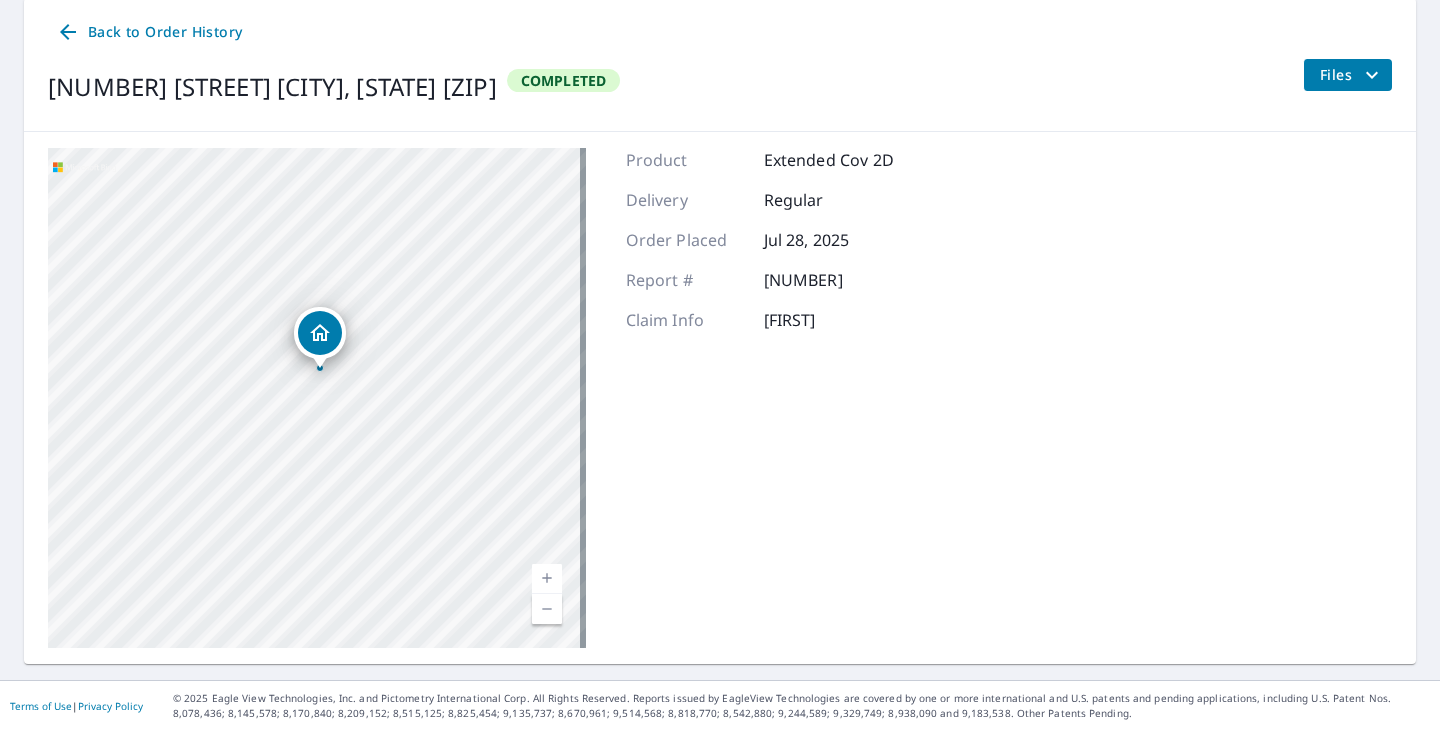 click 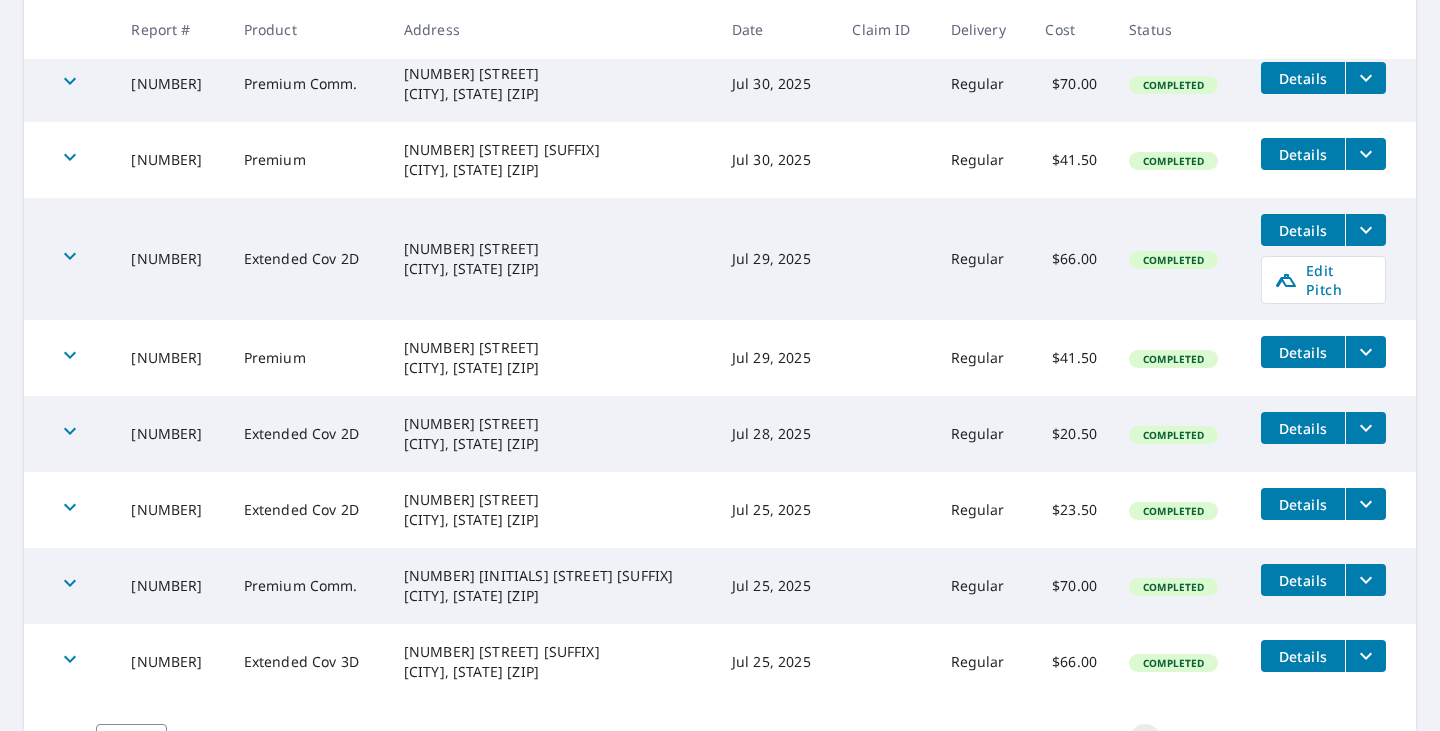scroll, scrollTop: 574, scrollLeft: 0, axis: vertical 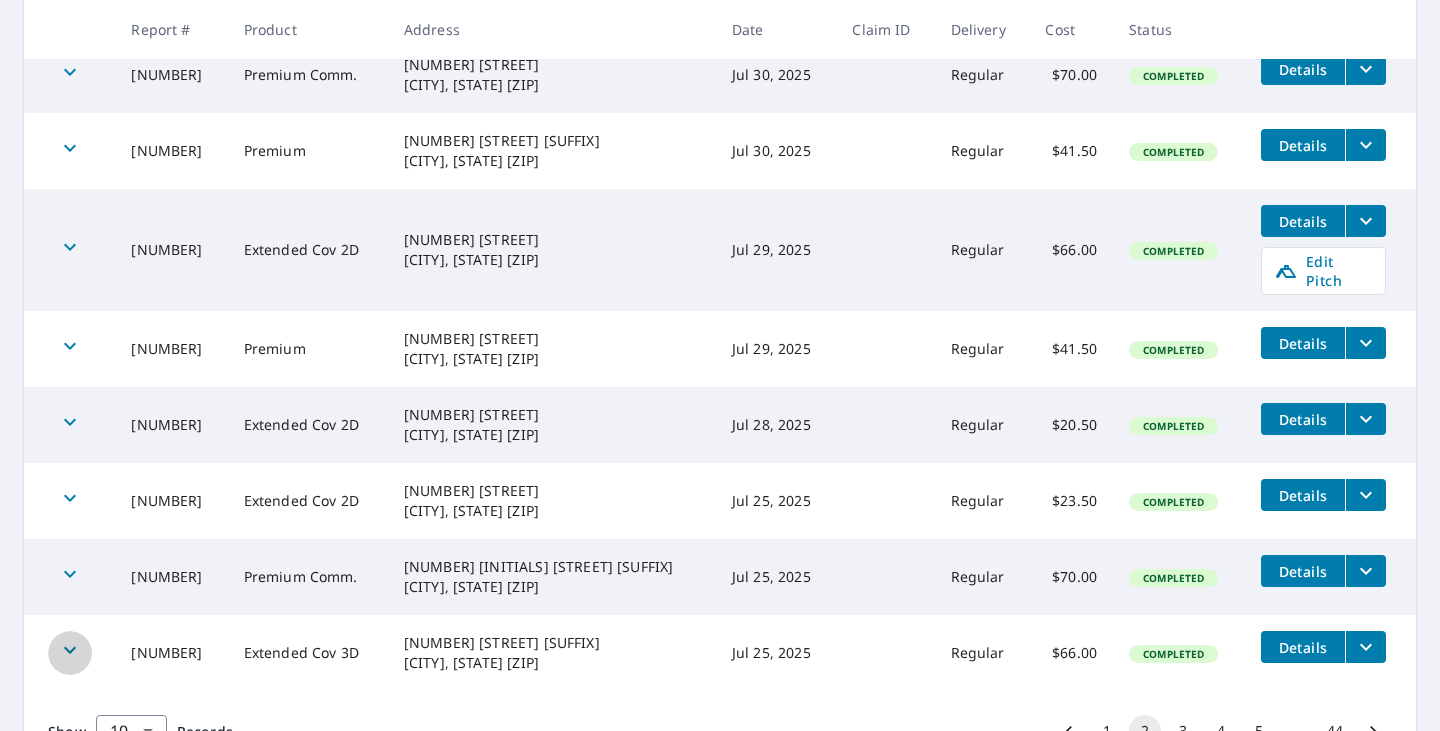 click 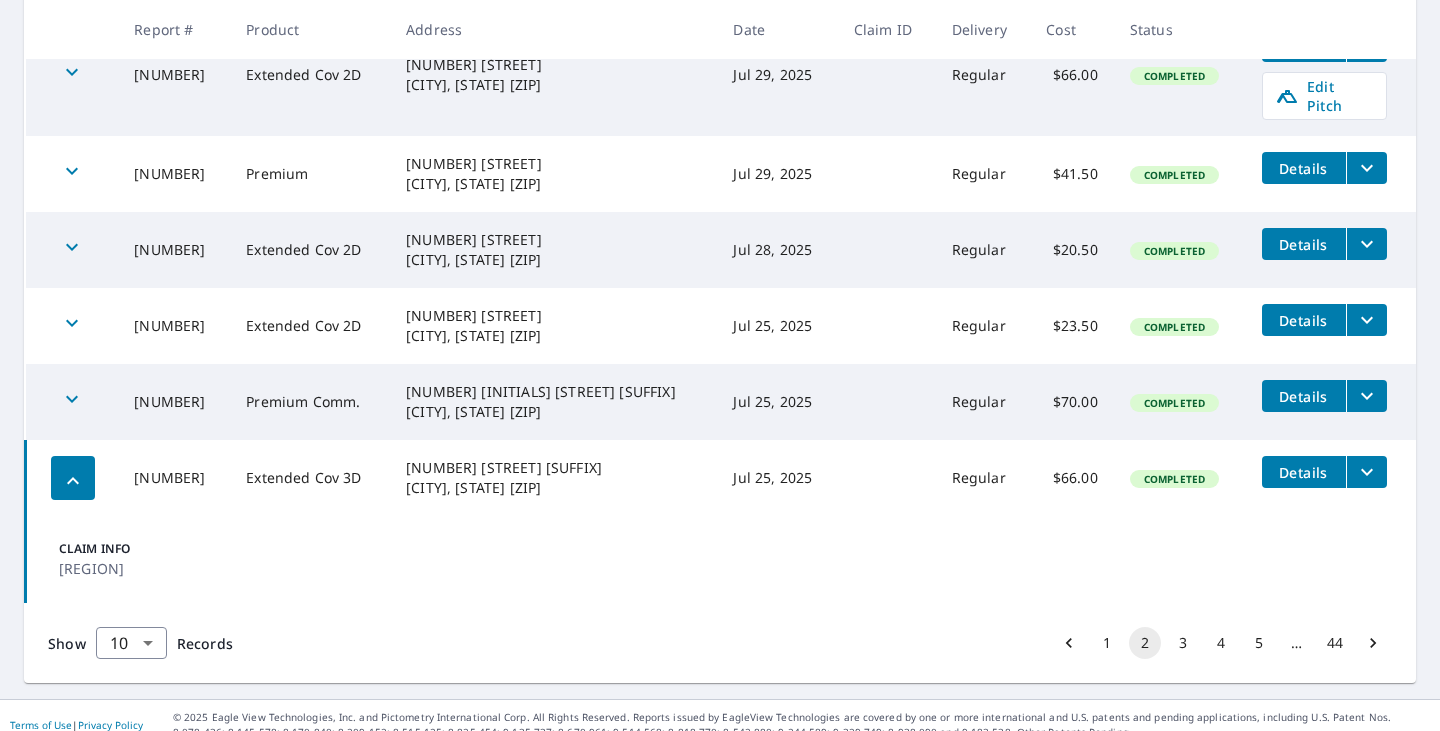 click at bounding box center (73, 478) 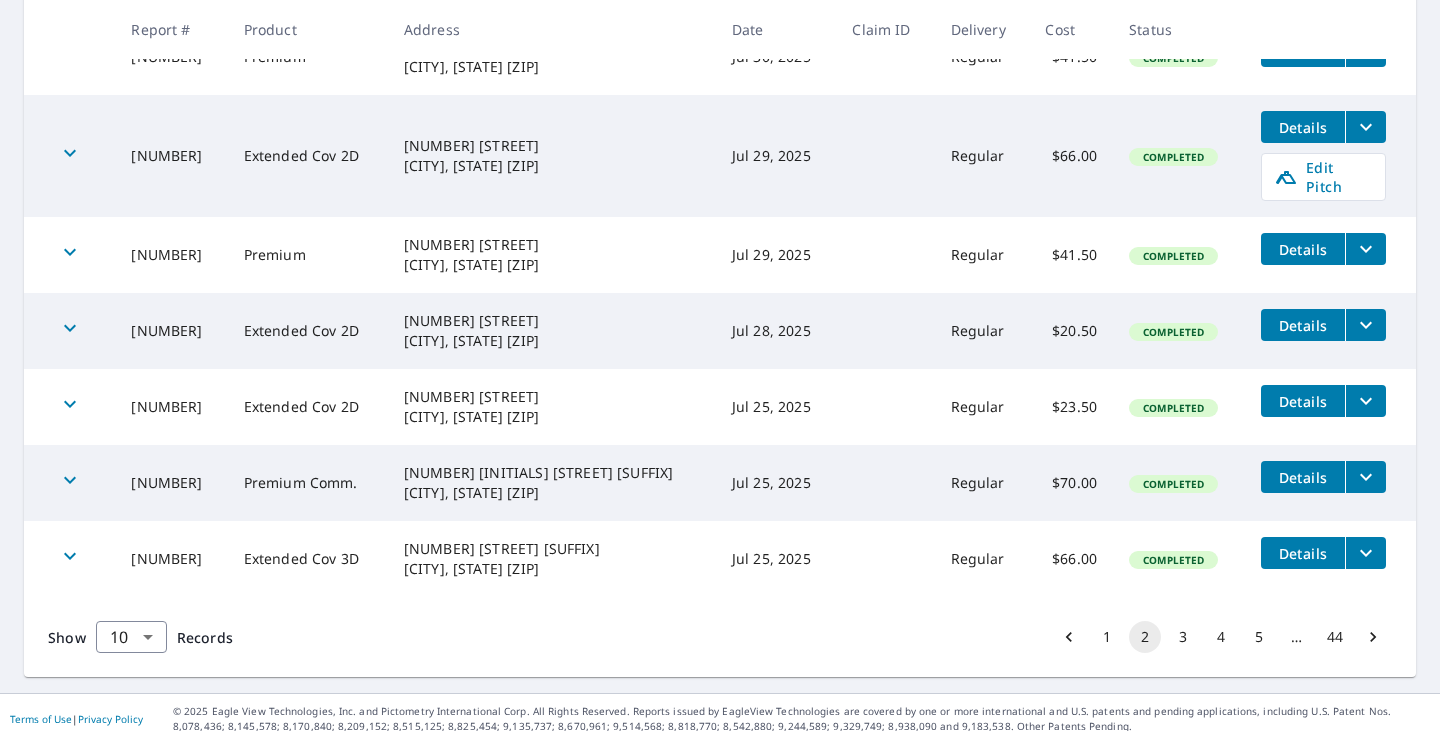 scroll, scrollTop: 667, scrollLeft: 0, axis: vertical 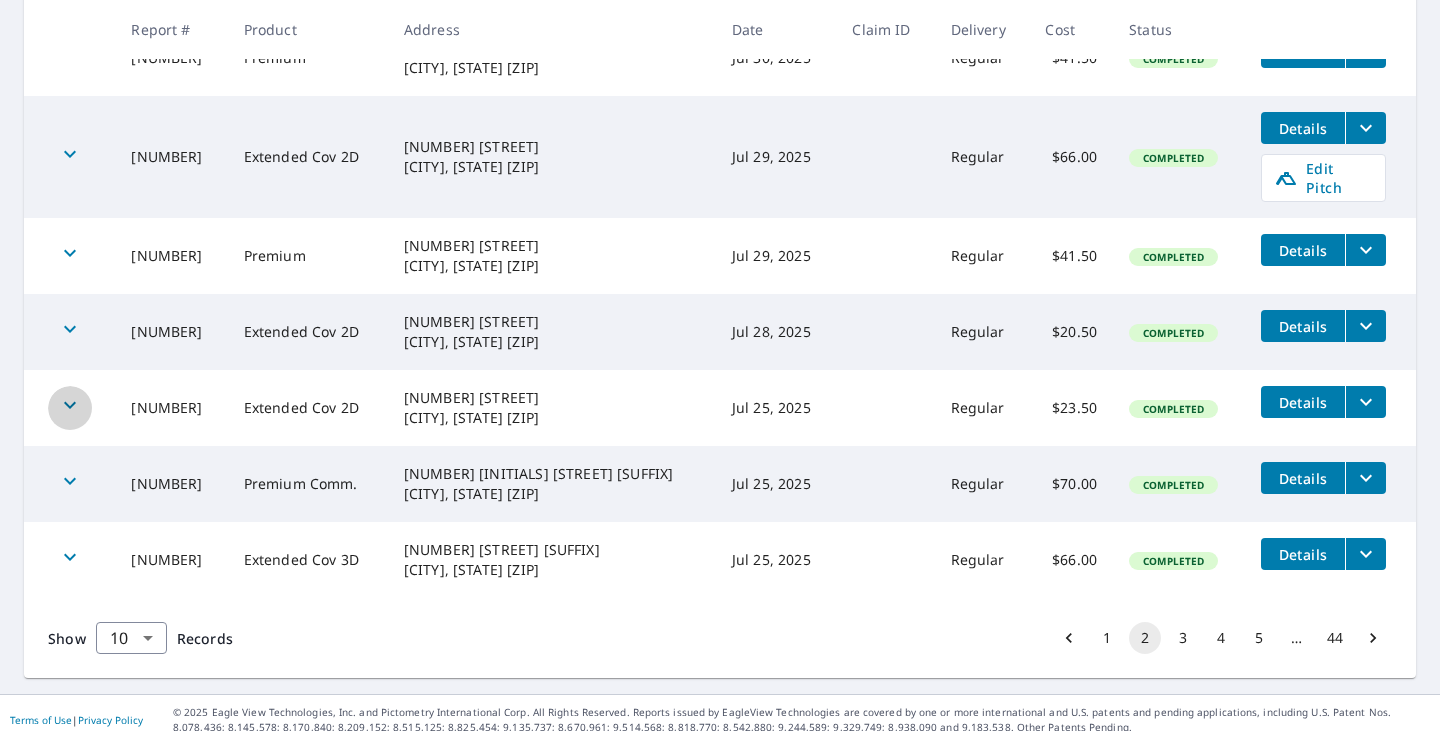 click 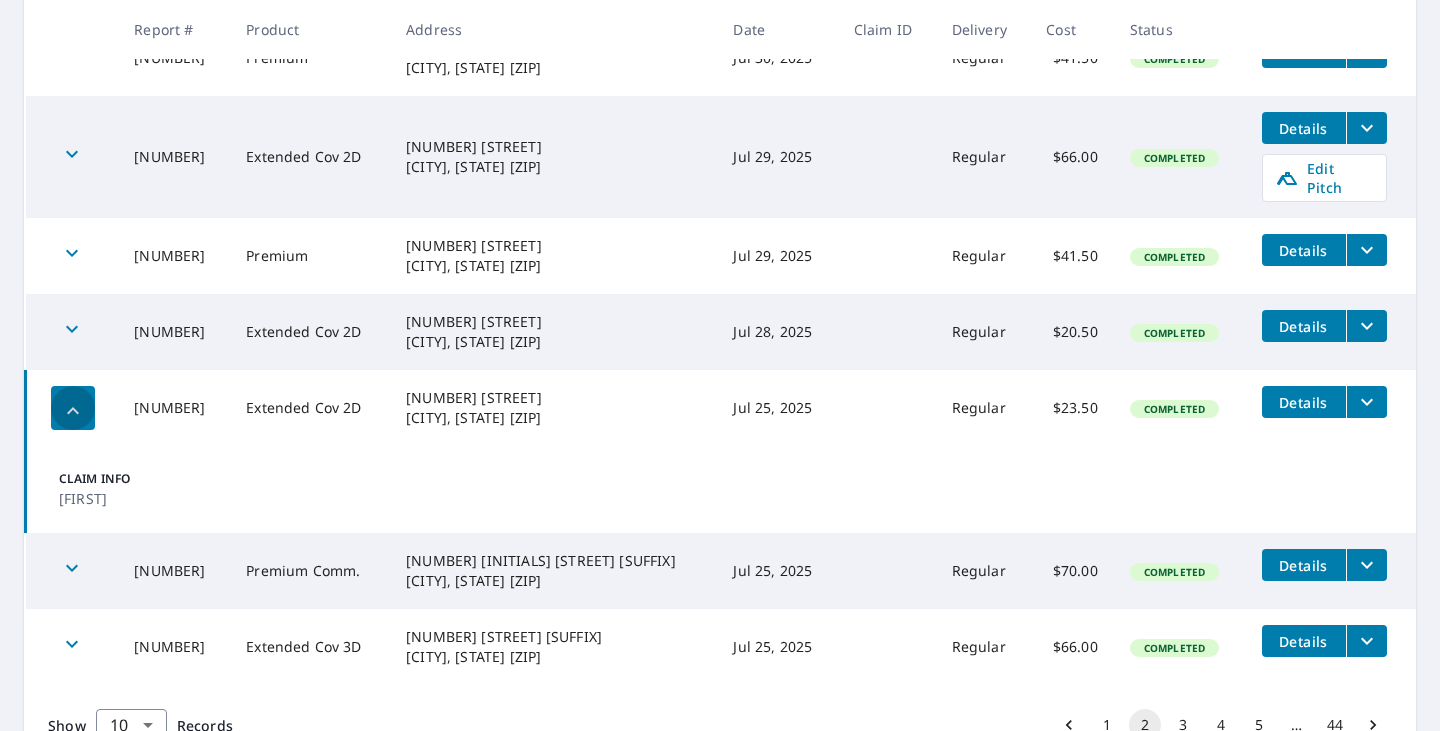 click 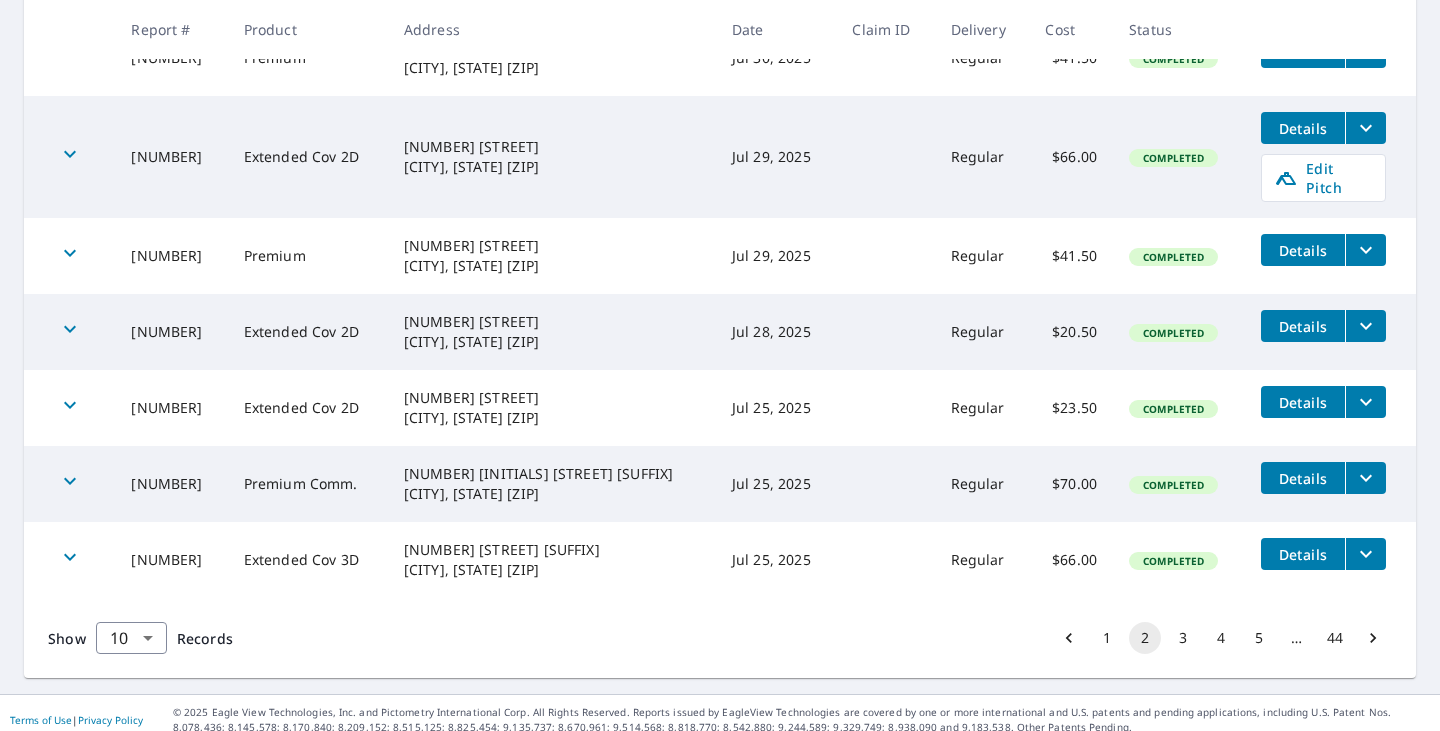 click 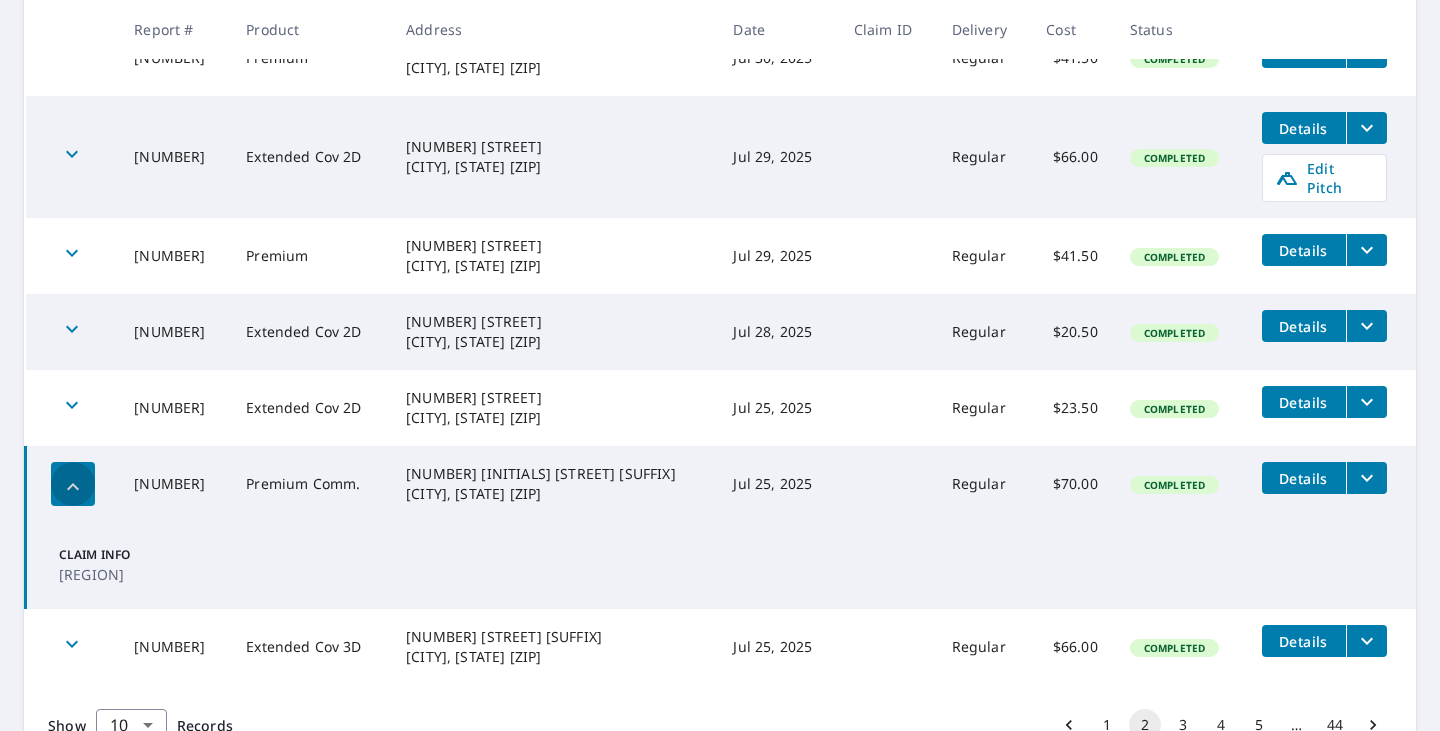 click 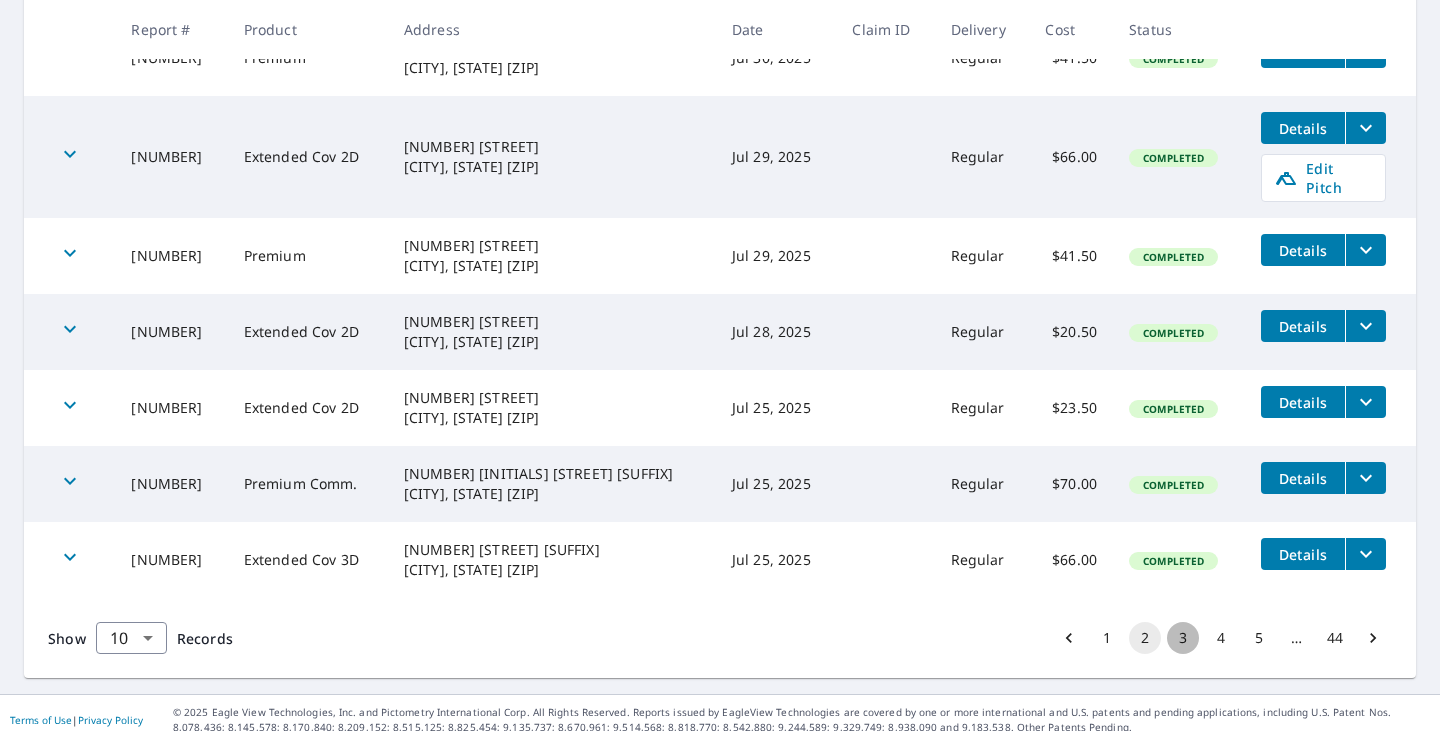 click on "3" at bounding box center [1183, 638] 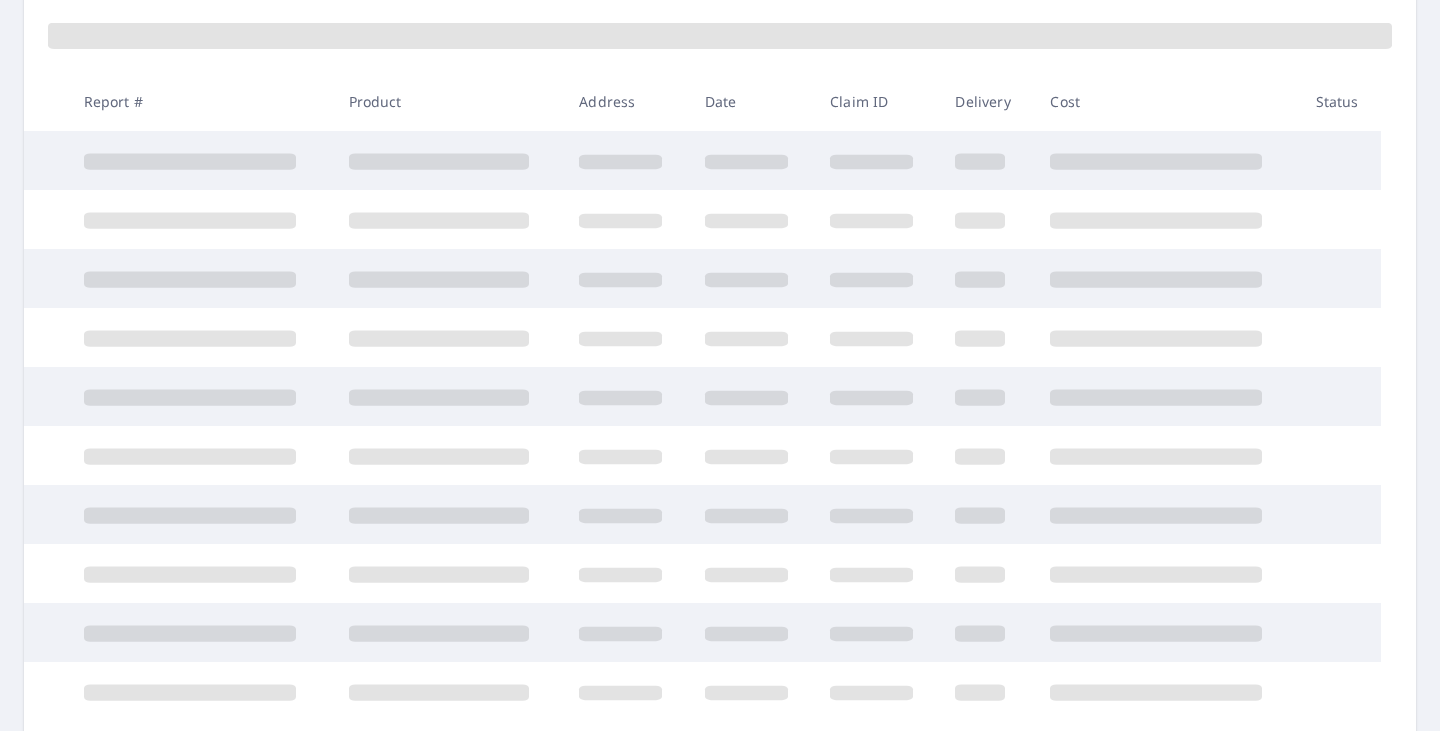 scroll, scrollTop: 300, scrollLeft: 0, axis: vertical 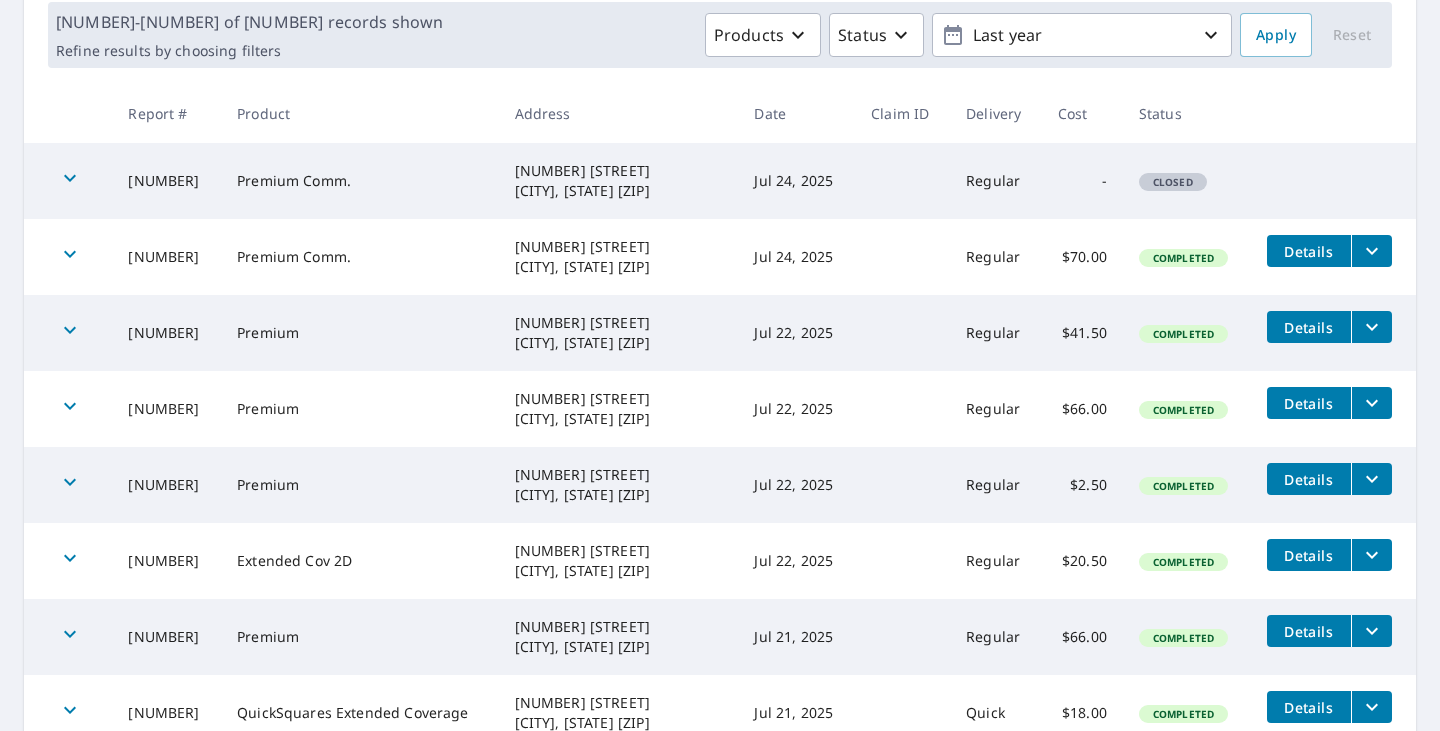click 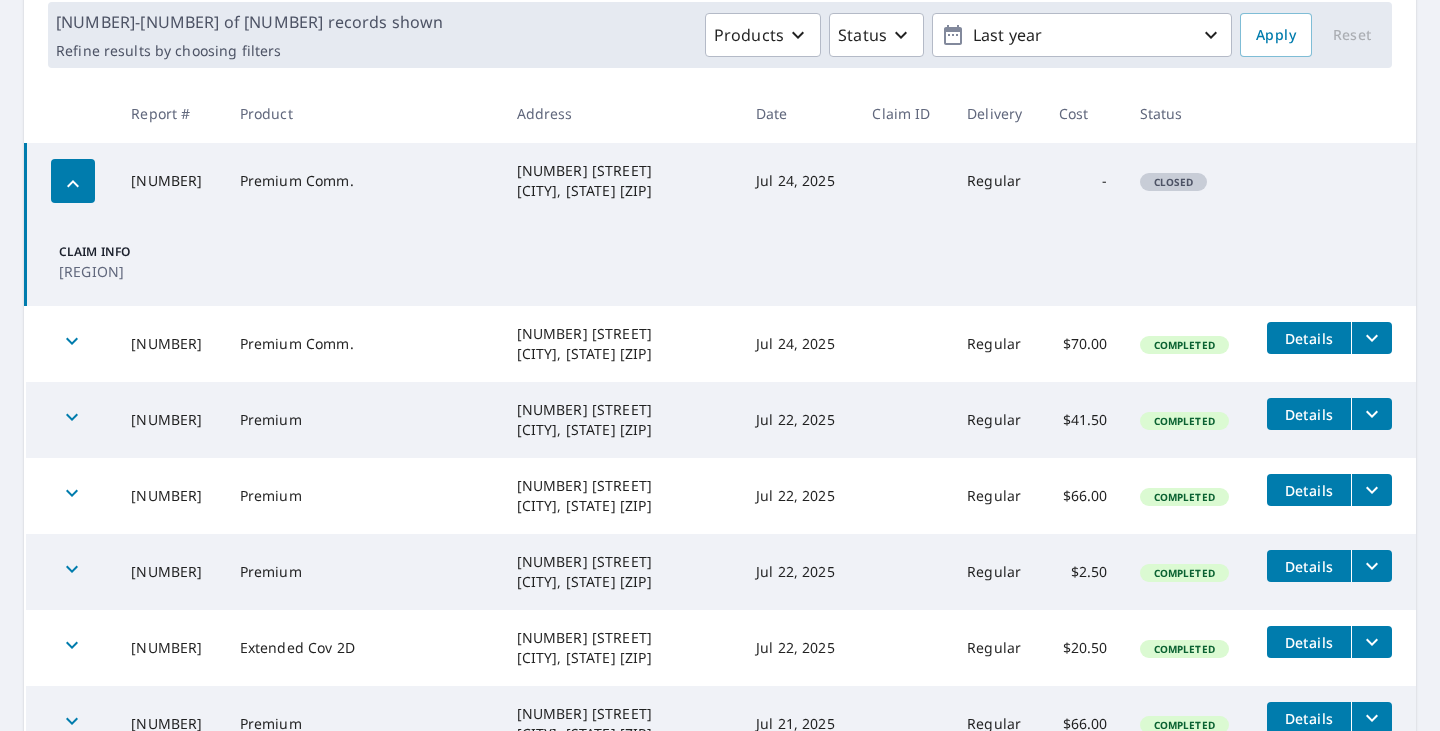 click 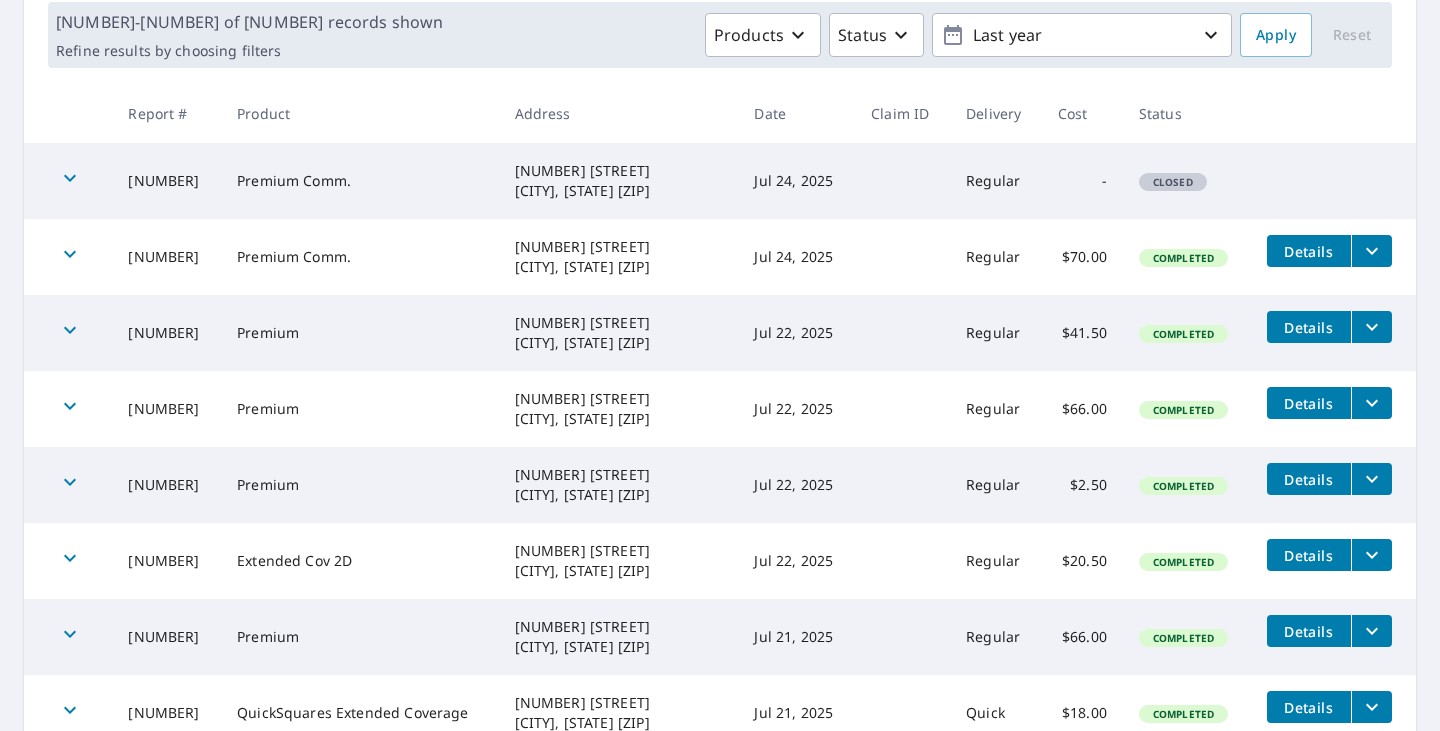 click 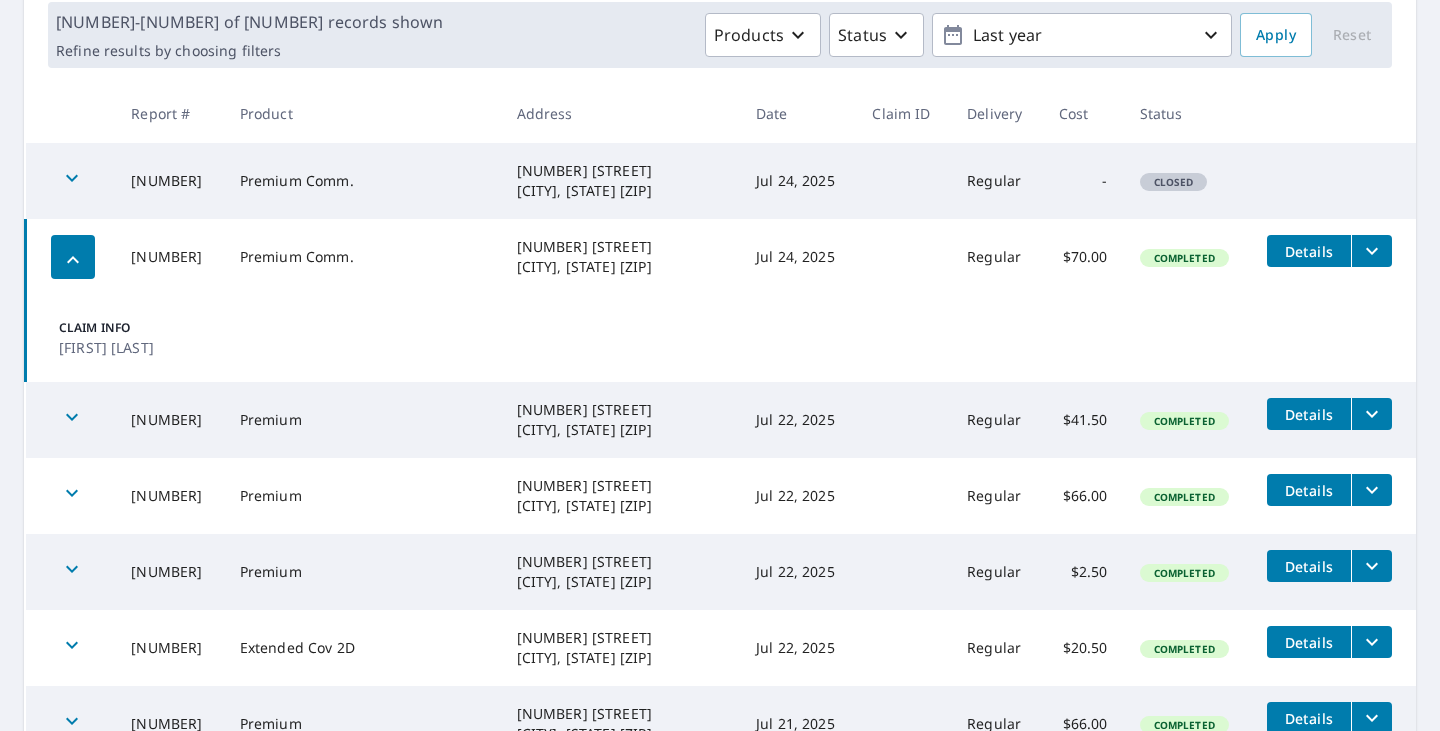 click 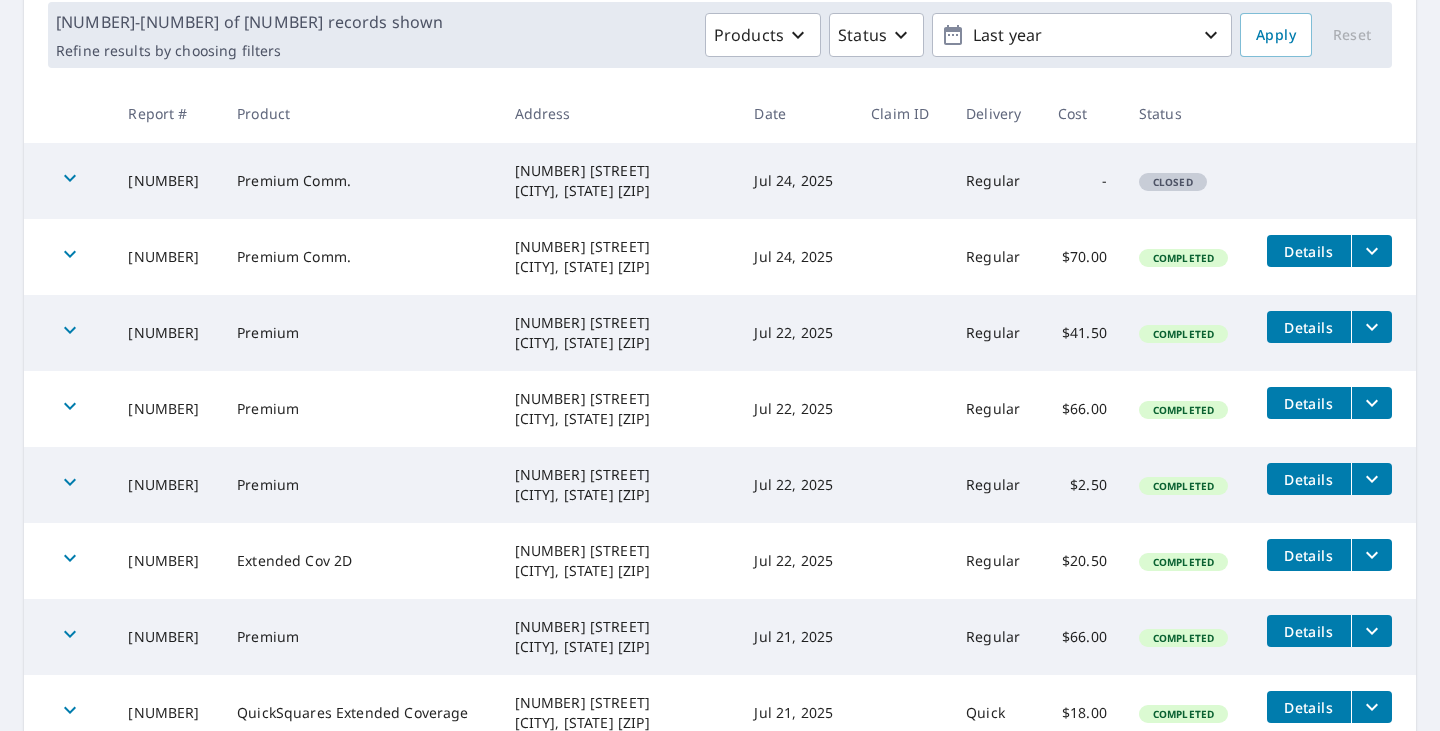 click at bounding box center [70, 333] 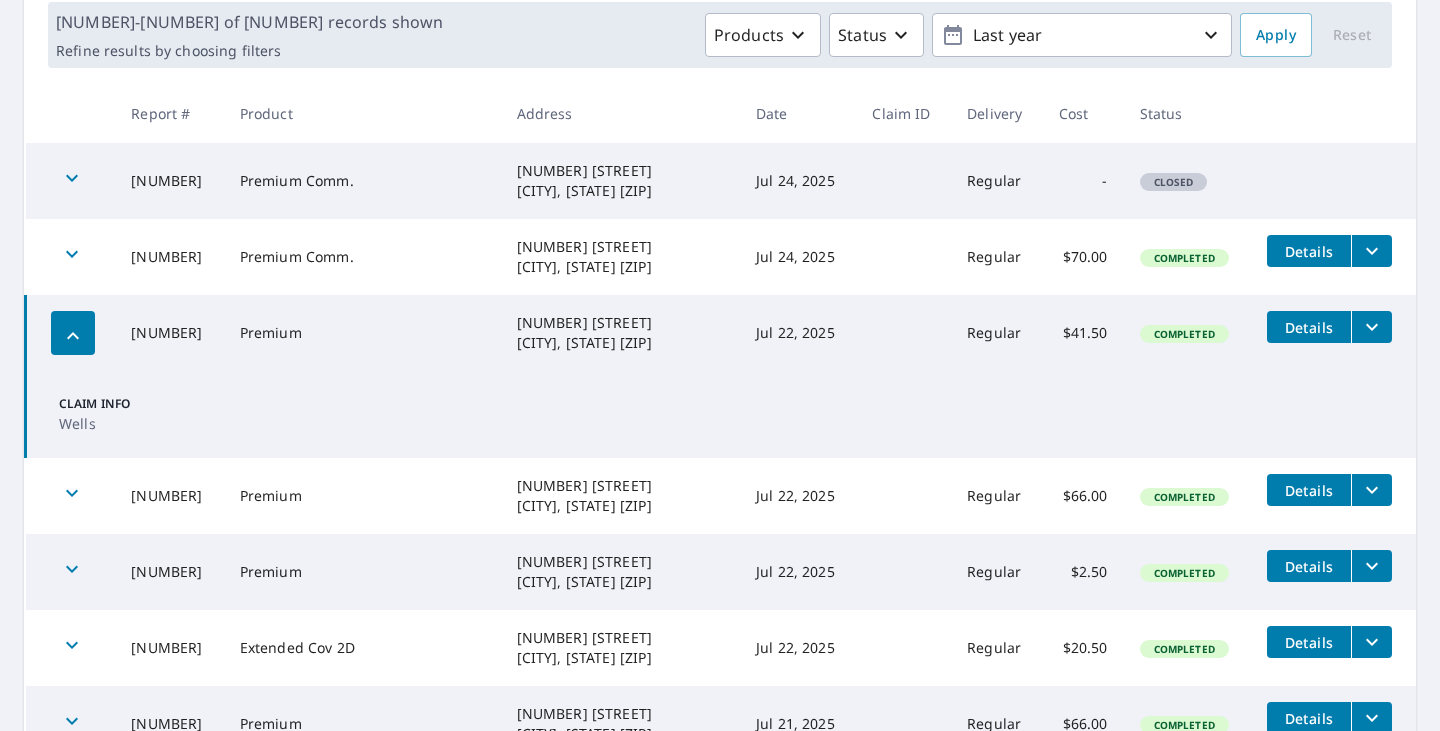 click at bounding box center (71, 333) 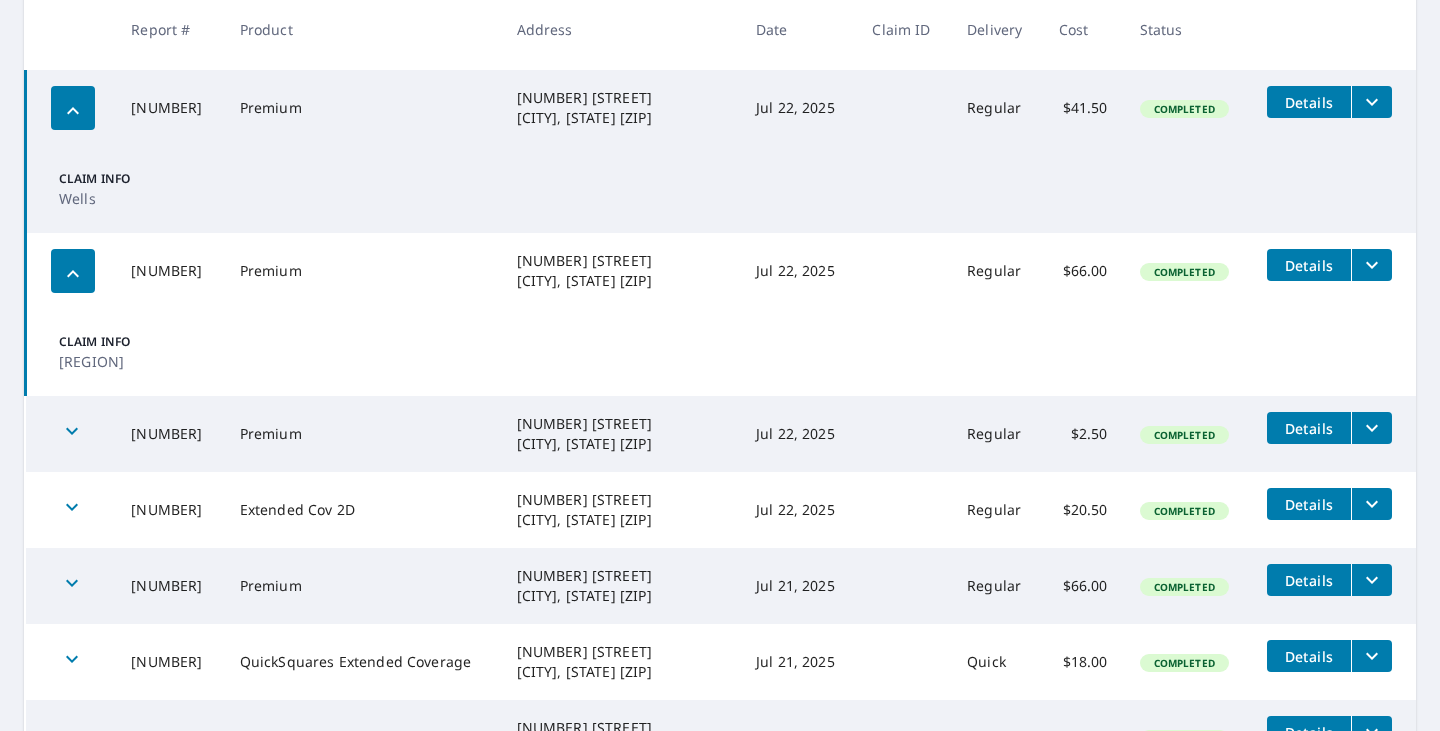 click at bounding box center [72, 434] 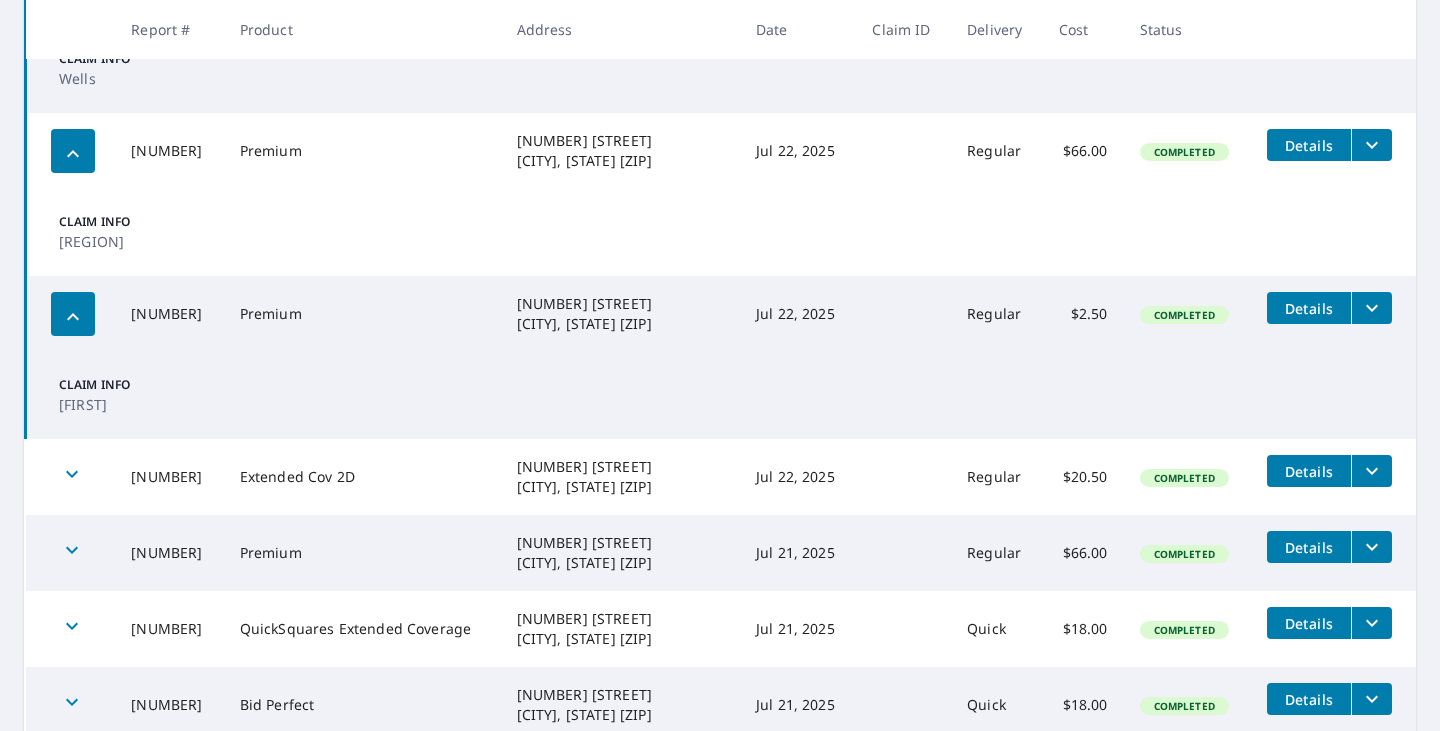 scroll, scrollTop: 750, scrollLeft: 0, axis: vertical 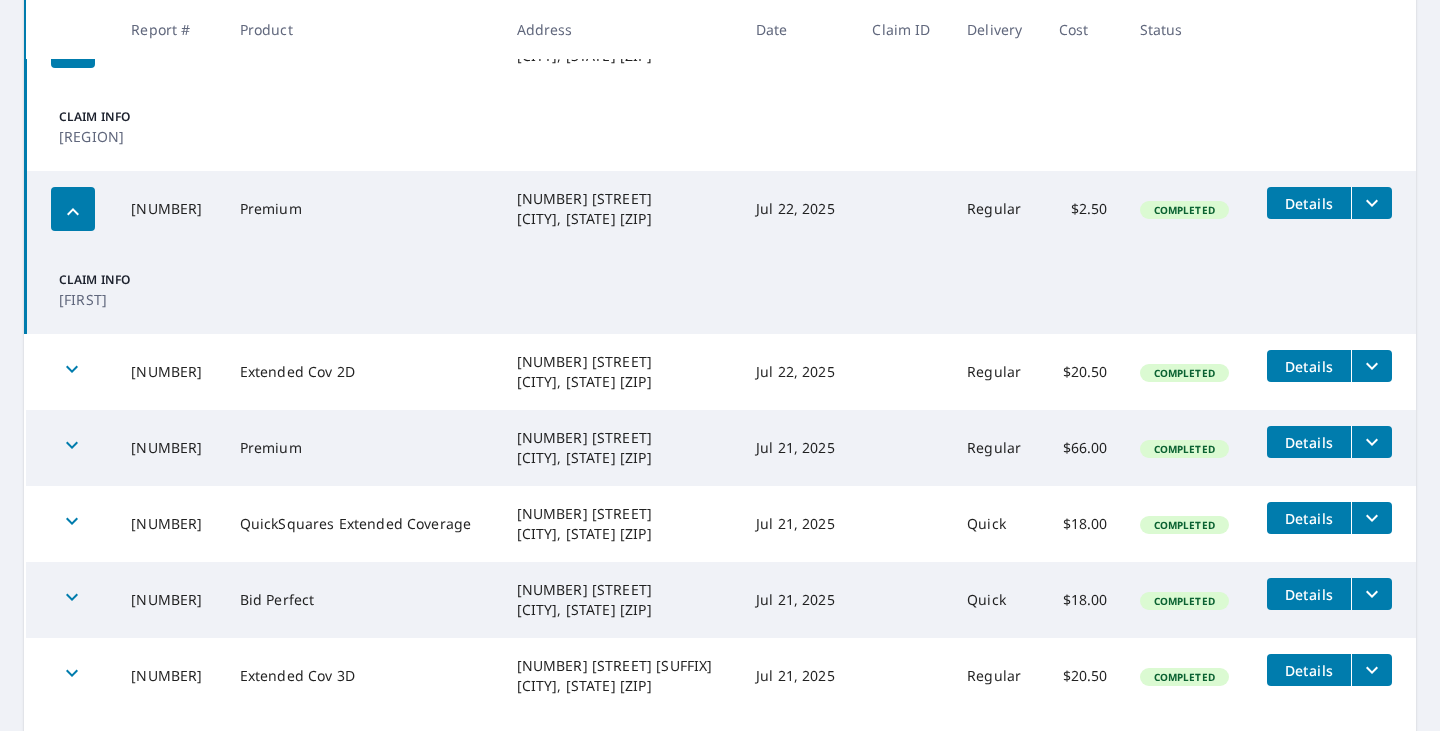 click 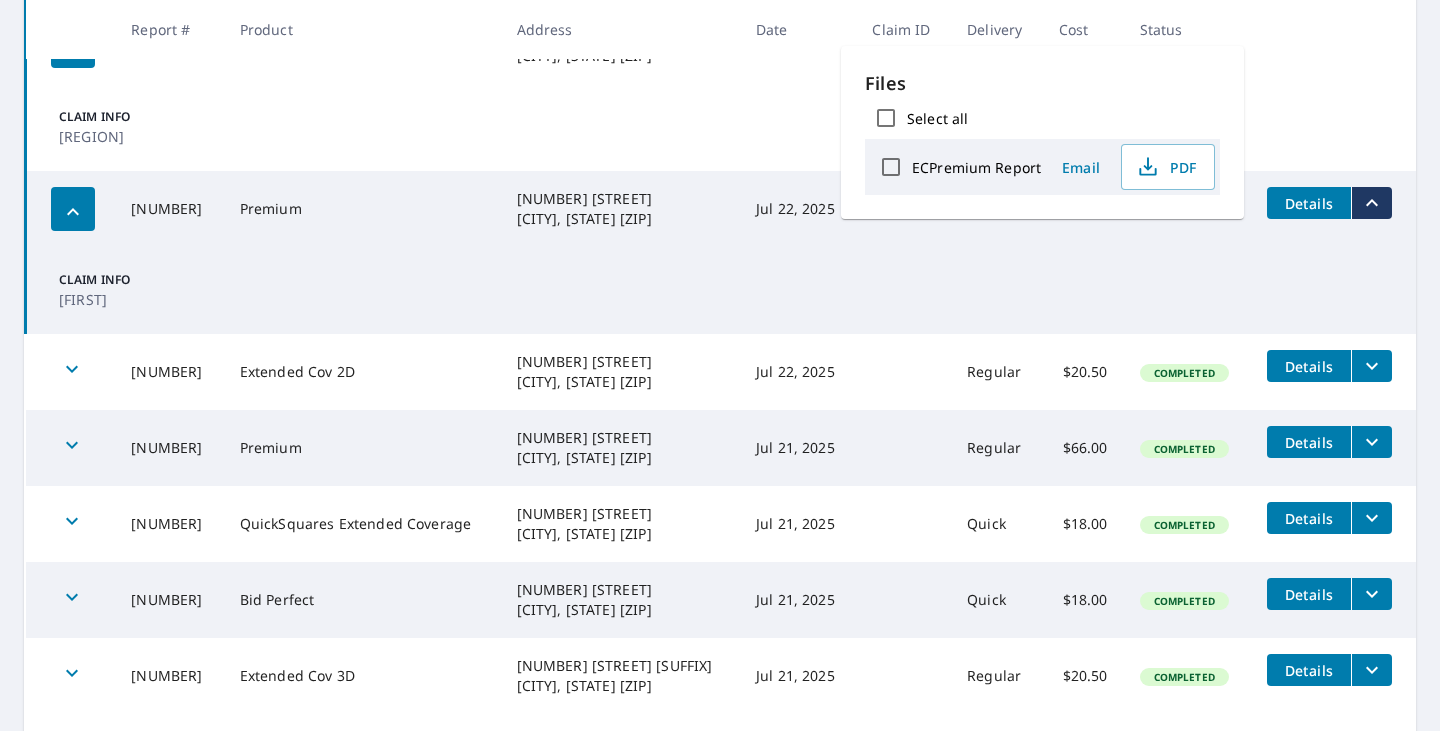 click on "Details" at bounding box center [1309, 203] 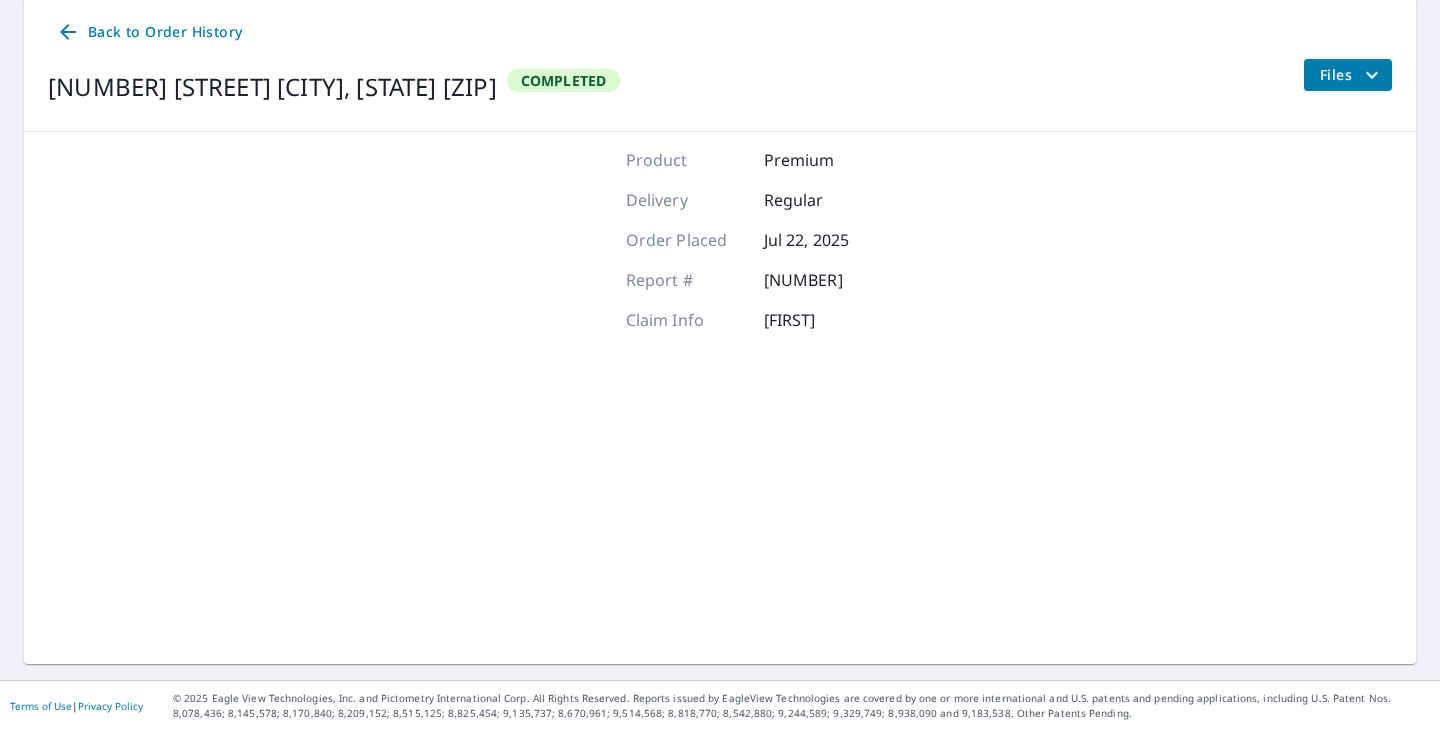 scroll, scrollTop: 203, scrollLeft: 0, axis: vertical 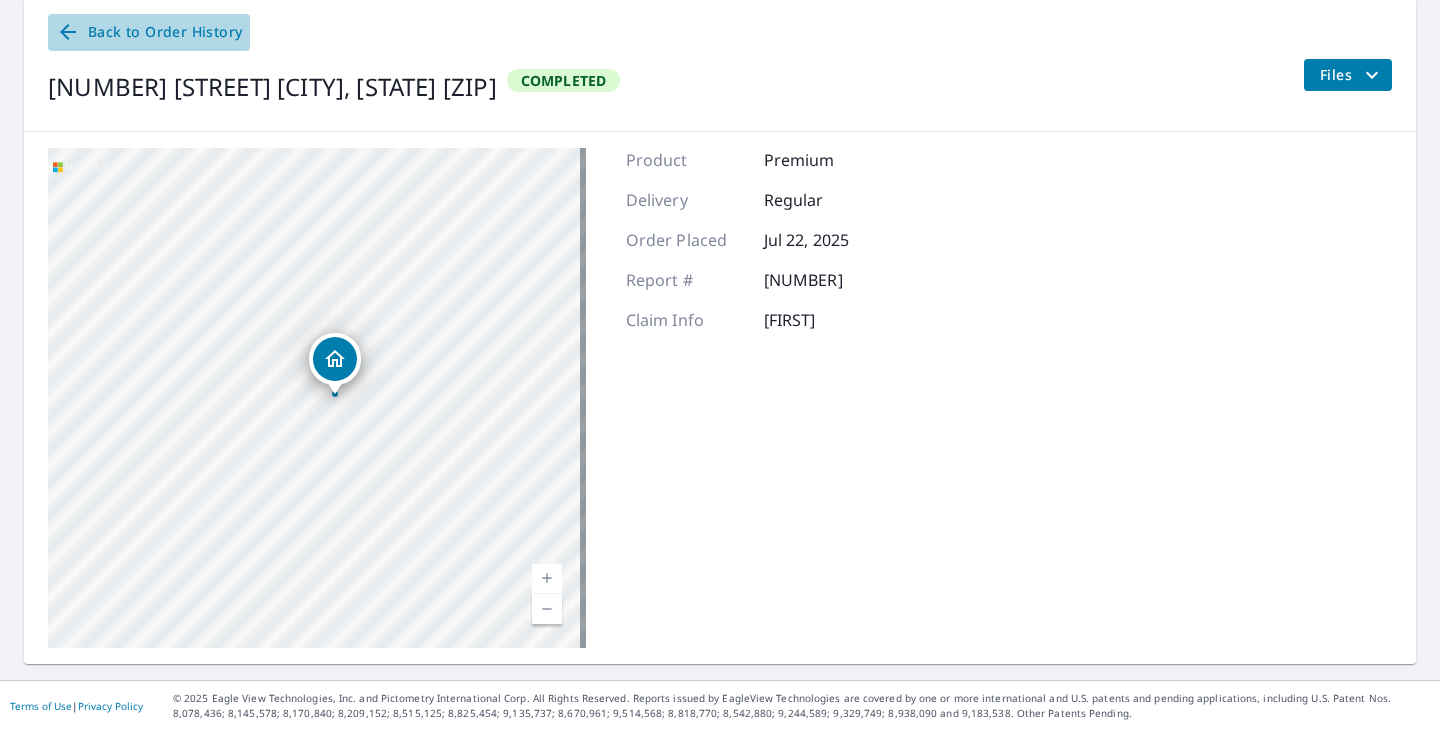 click 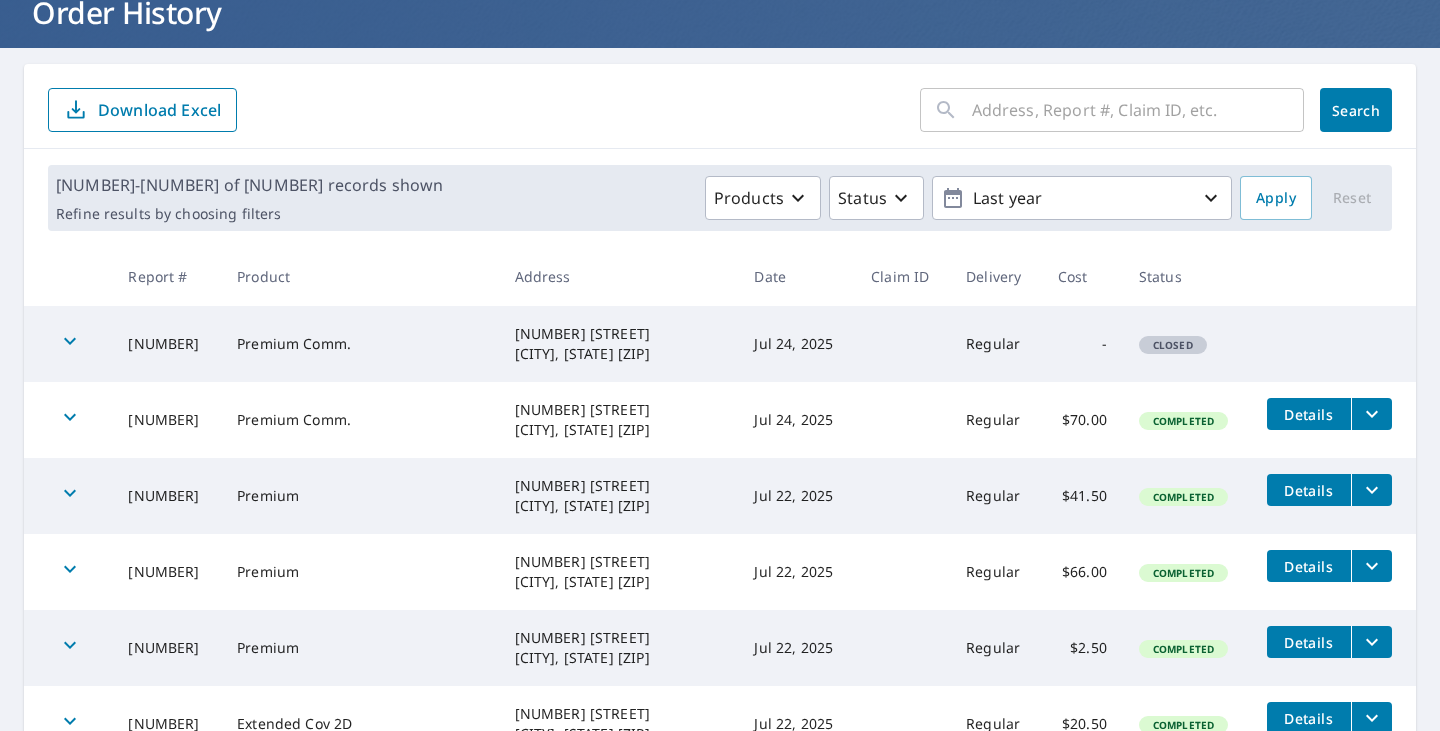 scroll, scrollTop: 128, scrollLeft: 0, axis: vertical 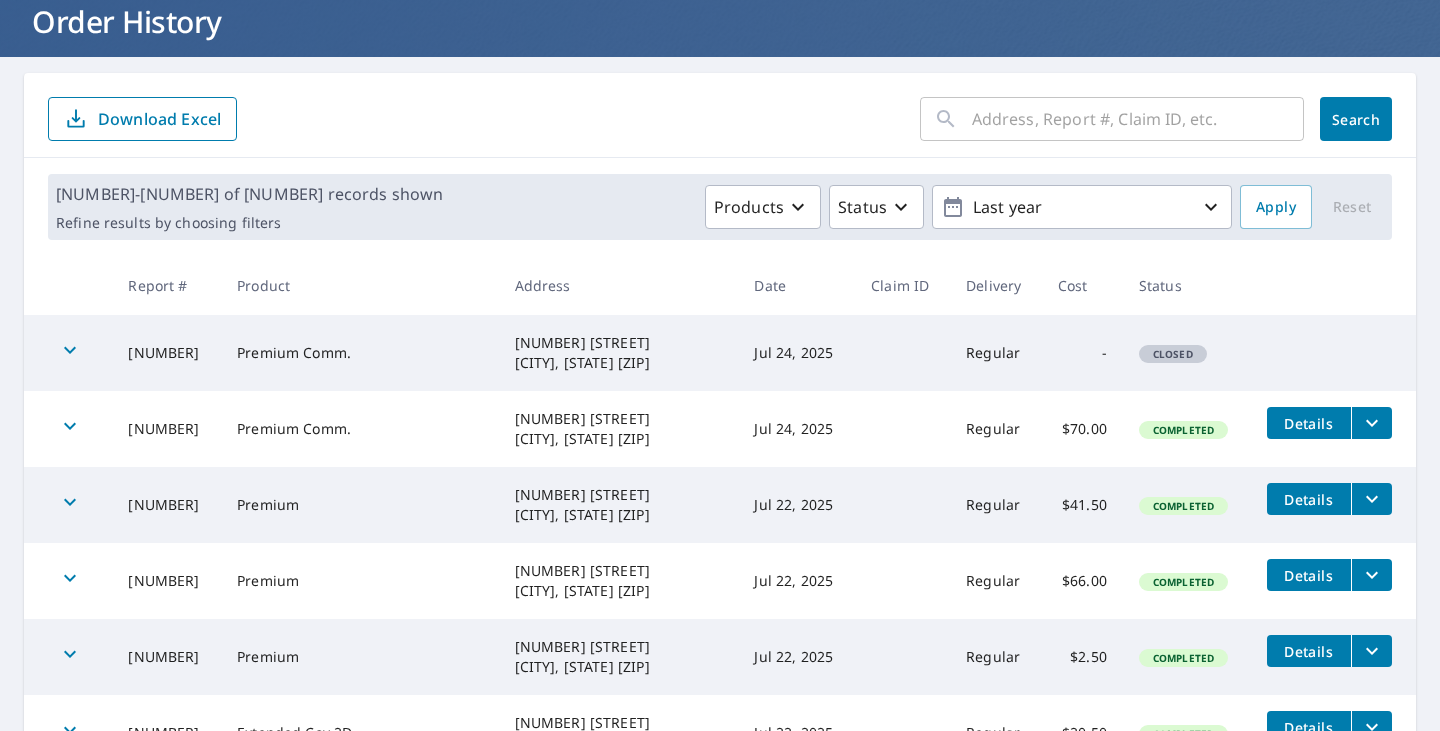 click 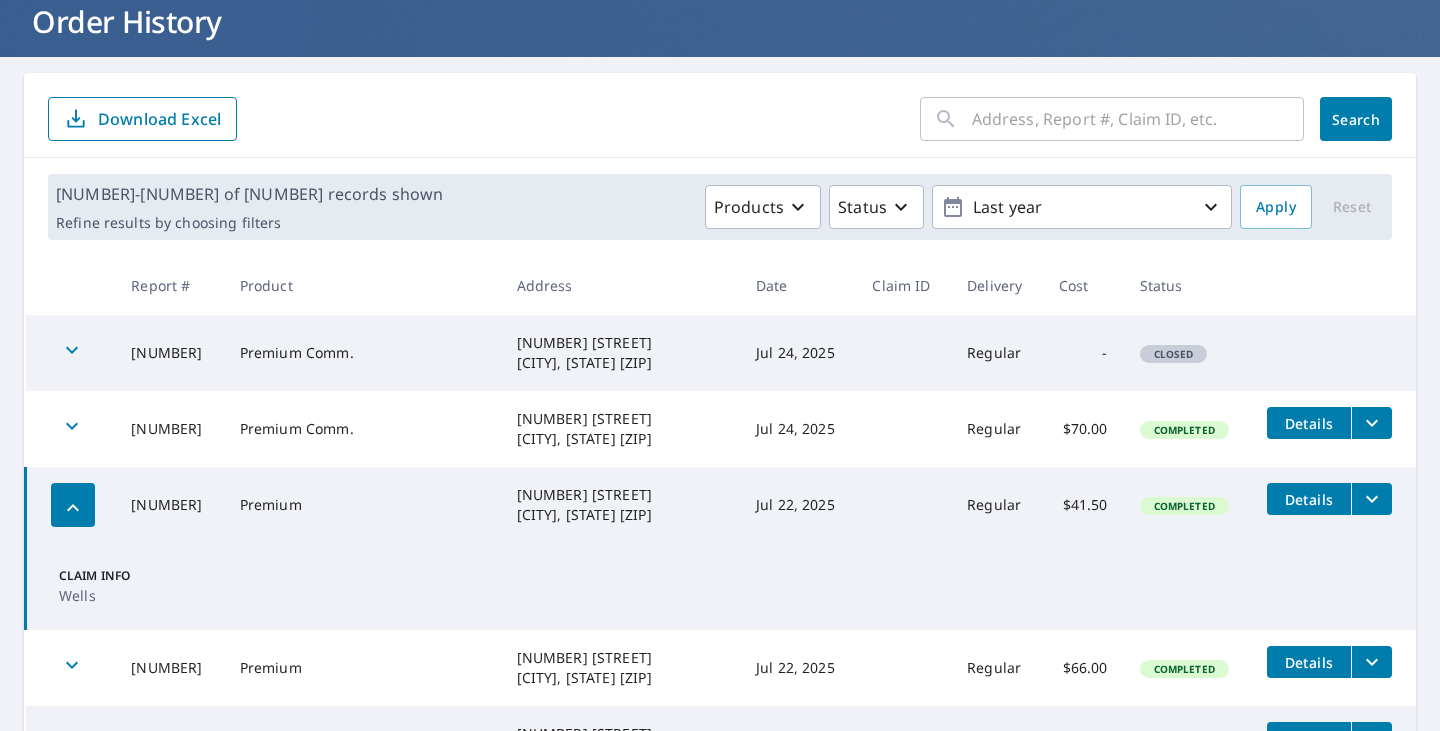 click 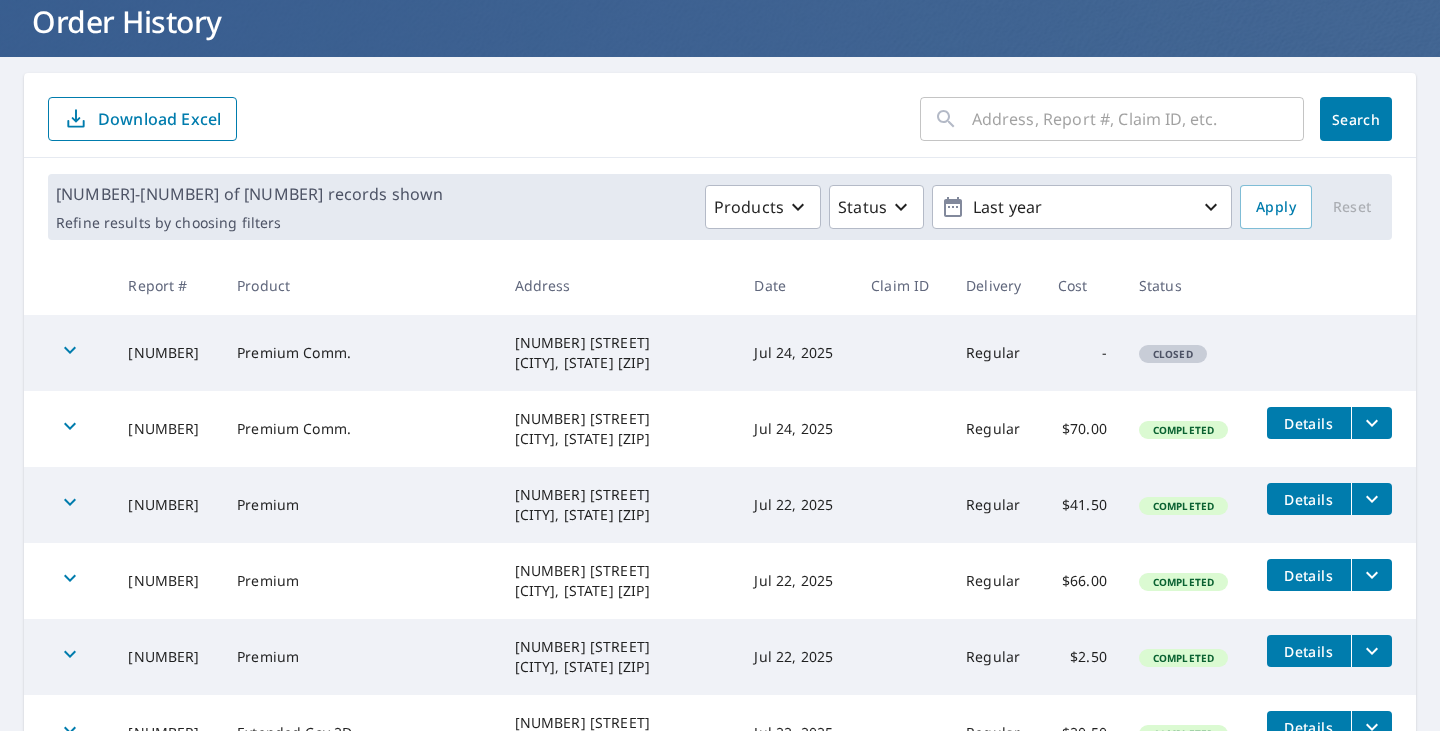 click 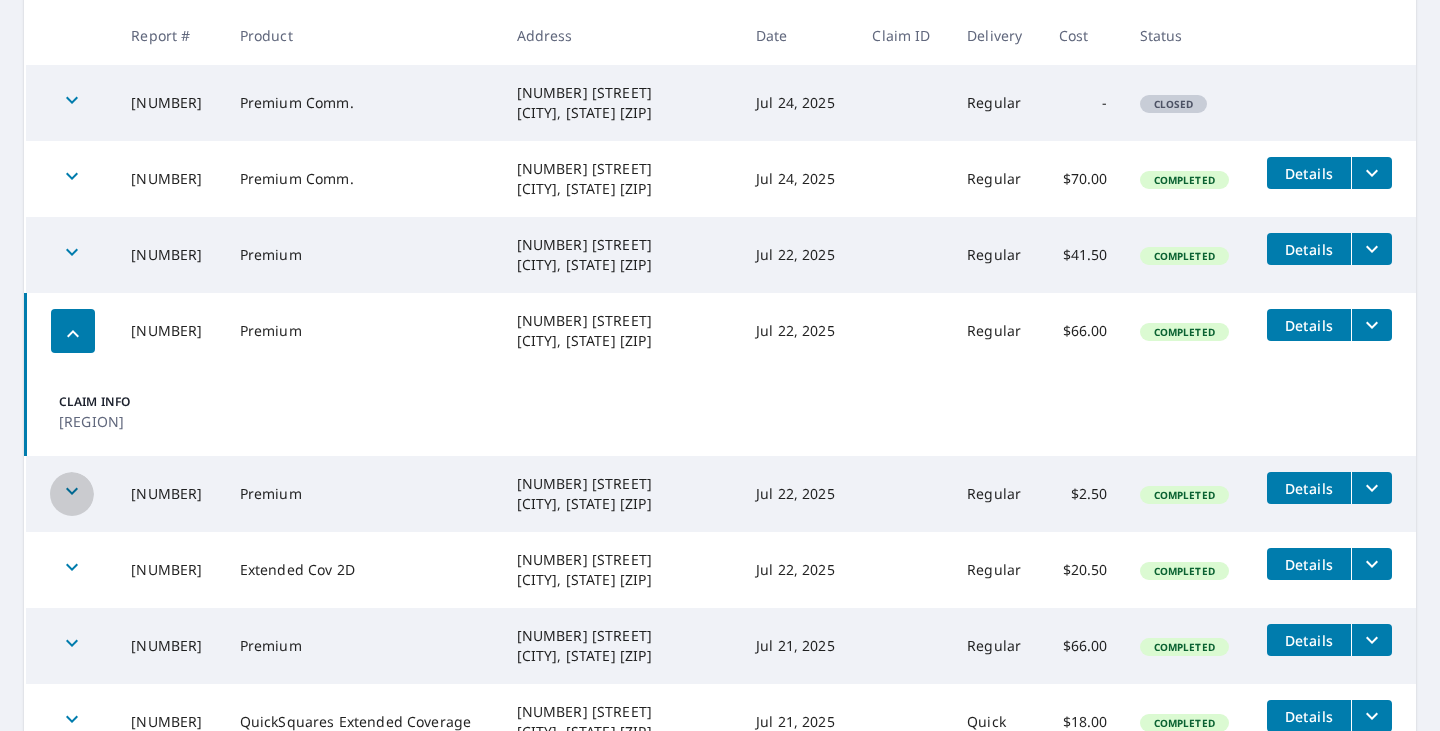 click 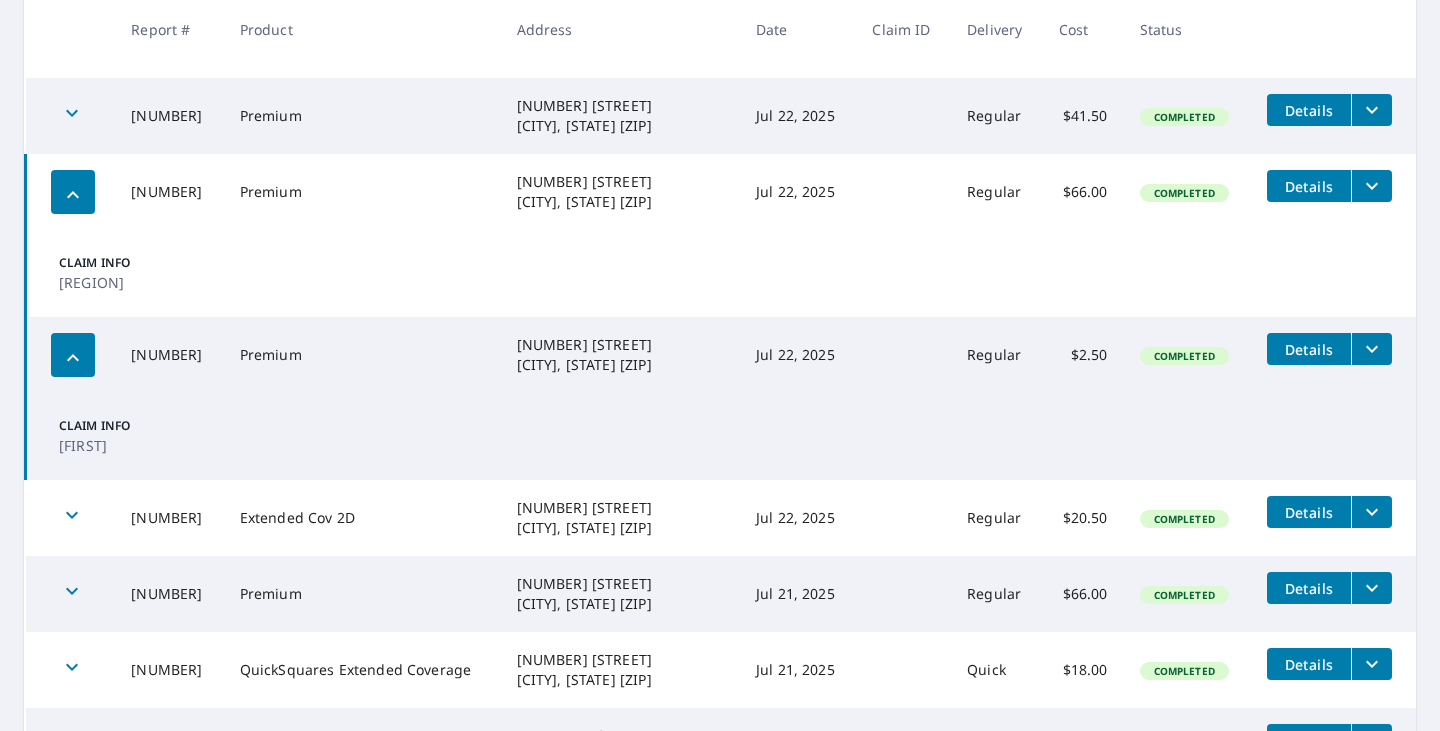 scroll, scrollTop: 528, scrollLeft: 0, axis: vertical 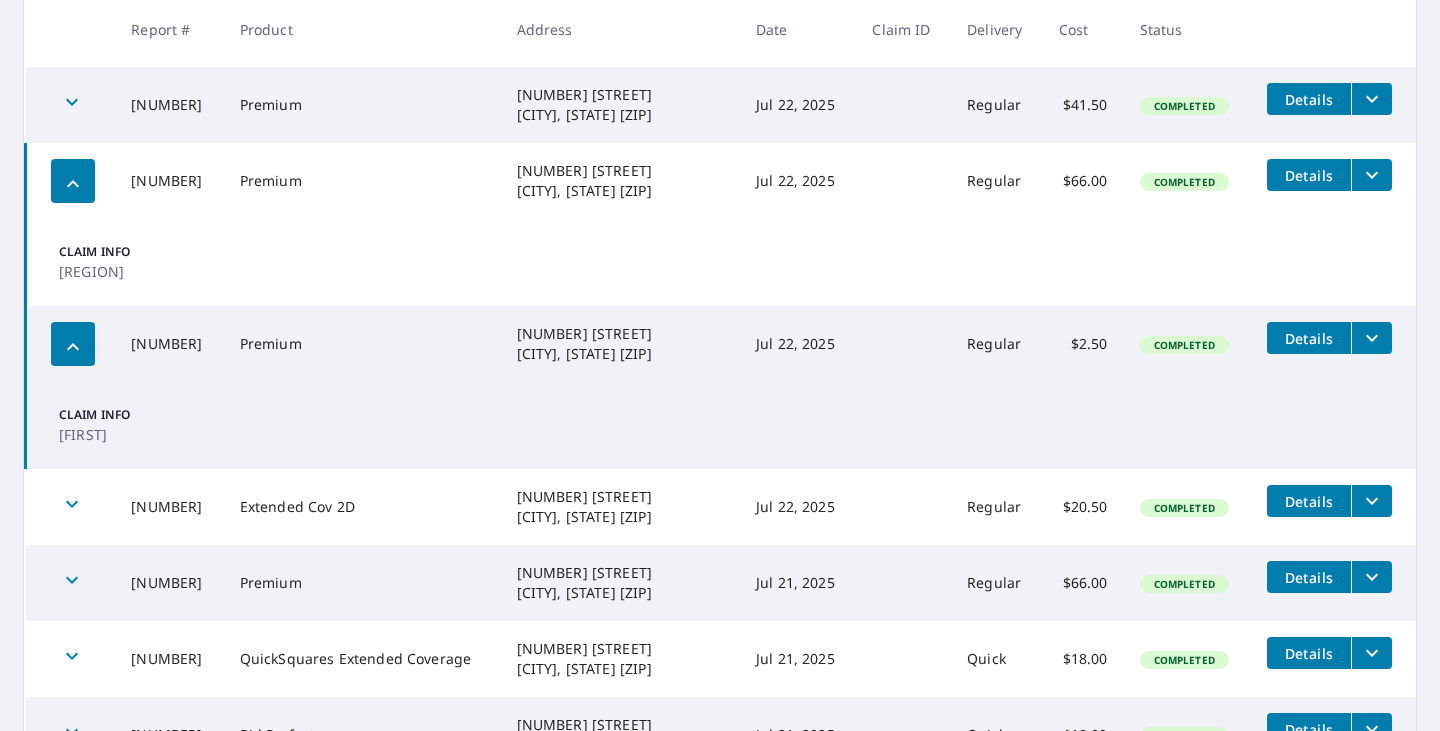click 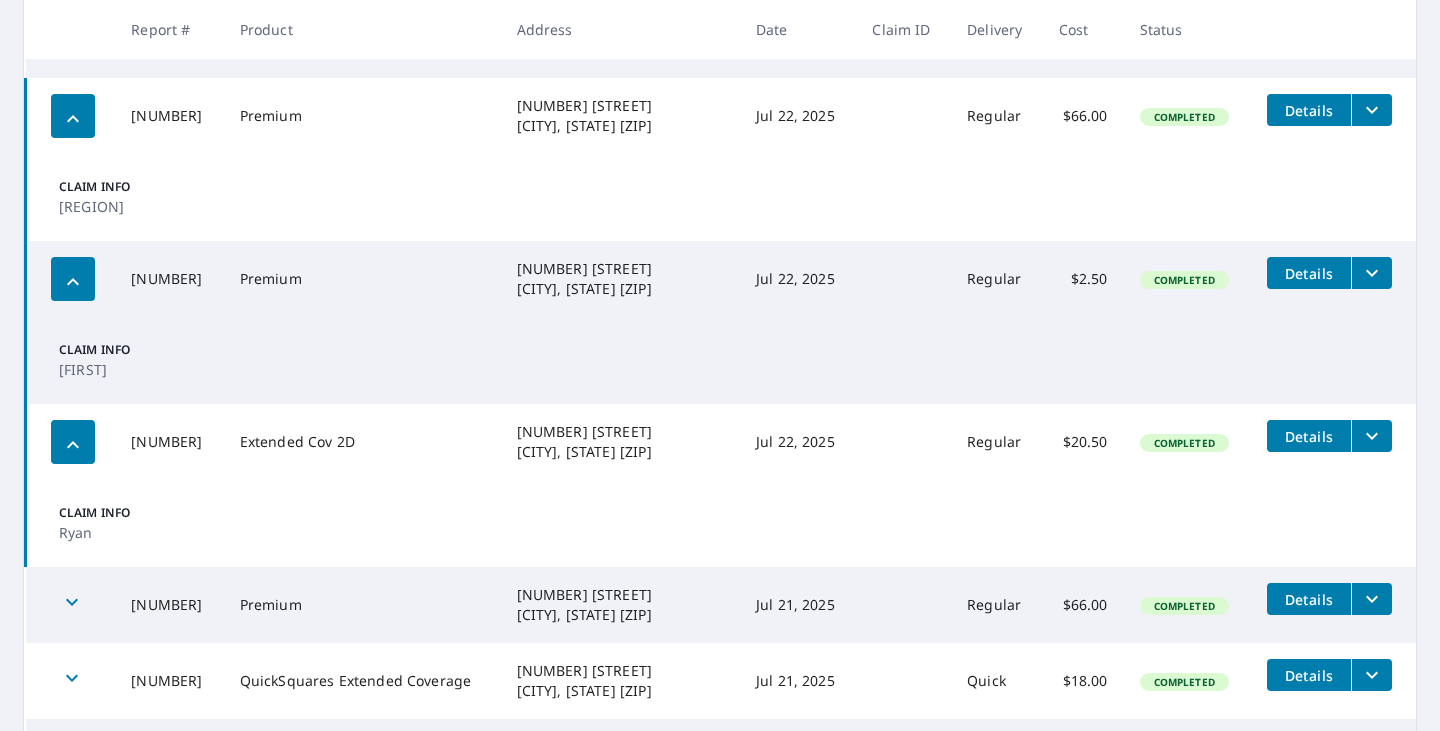 scroll, scrollTop: 778, scrollLeft: 0, axis: vertical 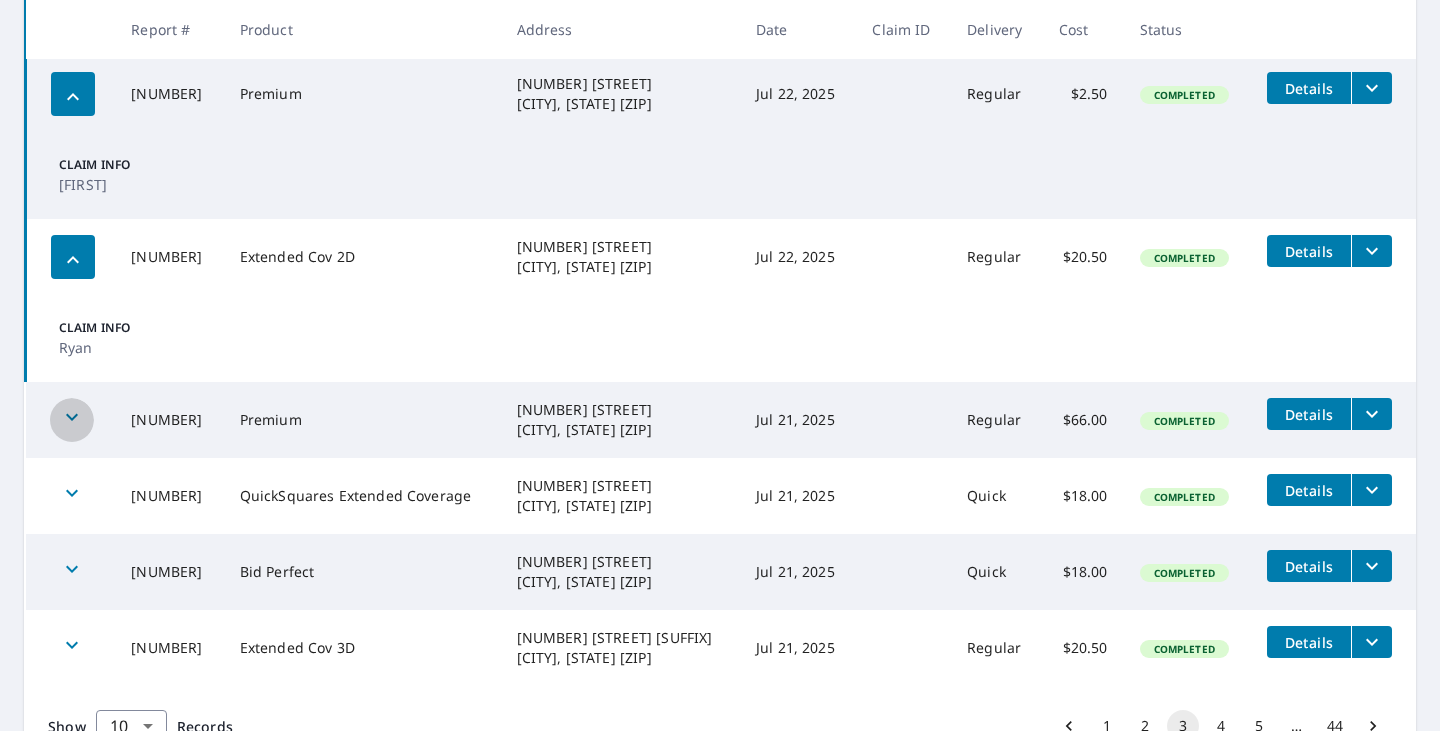 click 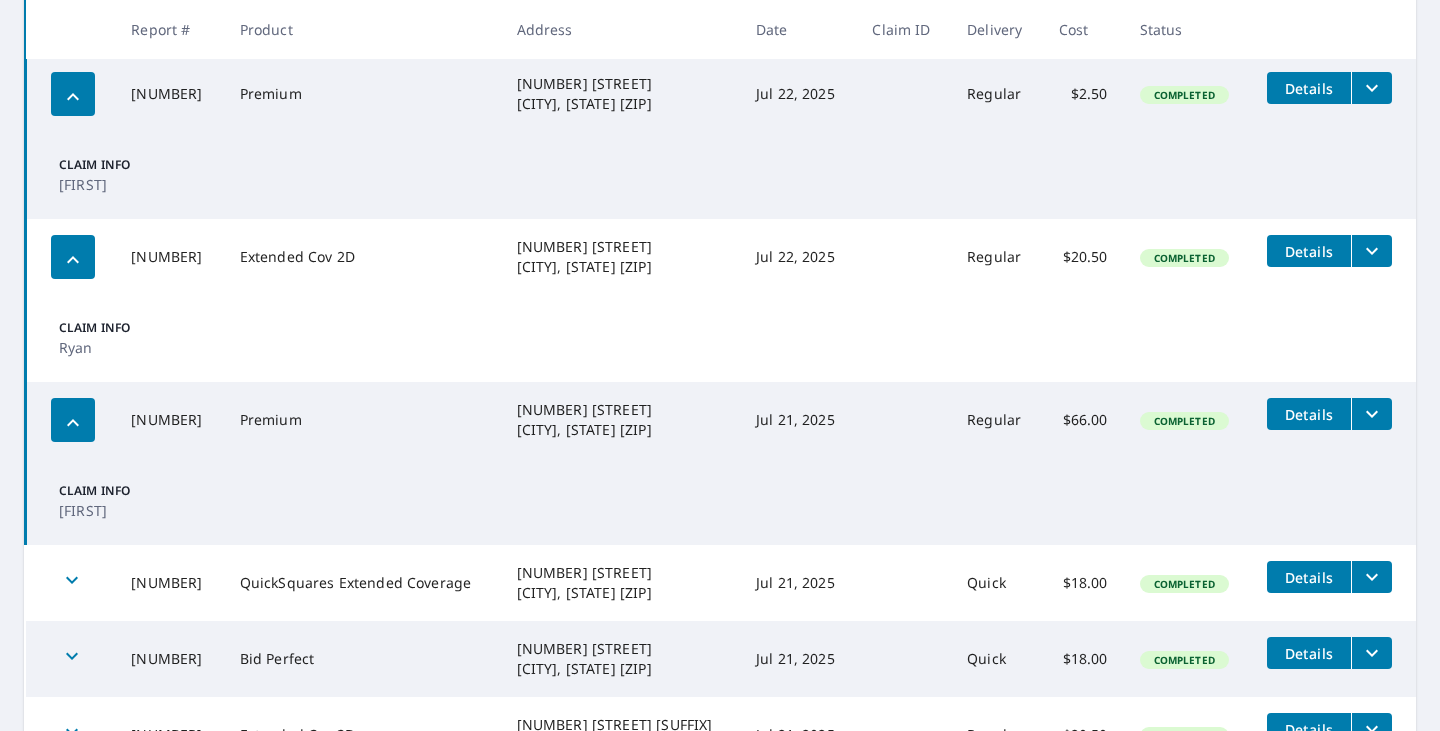 click at bounding box center (71, 583) 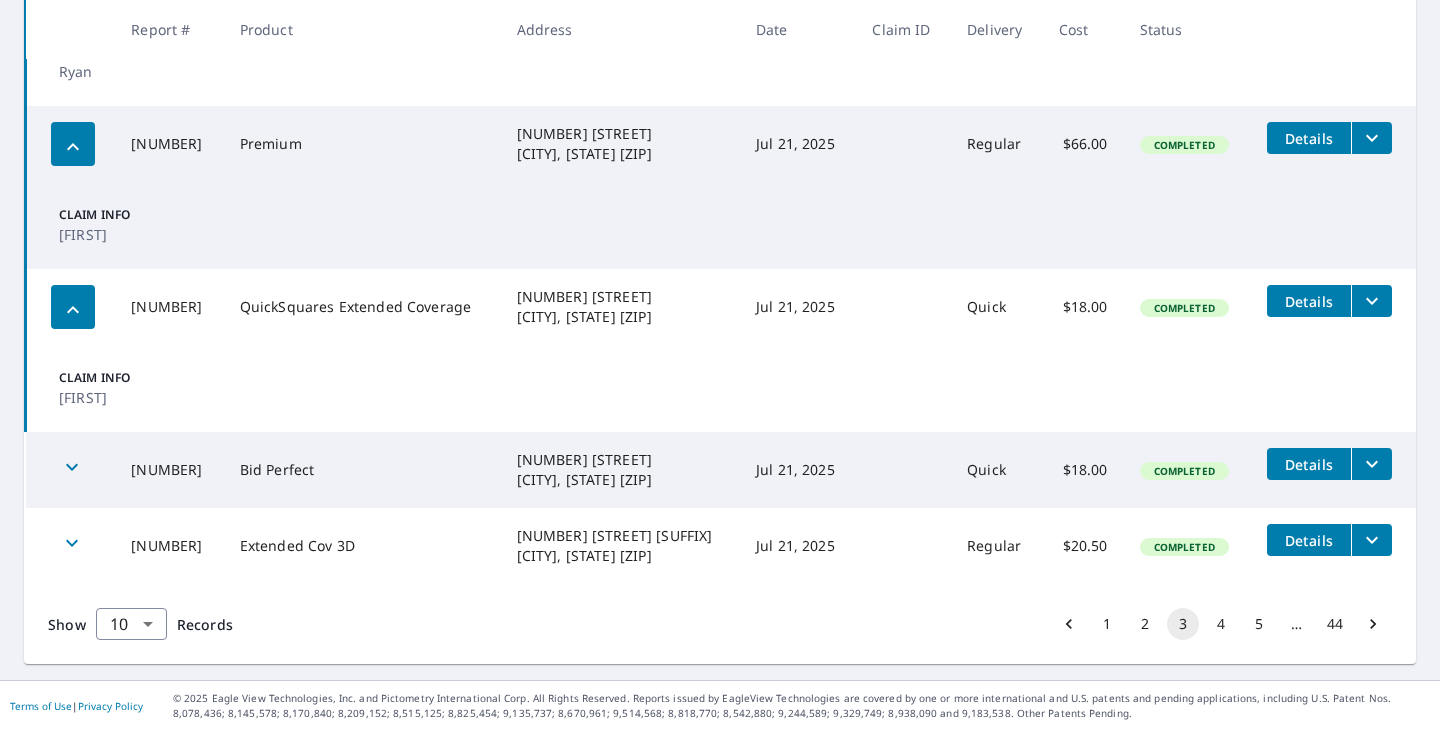 click 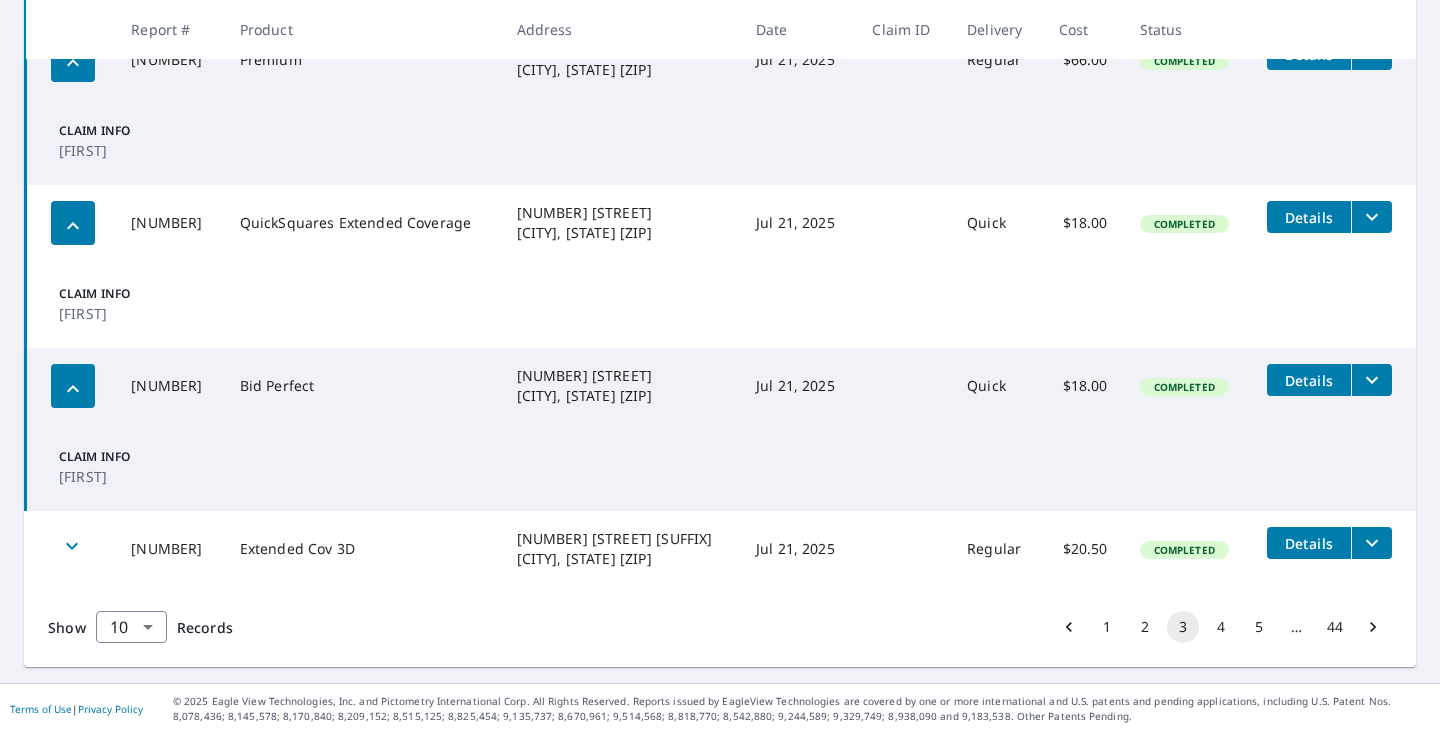 scroll, scrollTop: 1141, scrollLeft: 0, axis: vertical 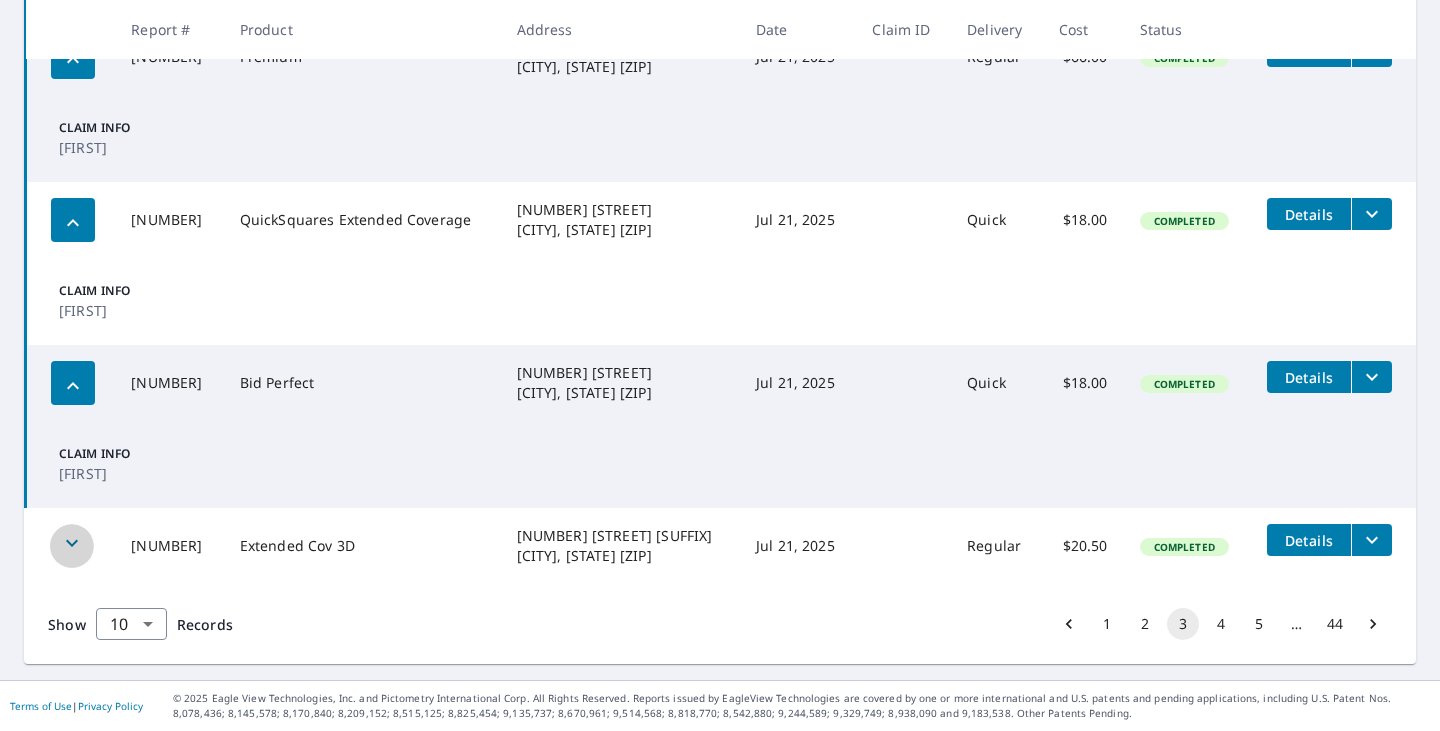 click 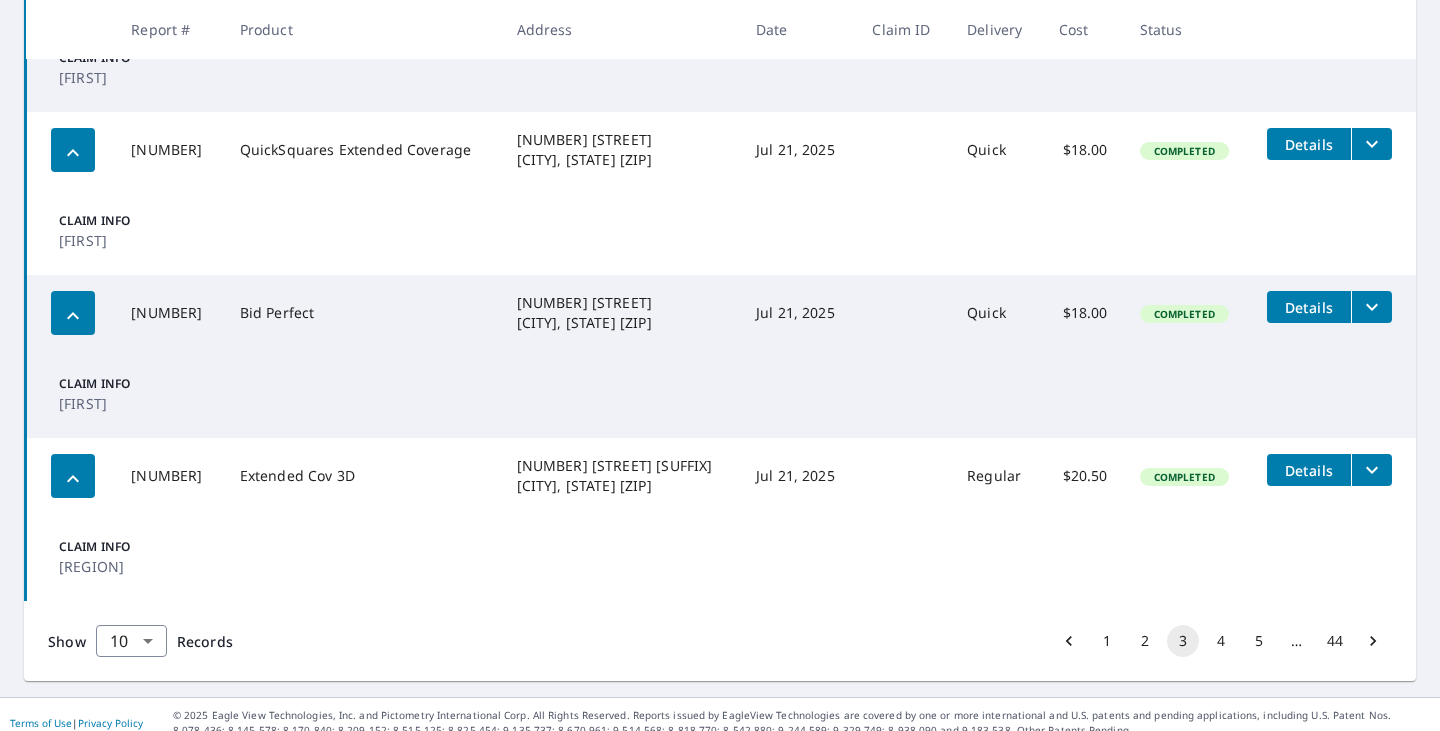 scroll, scrollTop: 1227, scrollLeft: 0, axis: vertical 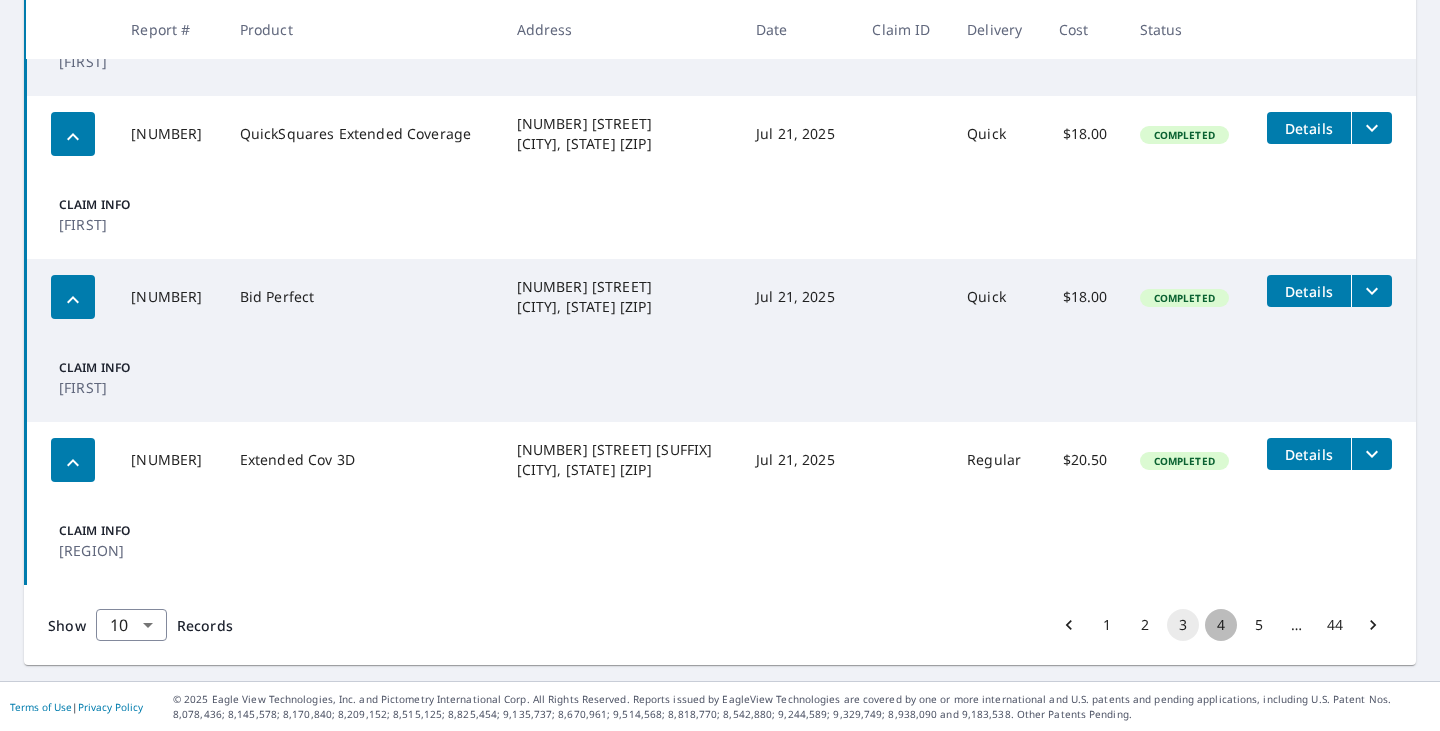 click on "4" at bounding box center [1221, 625] 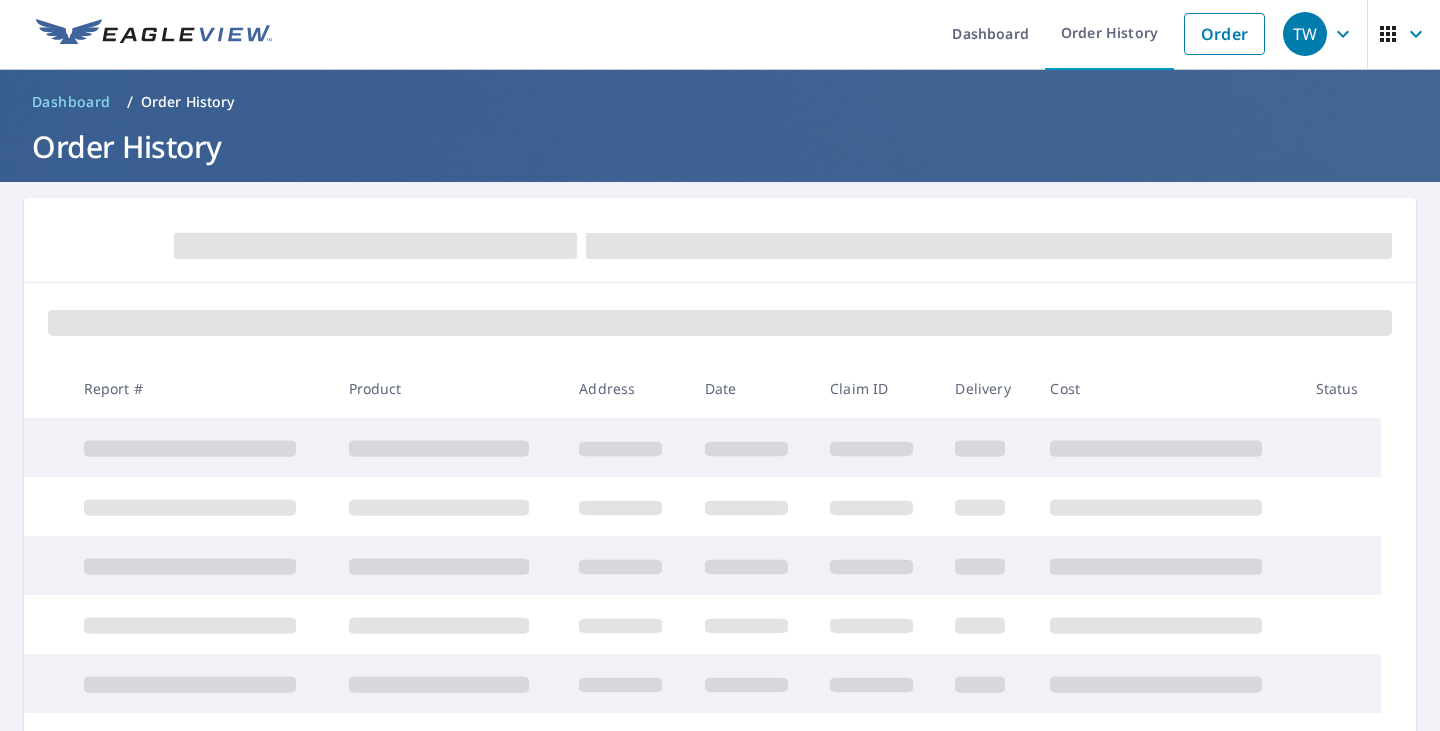 scroll, scrollTop: 0, scrollLeft: 0, axis: both 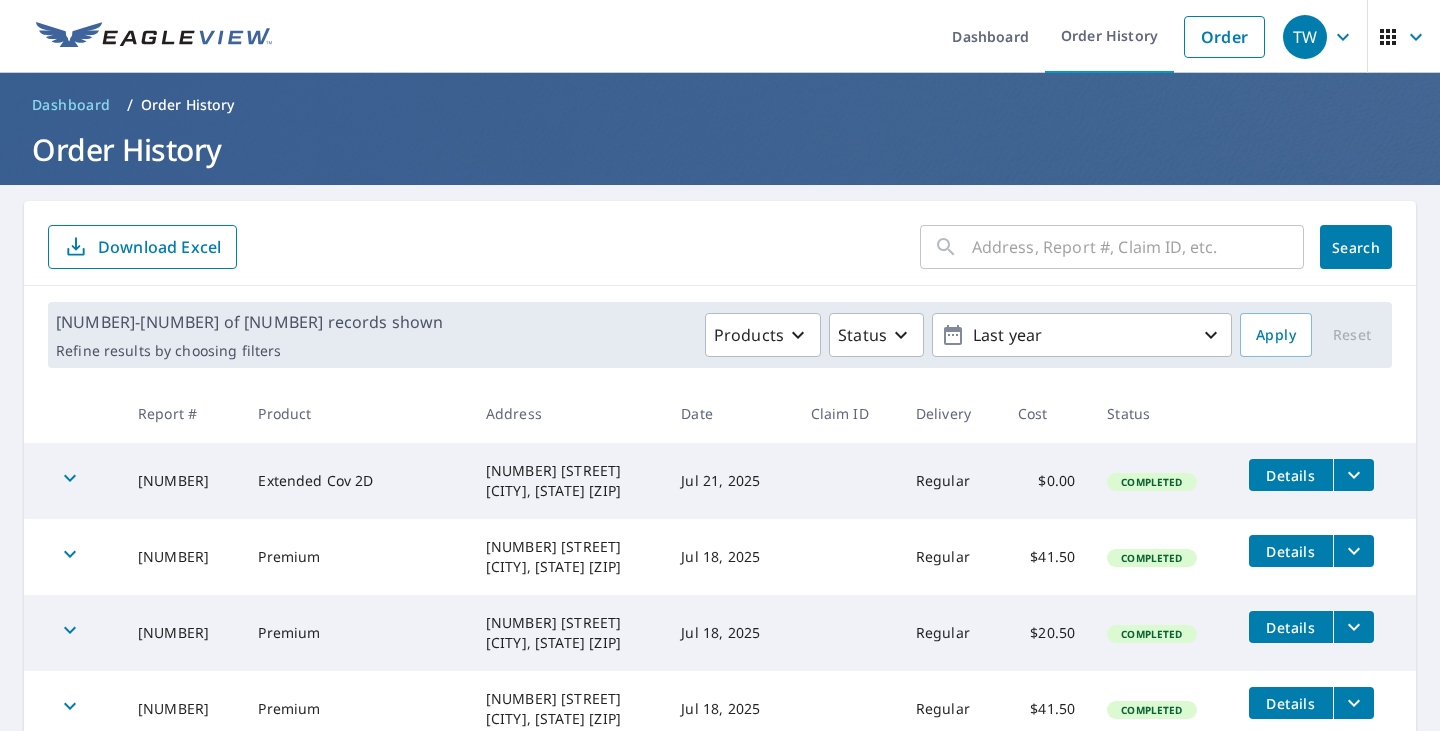 click 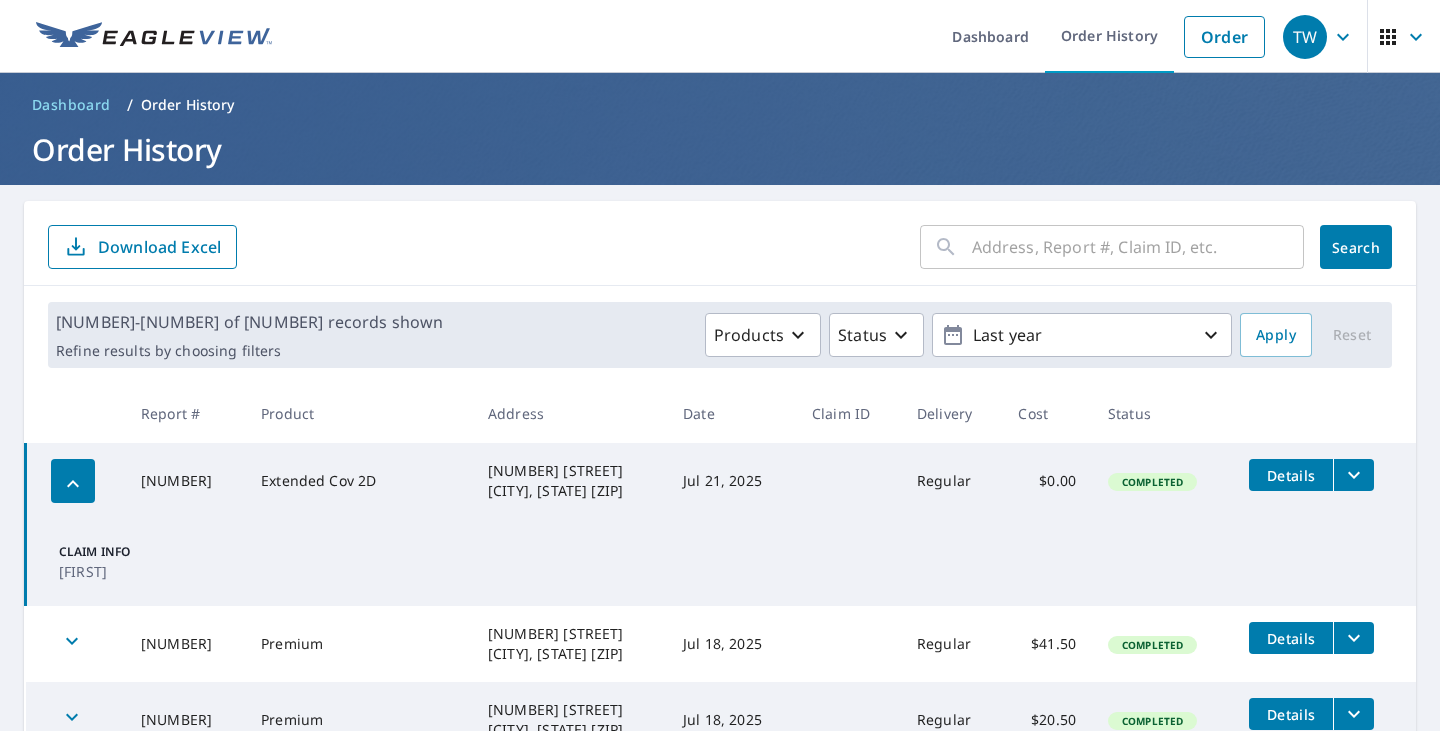 click 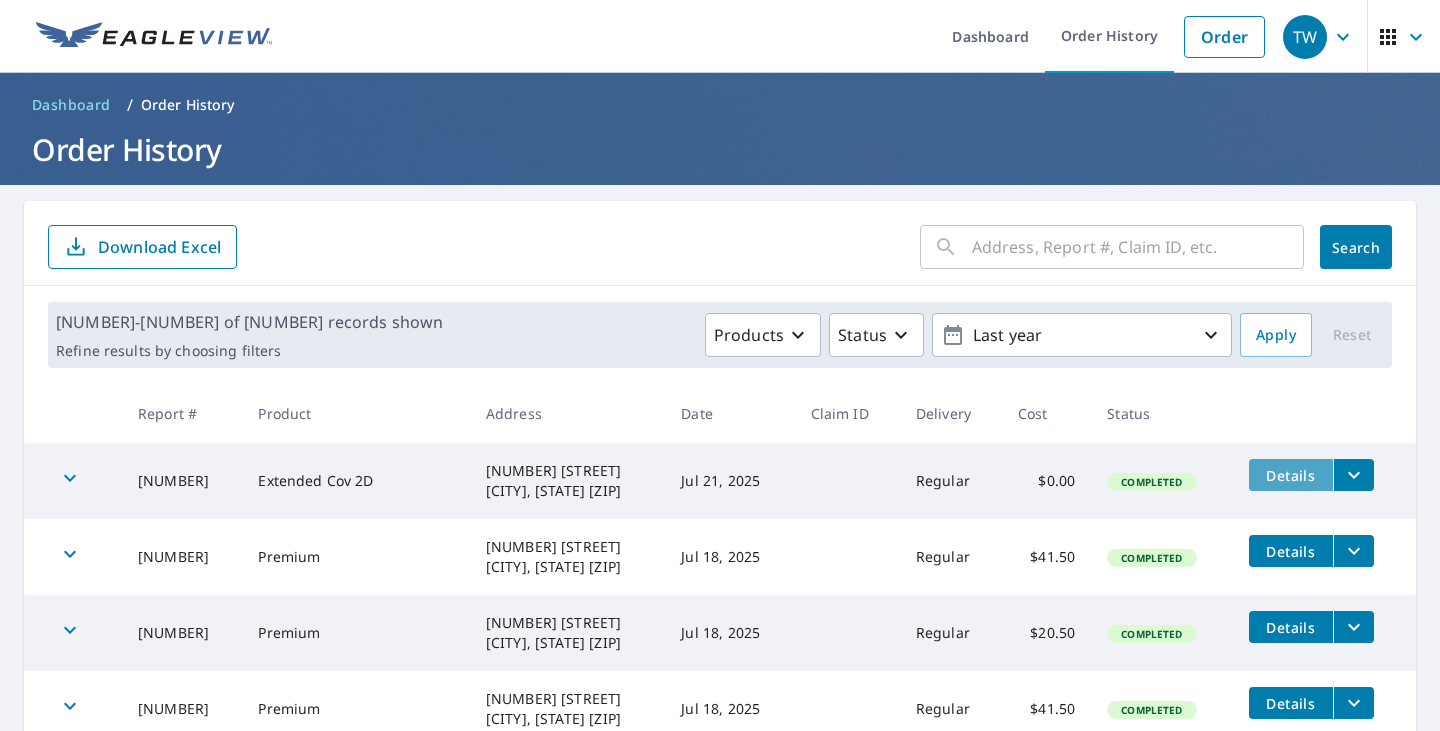 drag, startPoint x: 1295, startPoint y: 482, endPoint x: 1309, endPoint y: 481, distance: 14.035668 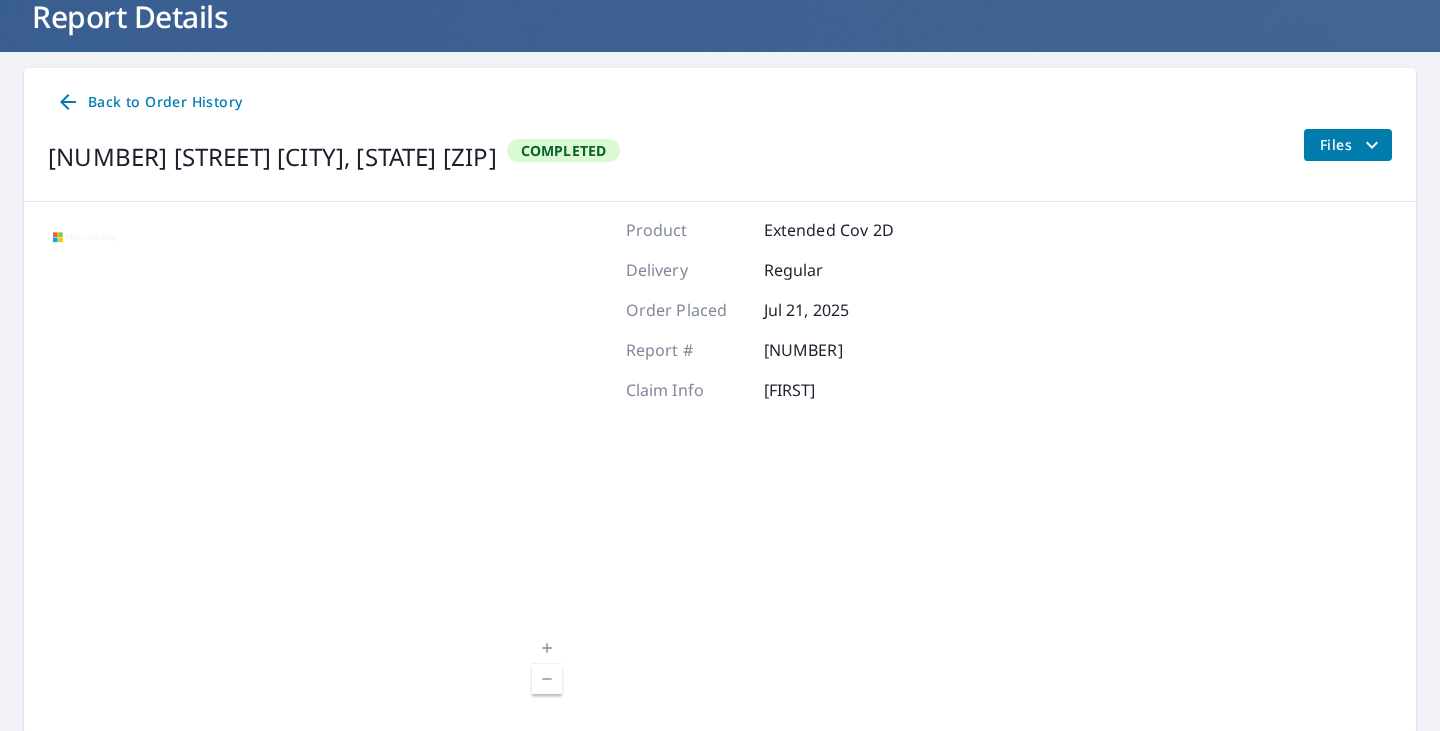 scroll, scrollTop: 150, scrollLeft: 0, axis: vertical 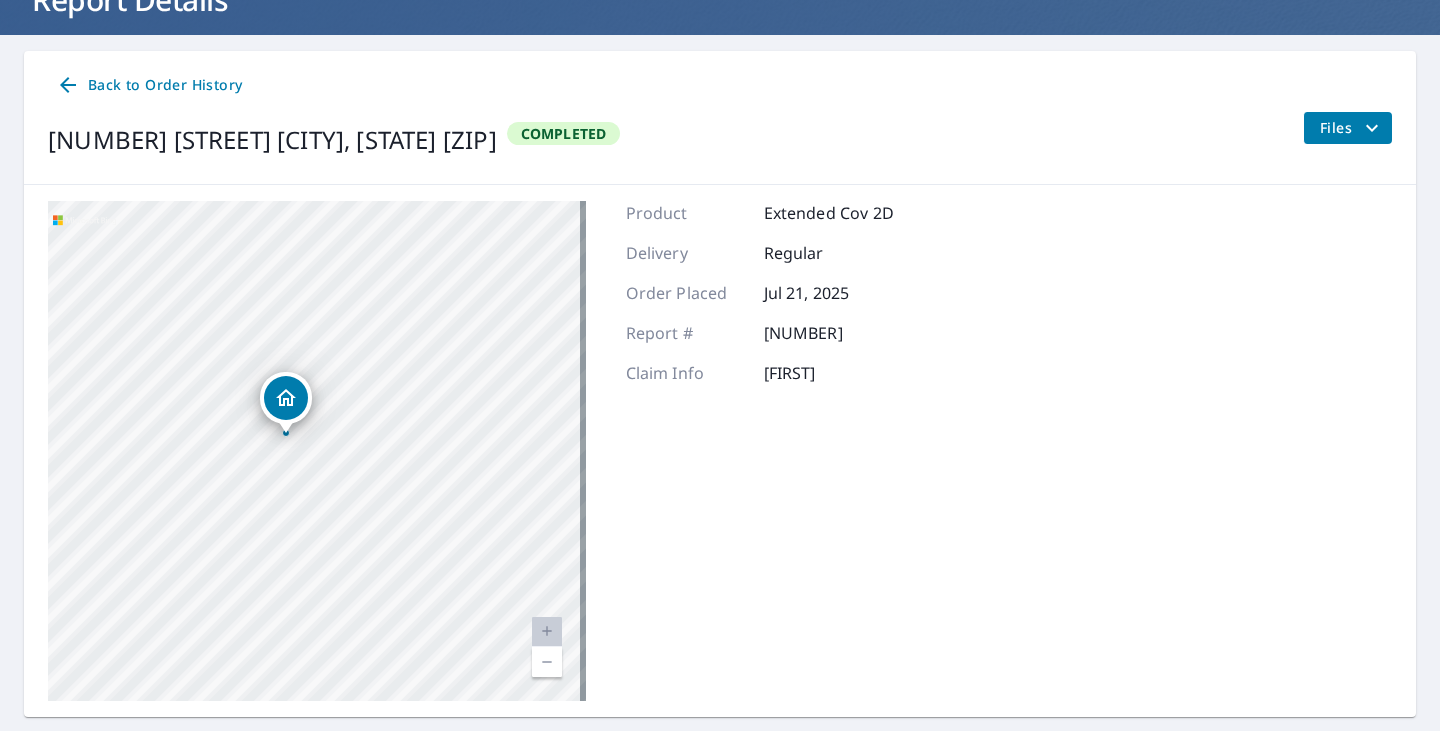 drag, startPoint x: 277, startPoint y: 523, endPoint x: 309, endPoint y: 510, distance: 34.539833 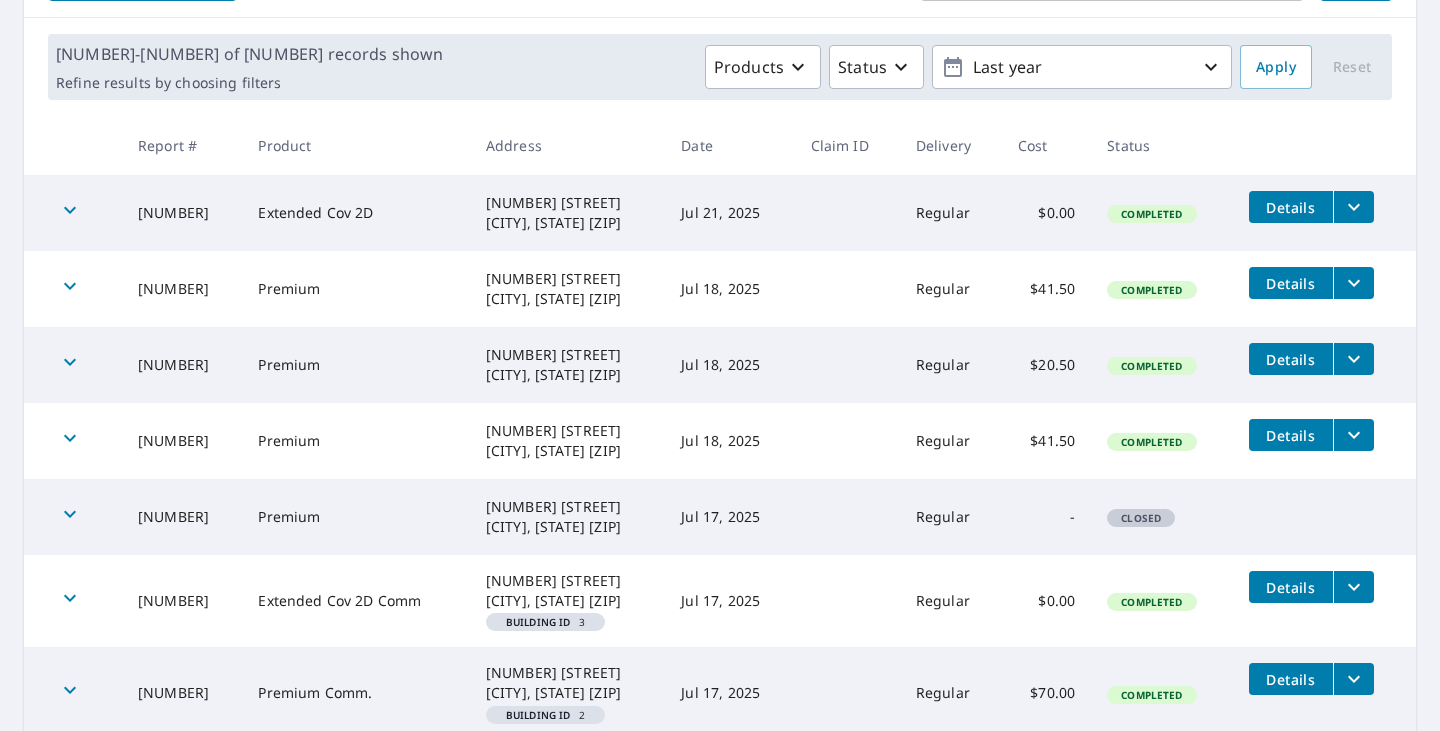 scroll, scrollTop: 243, scrollLeft: 0, axis: vertical 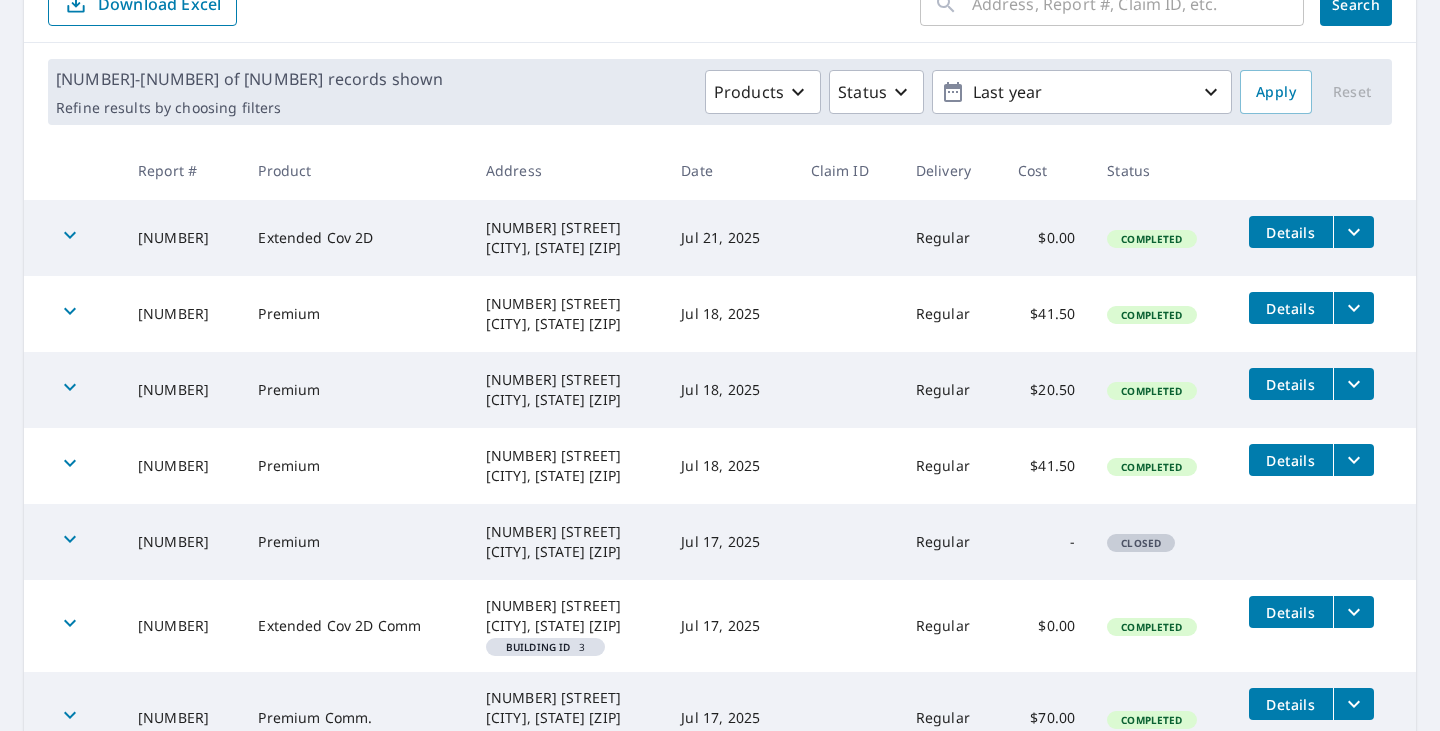click 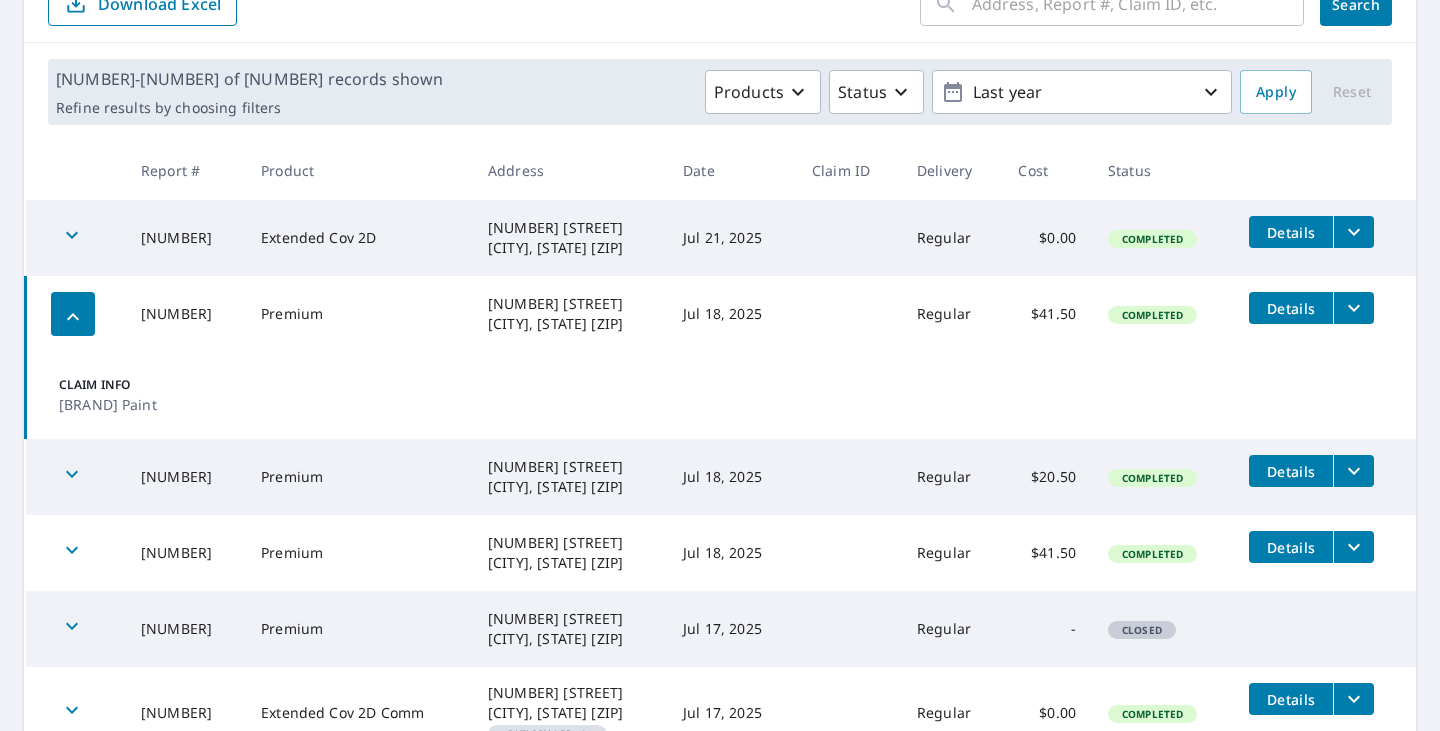 click 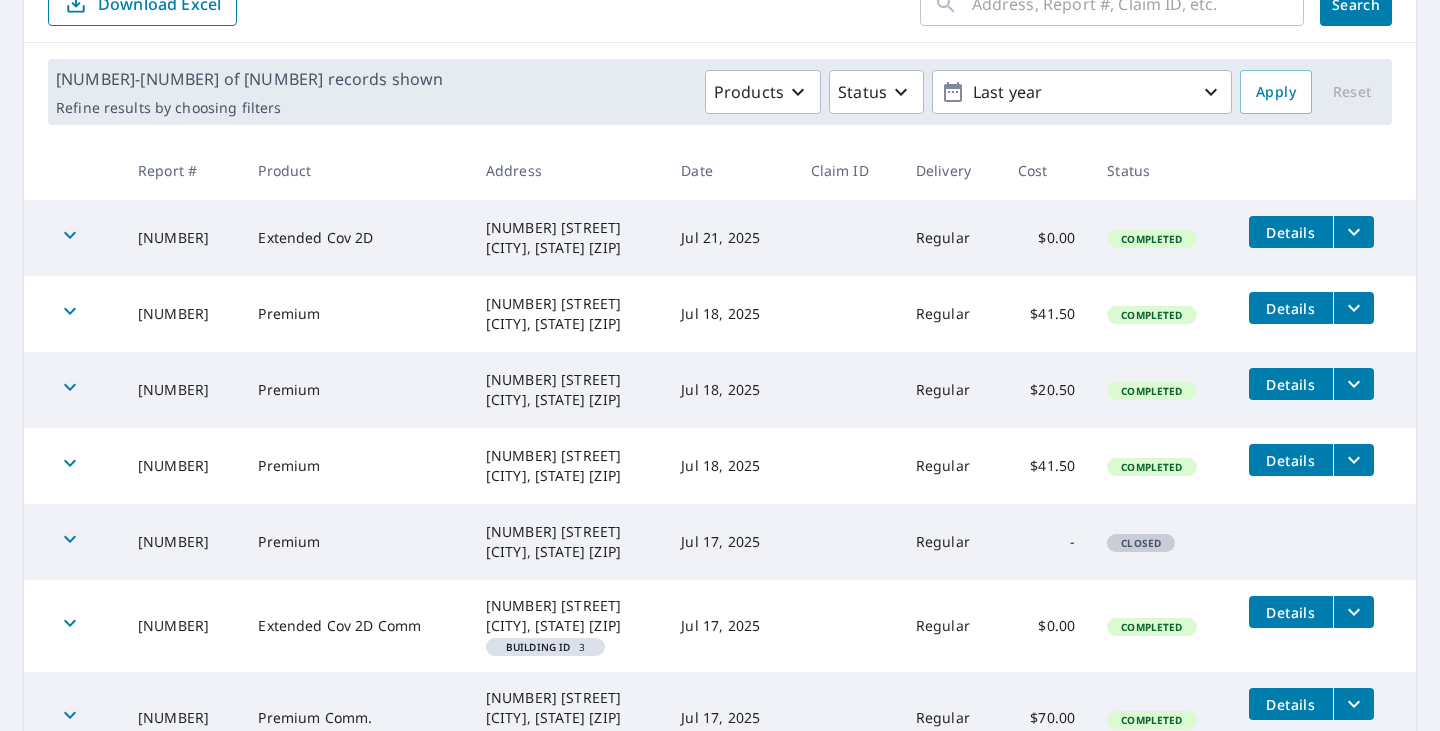 click 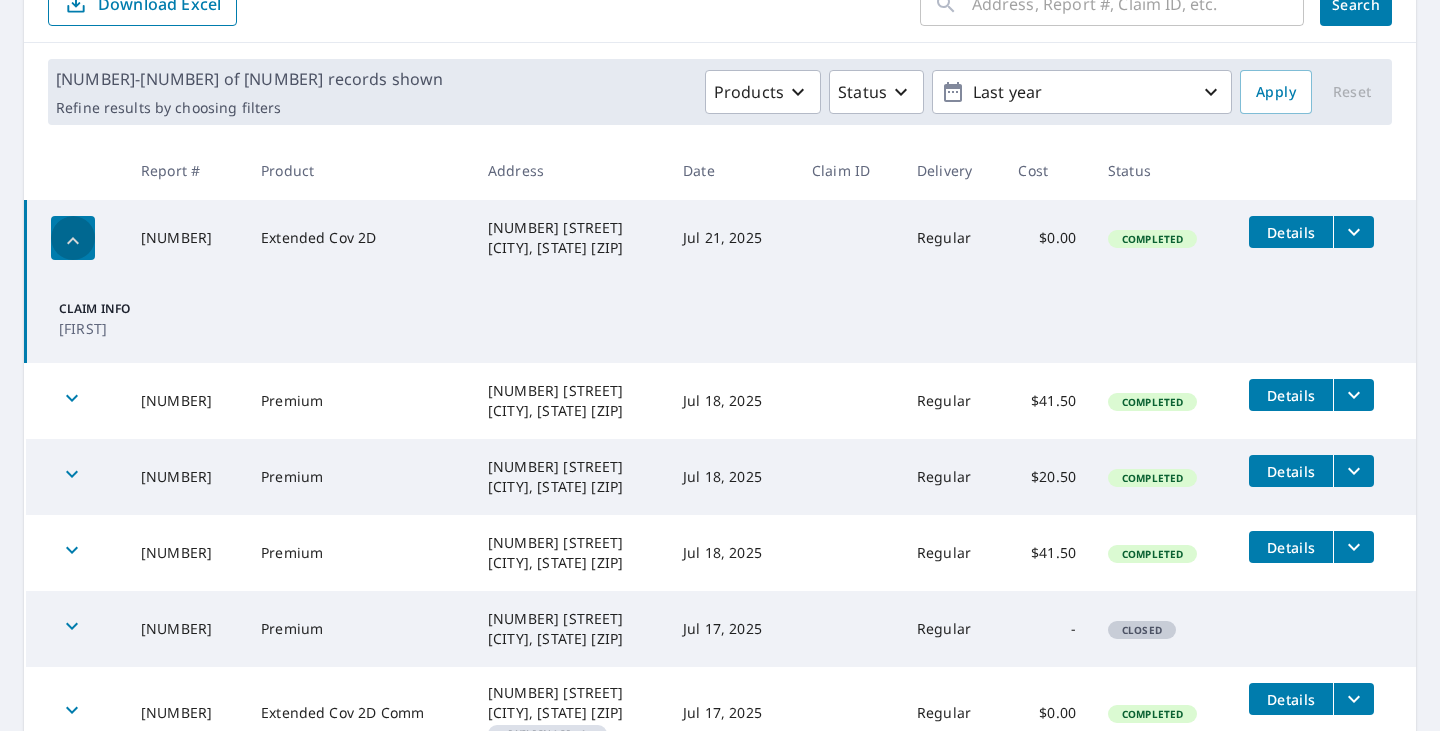 click 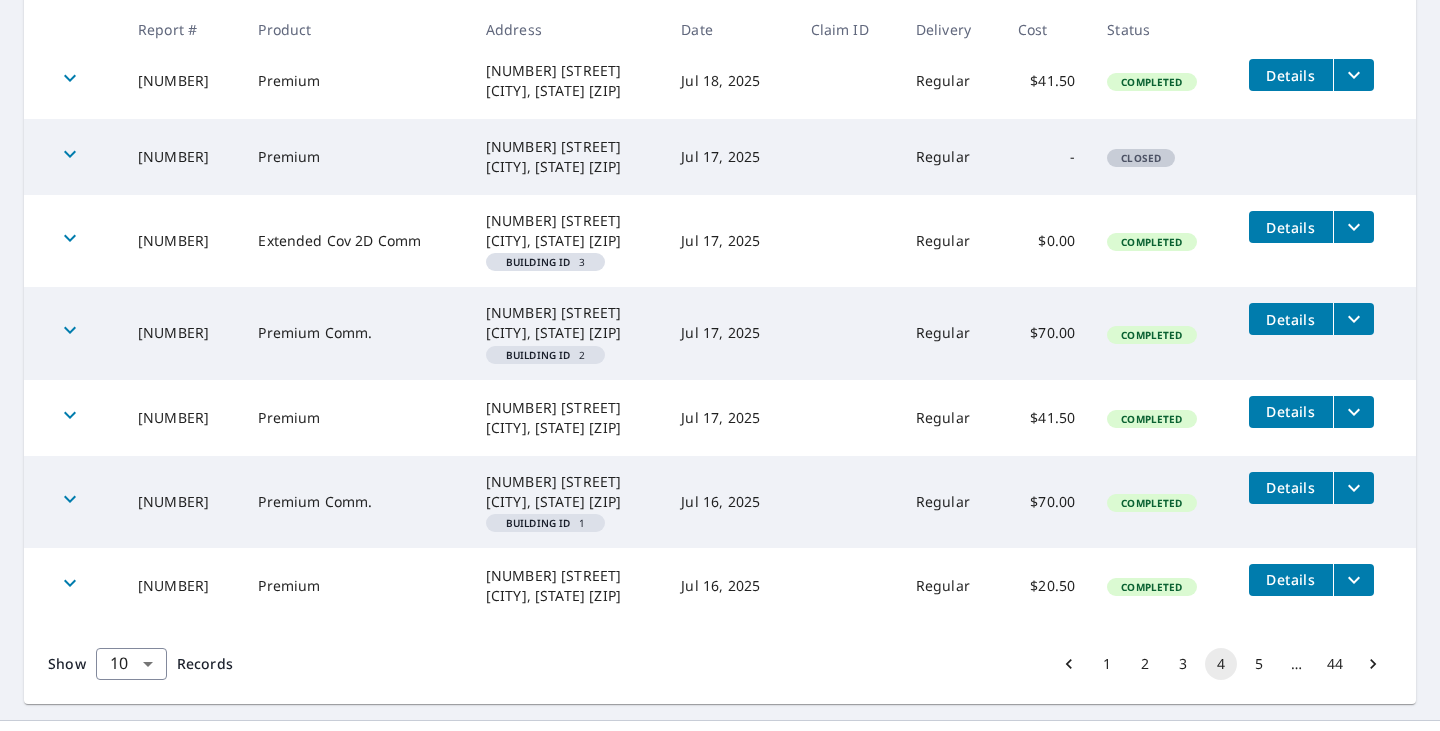 scroll, scrollTop: 668, scrollLeft: 0, axis: vertical 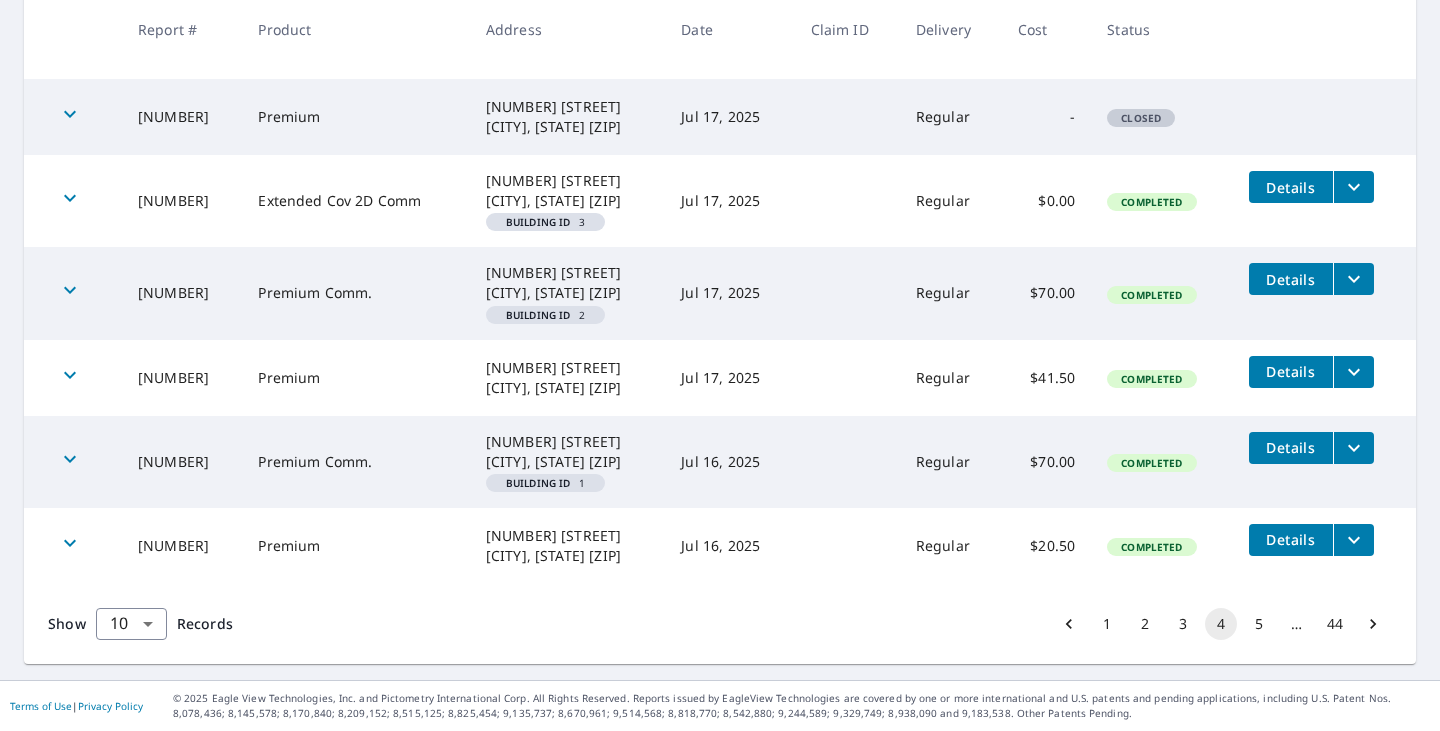 click 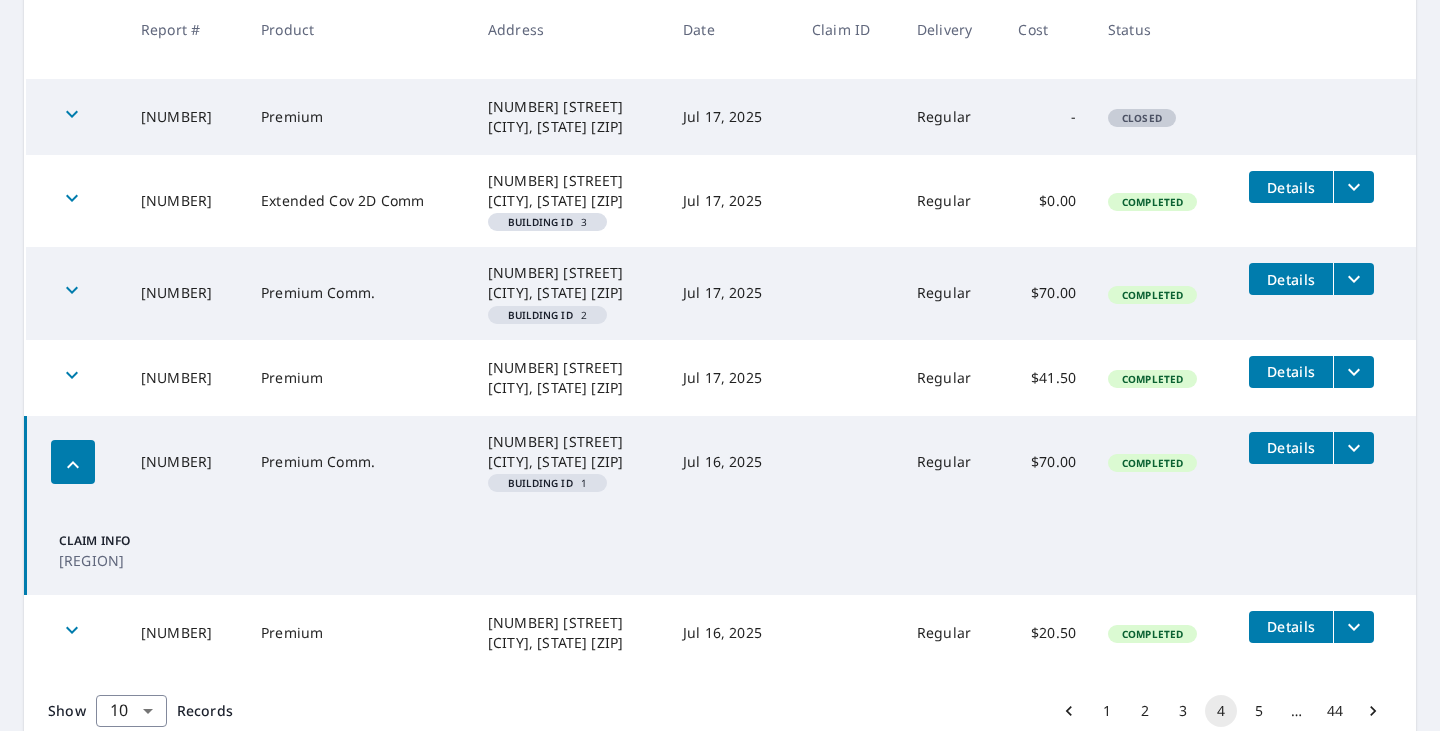 click 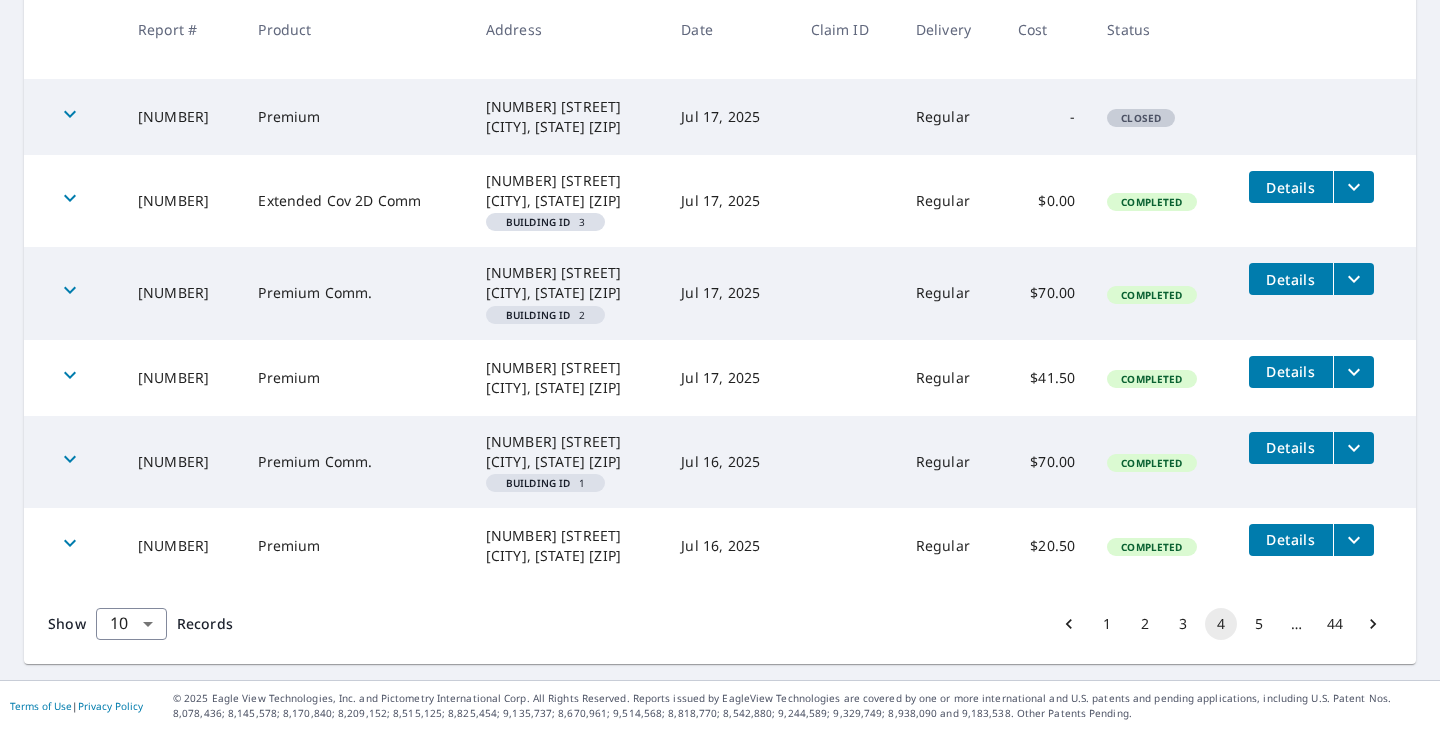 click at bounding box center [73, 546] 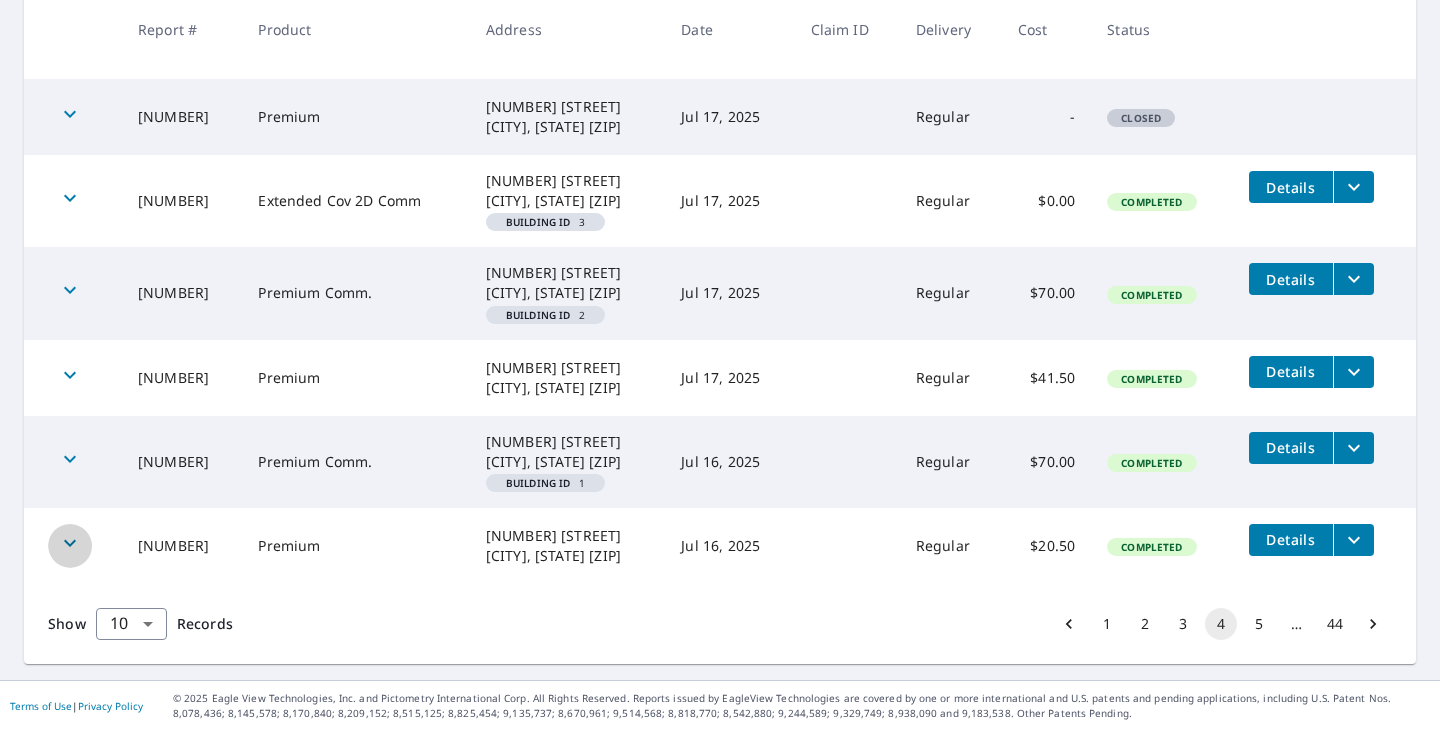 click 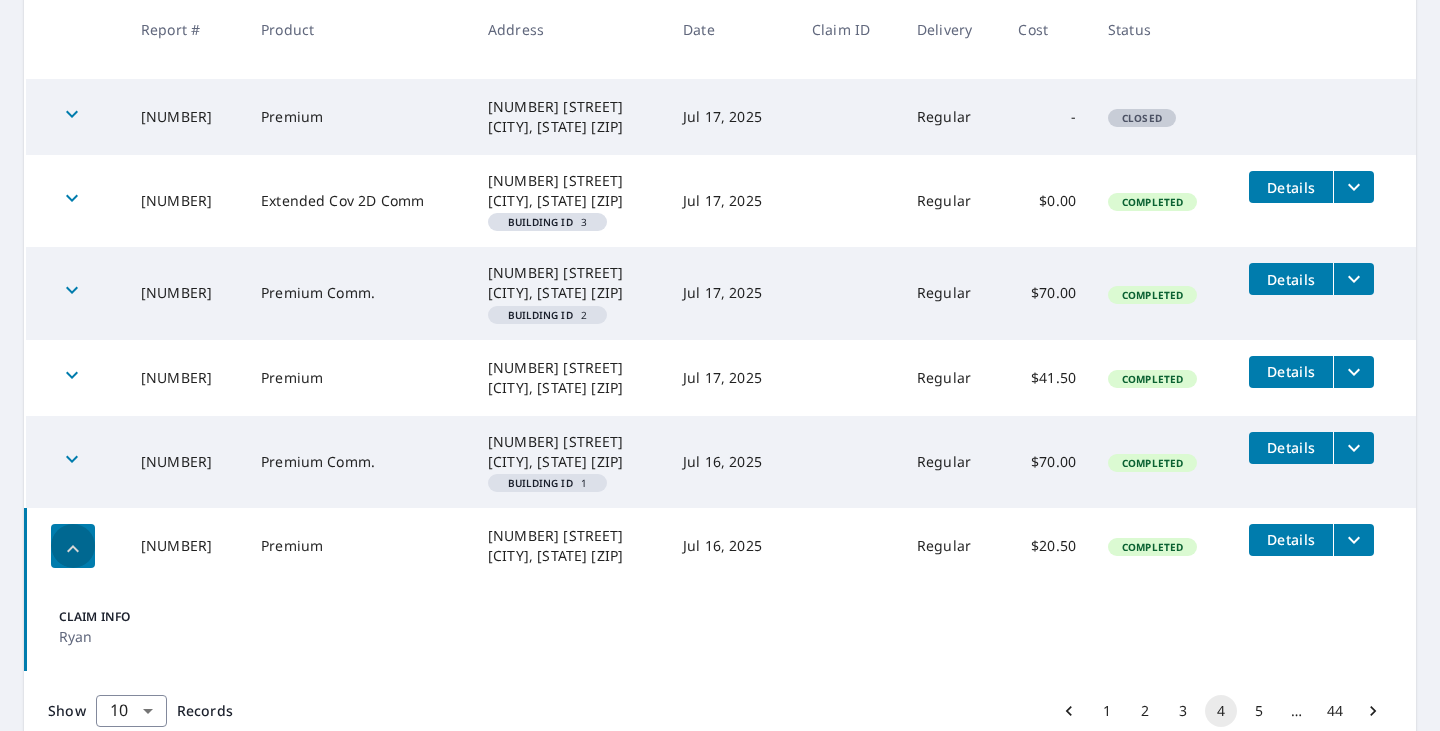 click 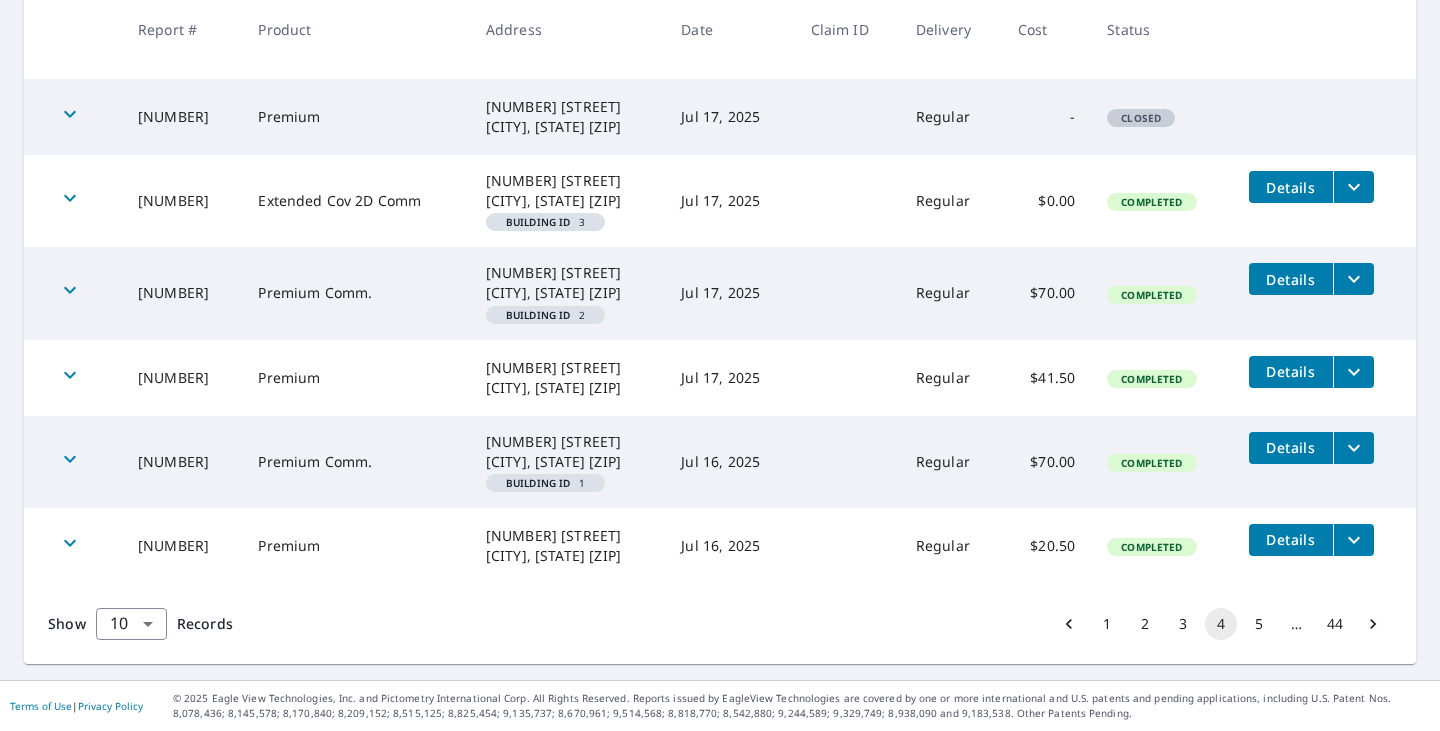 click on "5" at bounding box center (1259, 624) 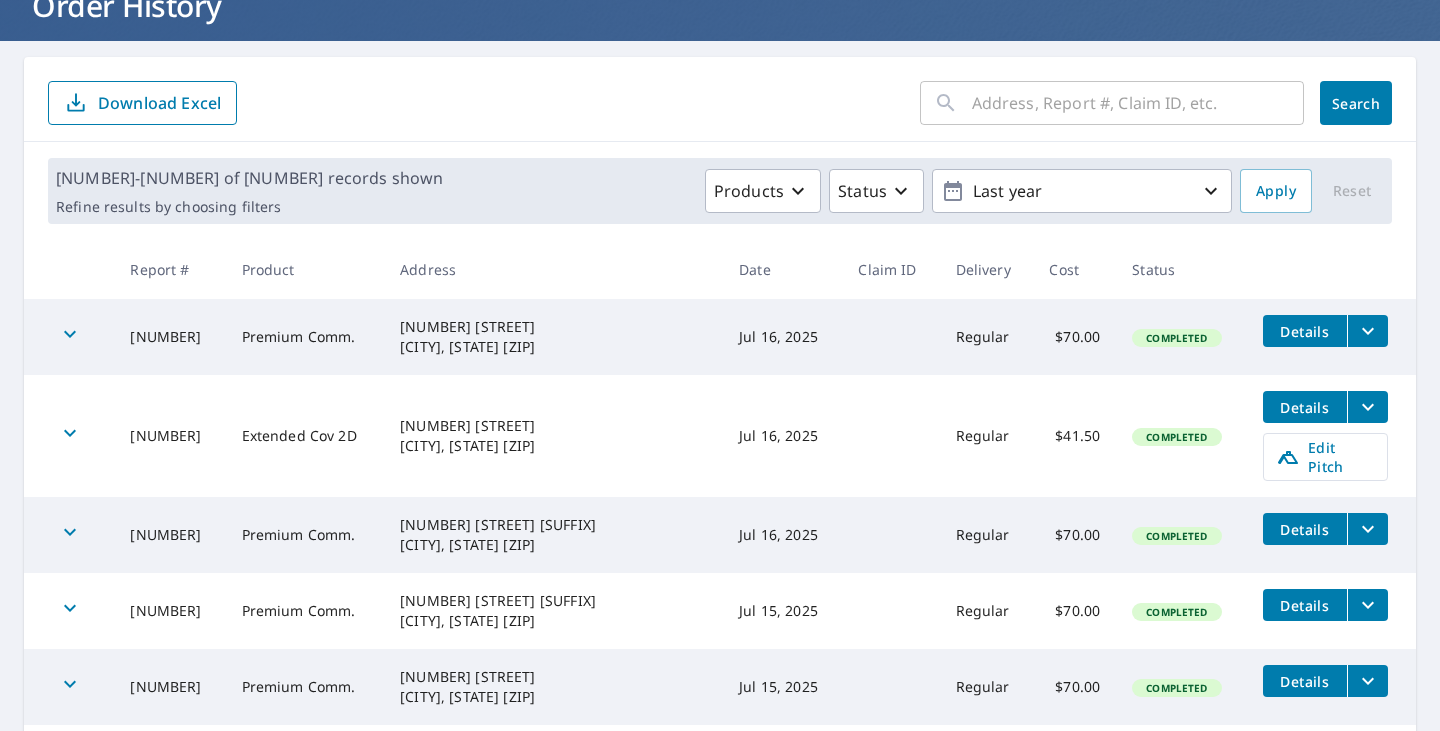 scroll, scrollTop: 150, scrollLeft: 0, axis: vertical 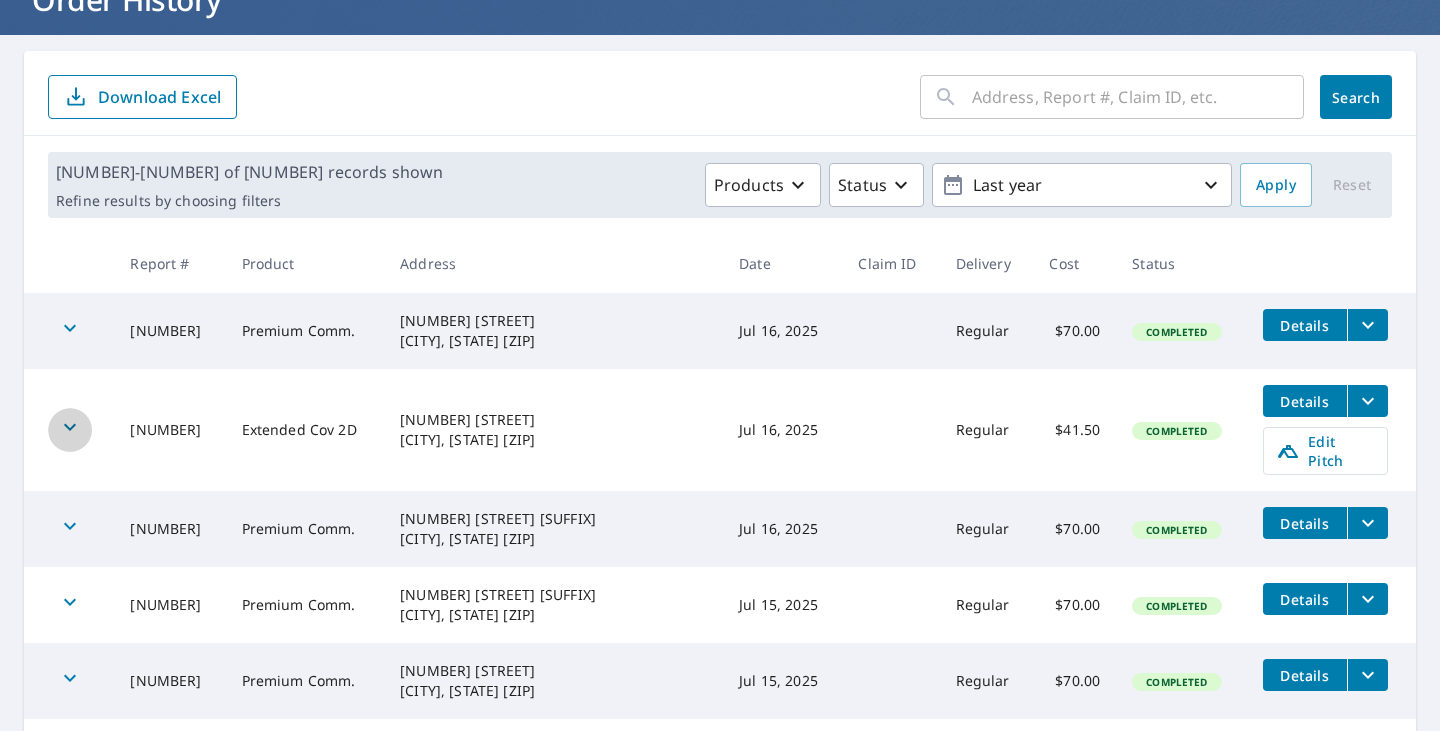 click 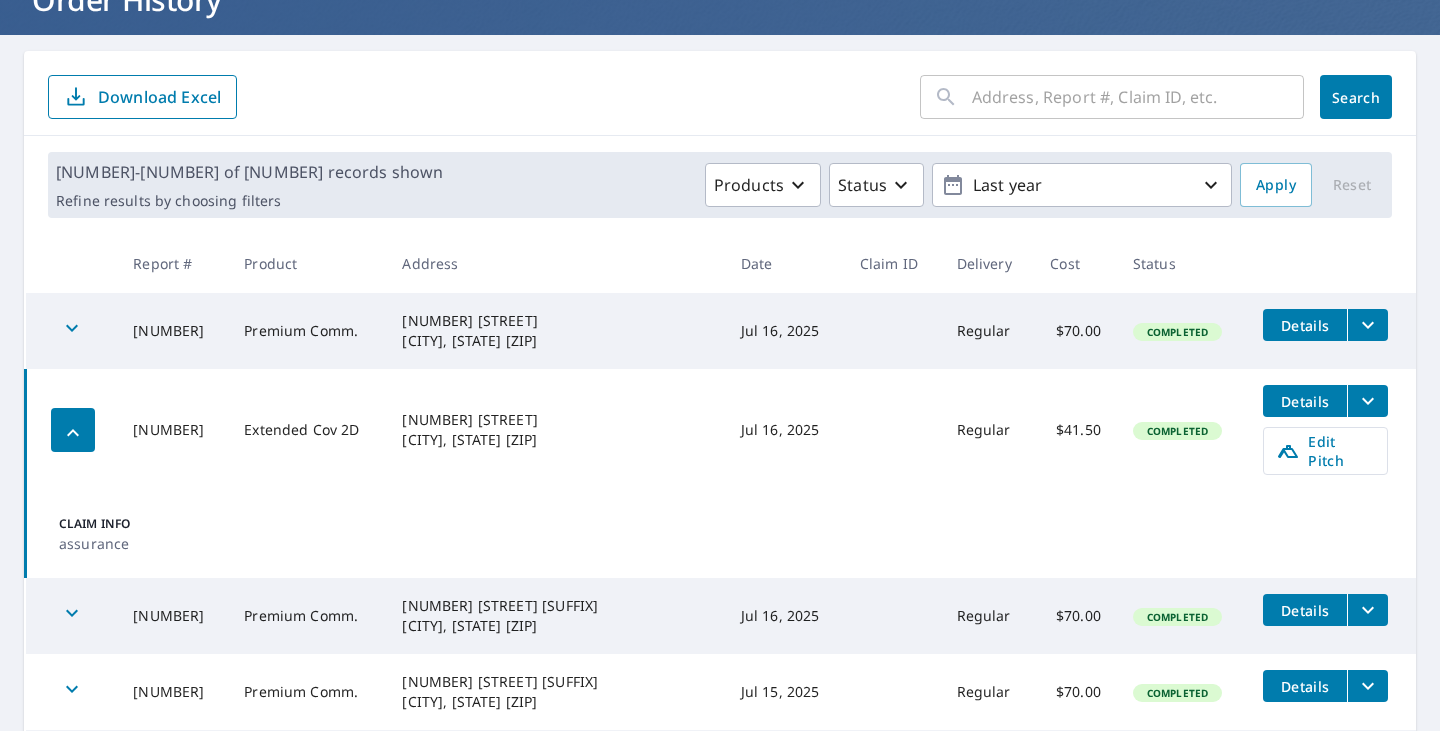 click 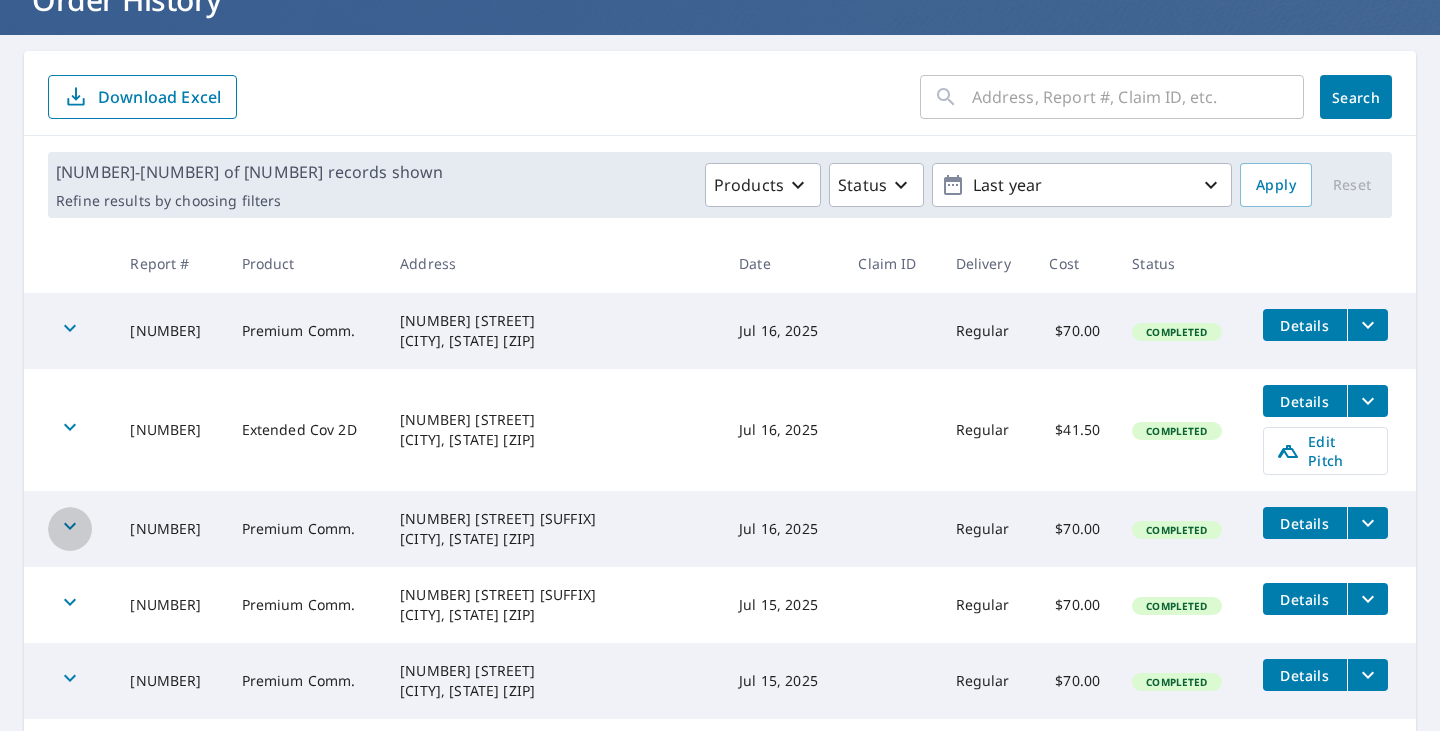 click at bounding box center (70, 529) 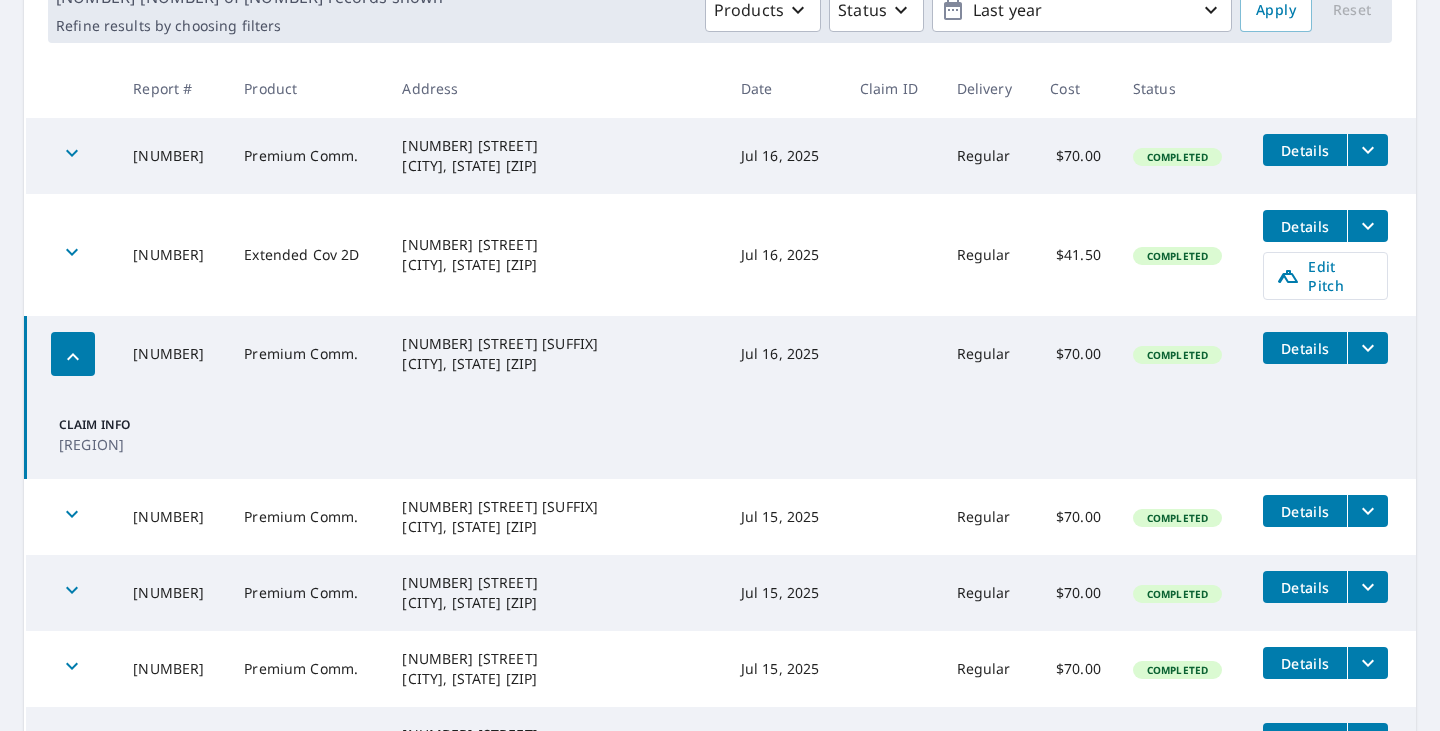 click 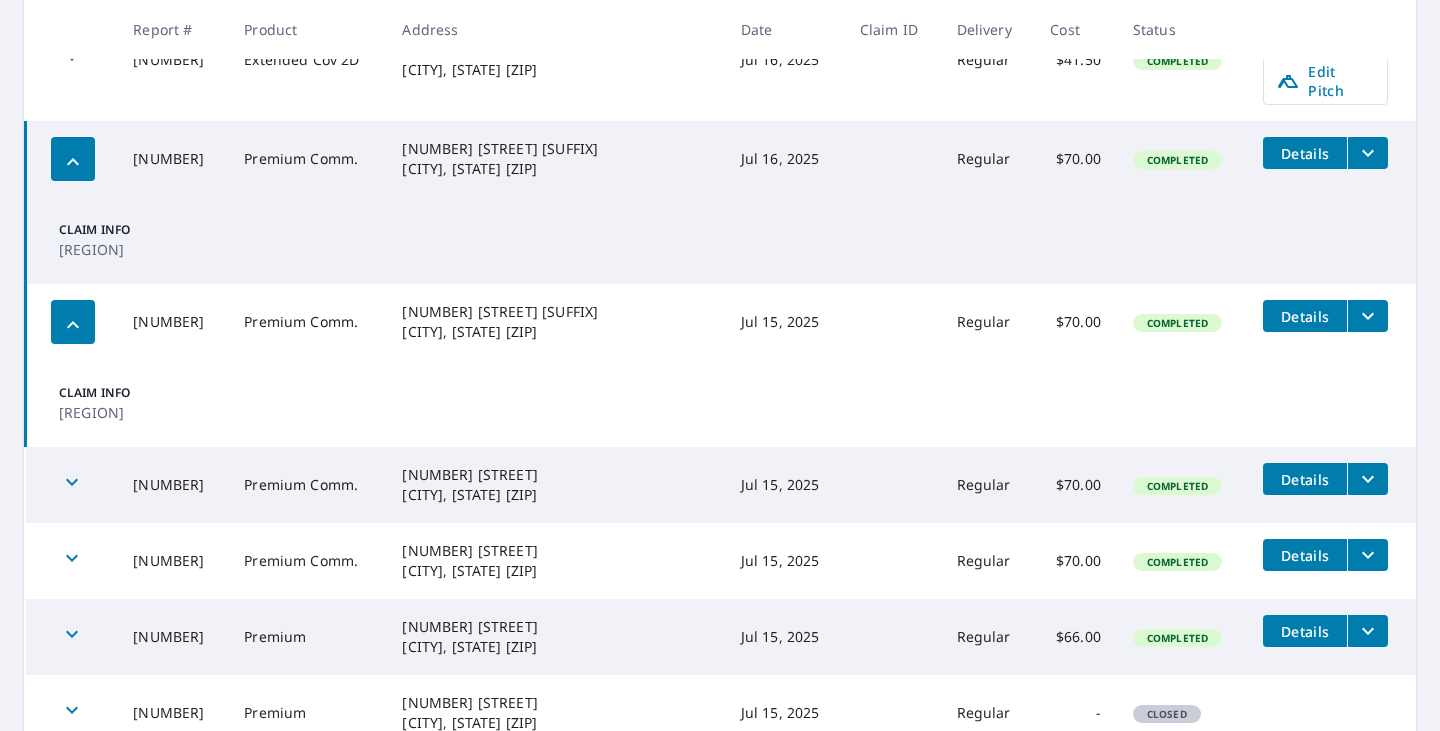 scroll, scrollTop: 550, scrollLeft: 0, axis: vertical 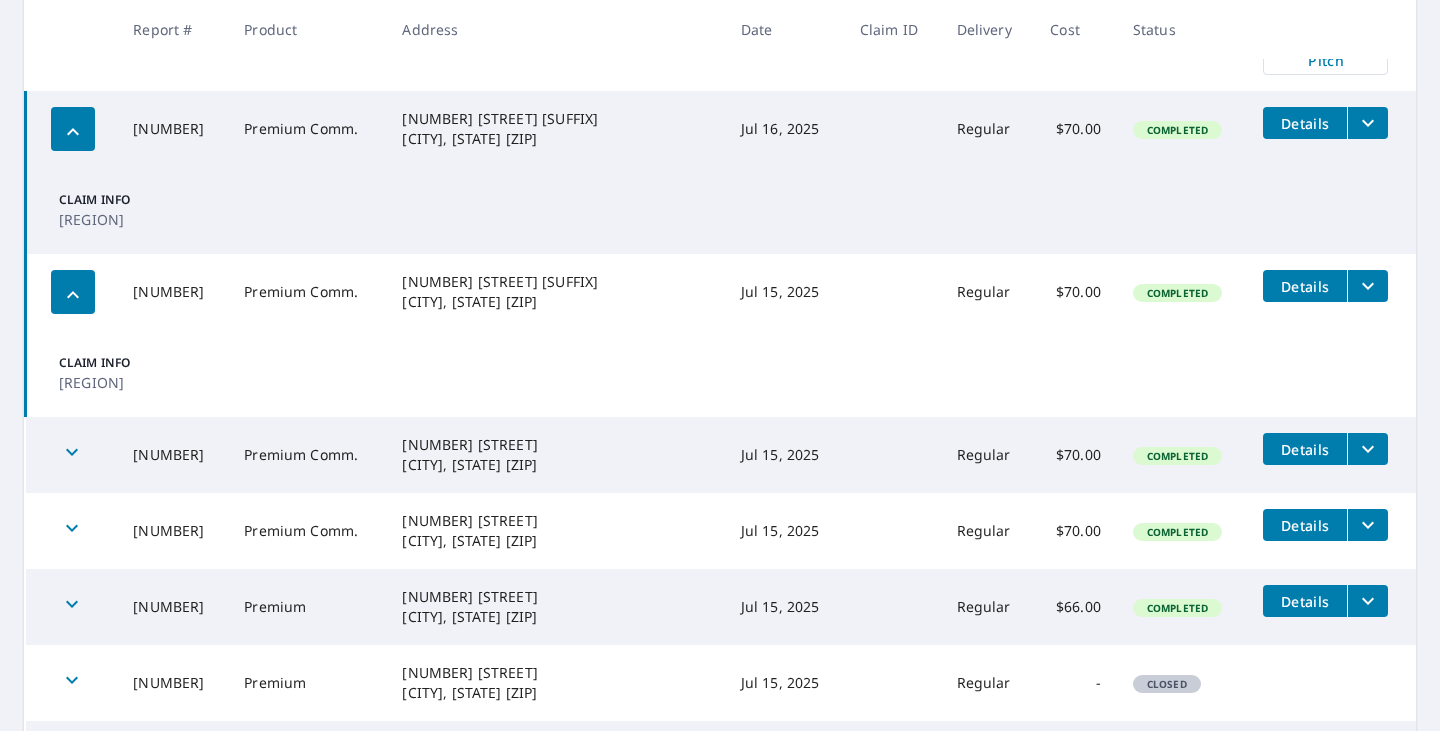 click 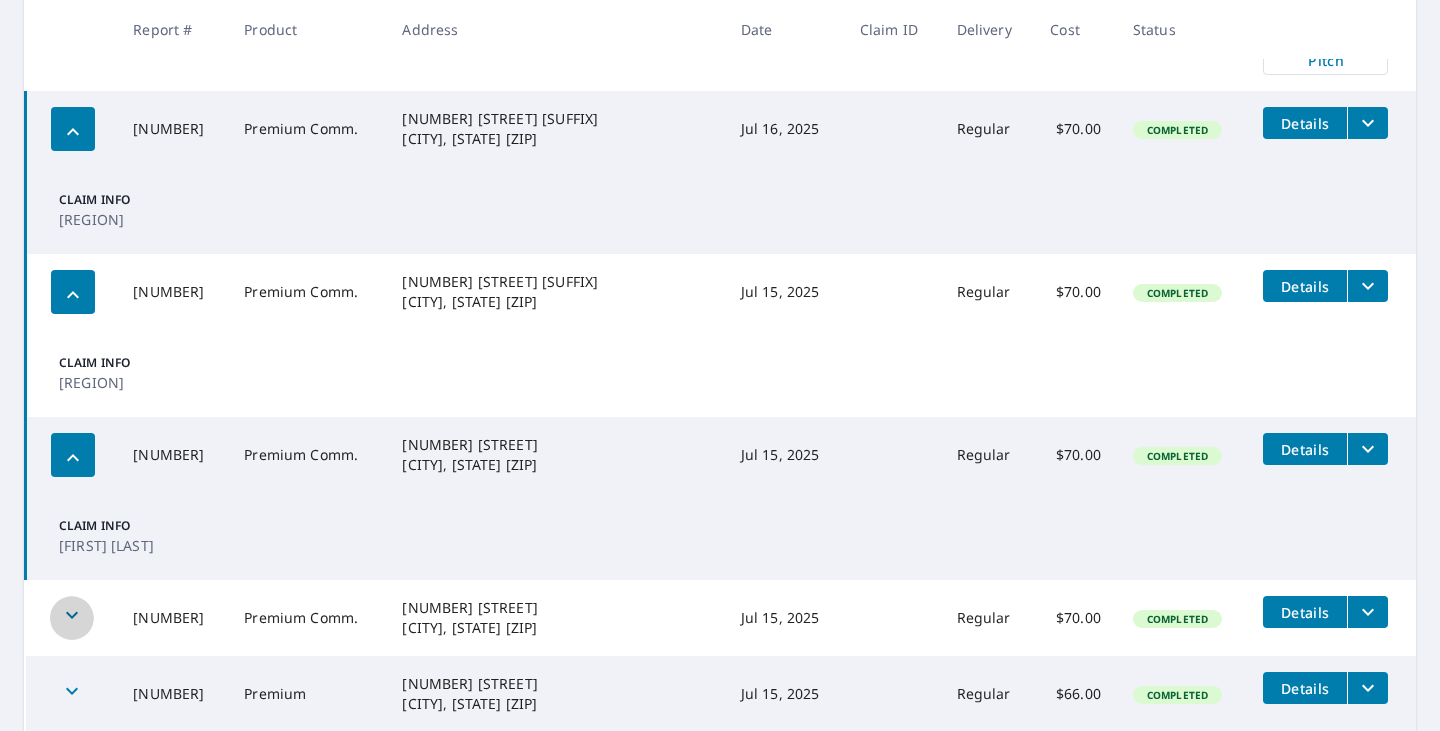 drag, startPoint x: 80, startPoint y: 595, endPoint x: 76, endPoint y: 576, distance: 19.416489 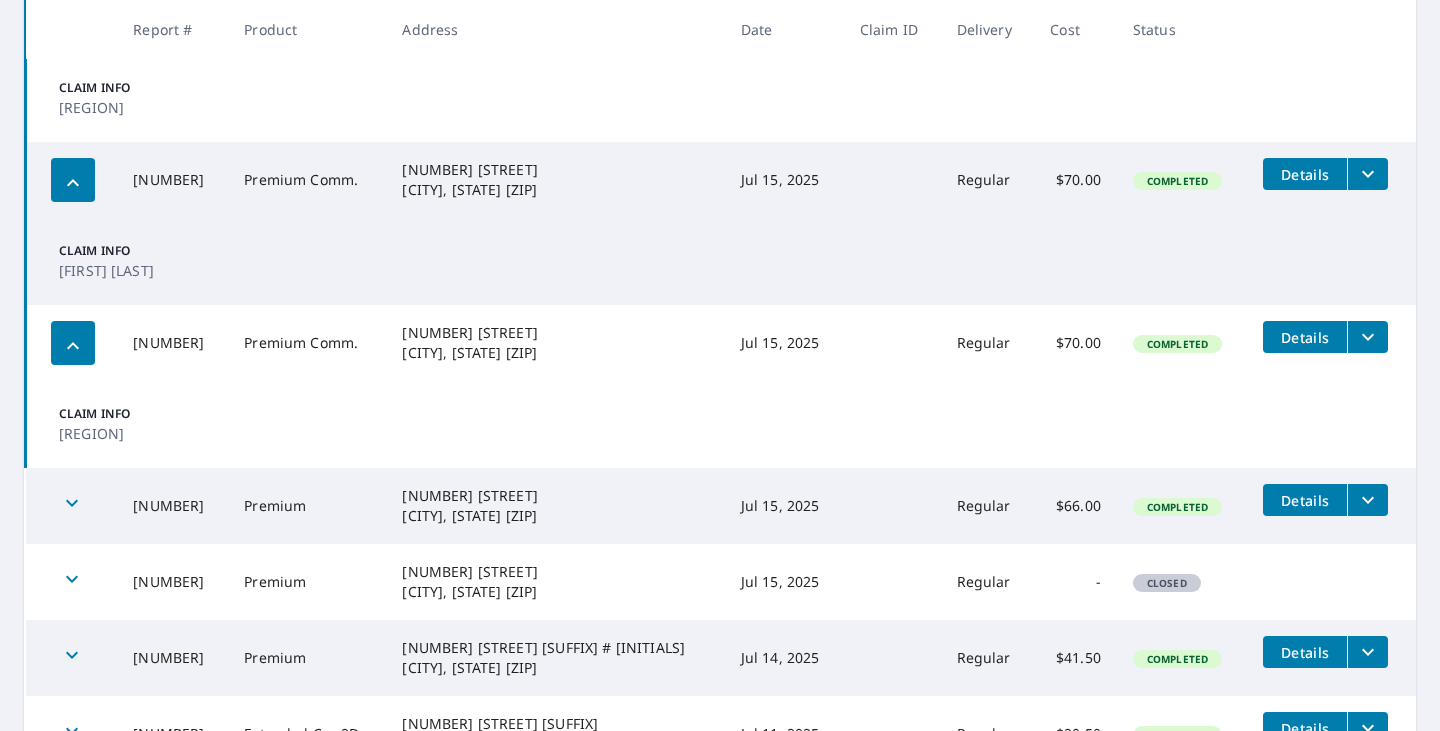 click 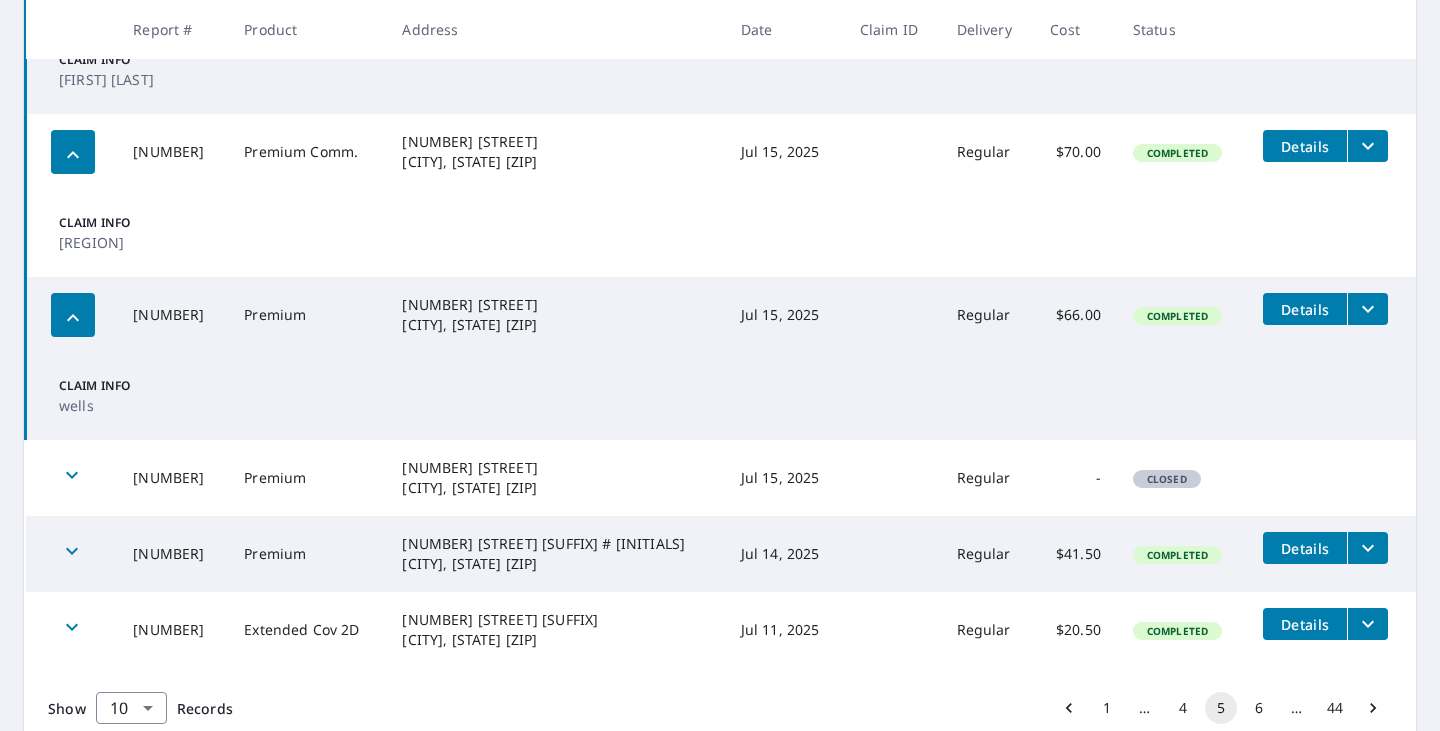 scroll, scrollTop: 1025, scrollLeft: 0, axis: vertical 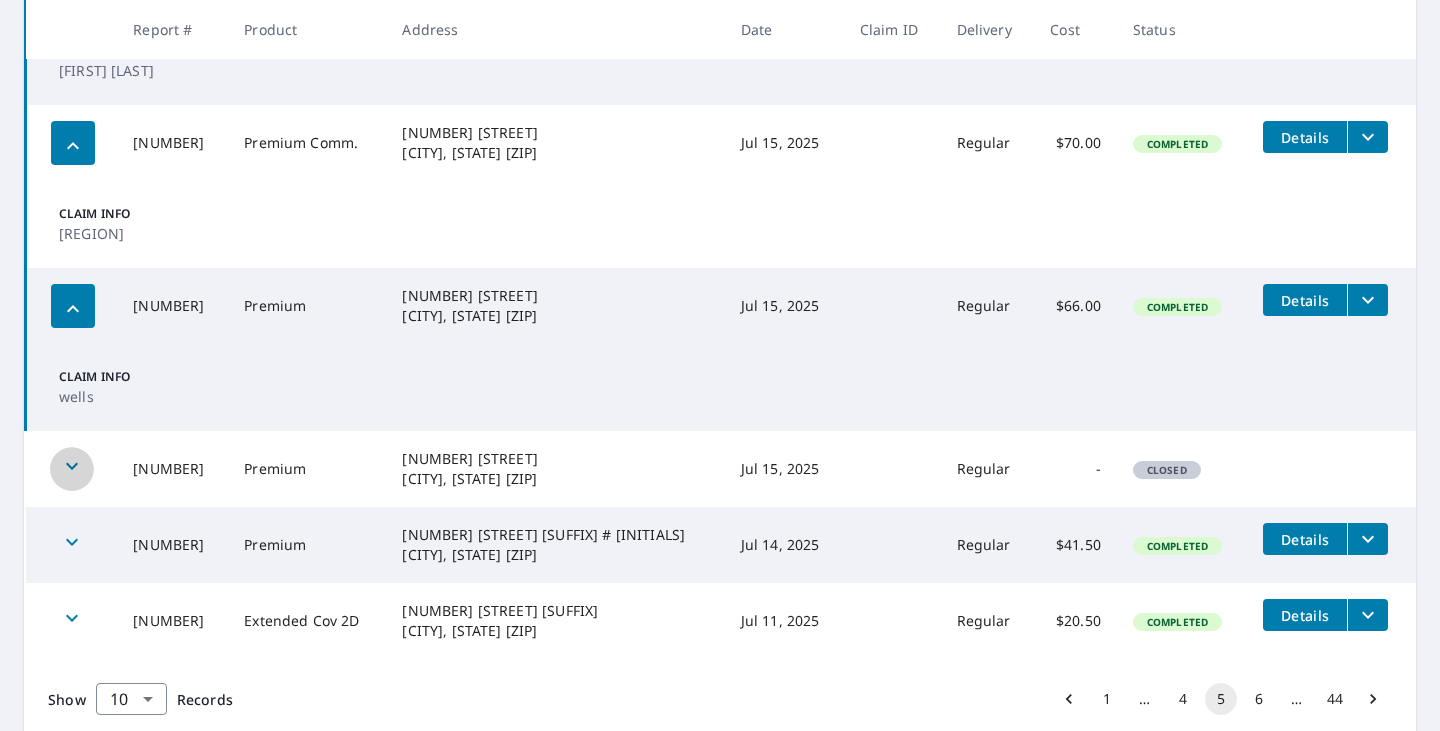click 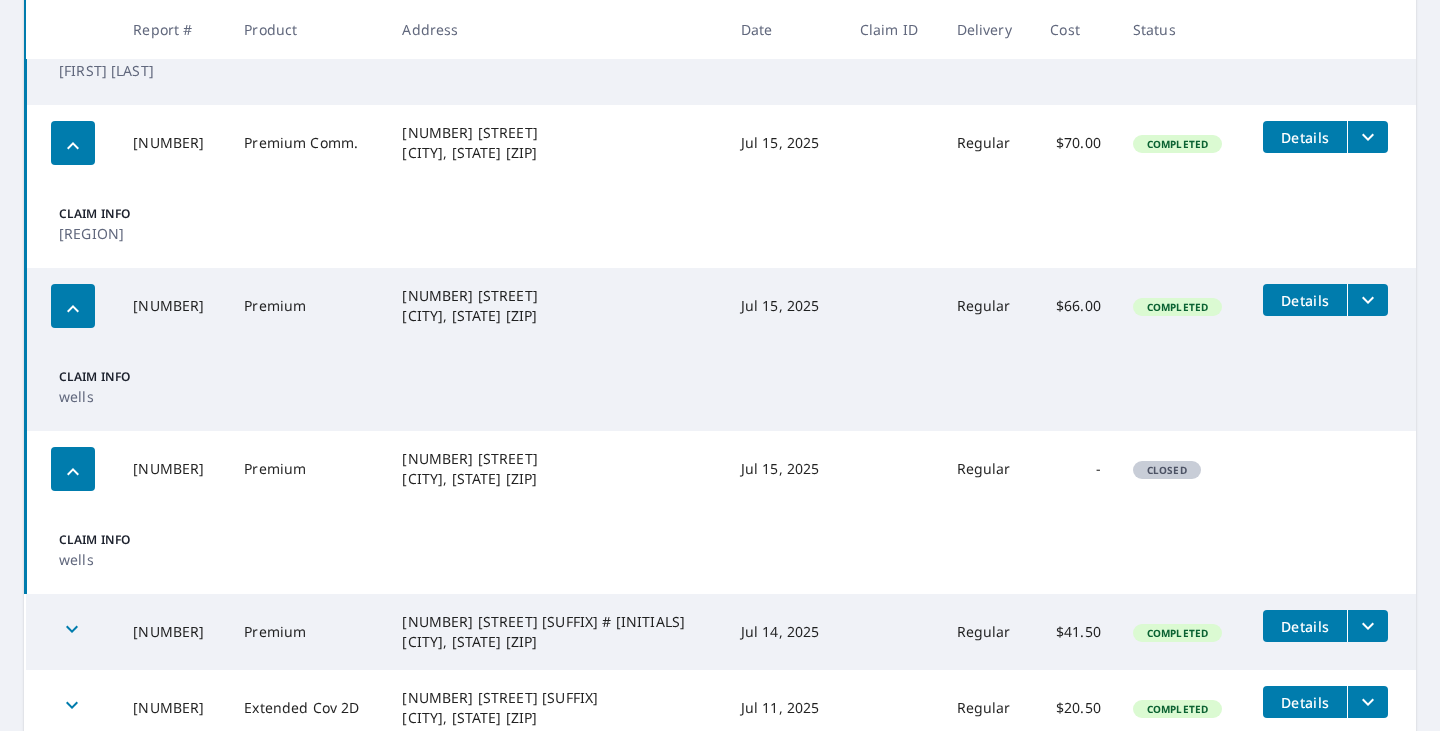 click 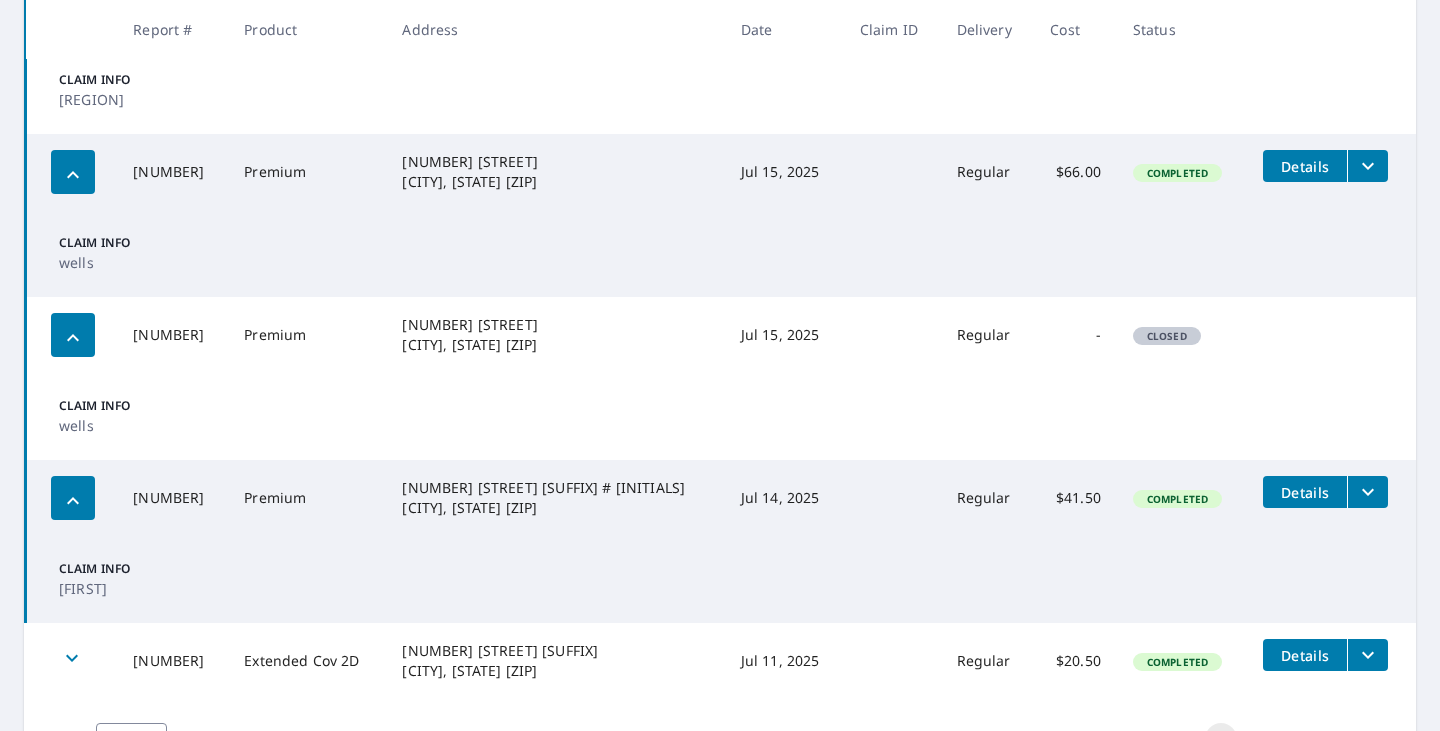 scroll, scrollTop: 1175, scrollLeft: 0, axis: vertical 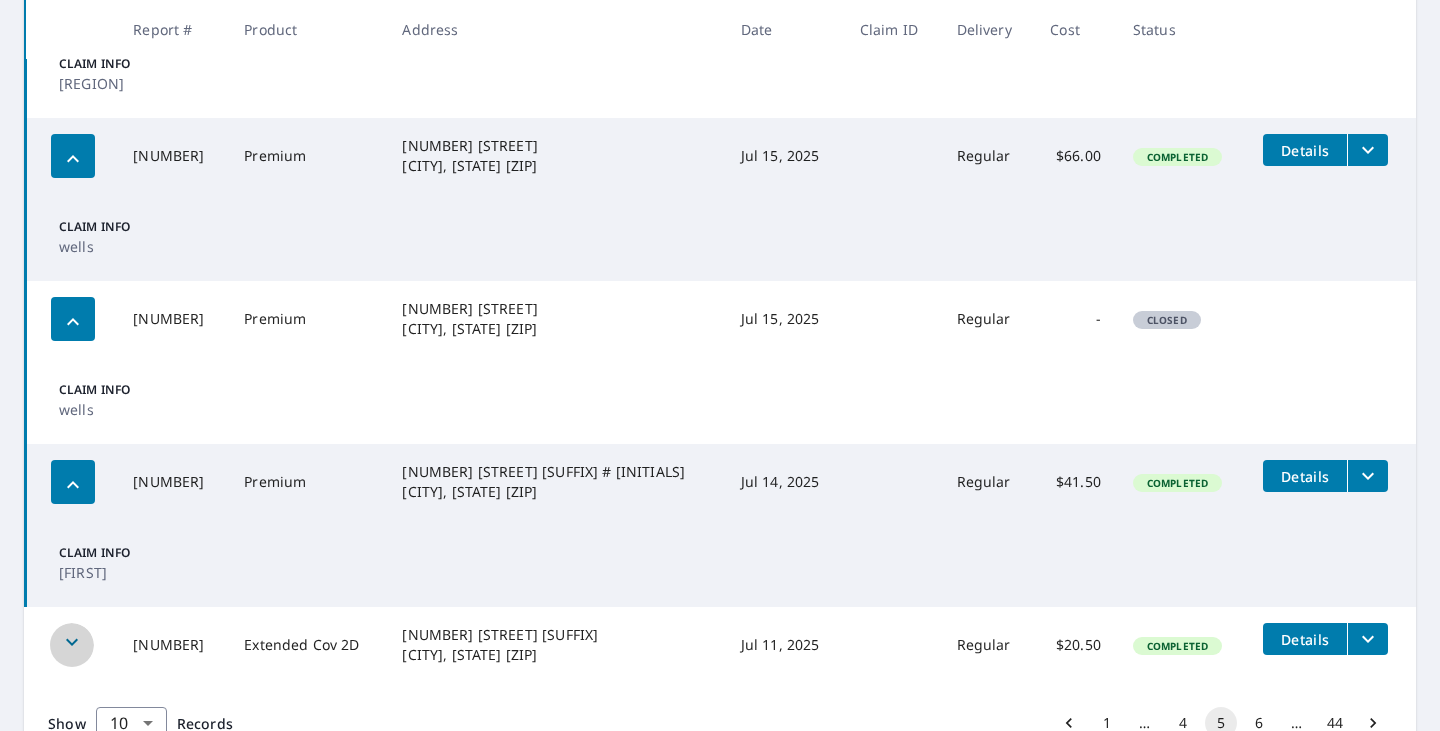 click 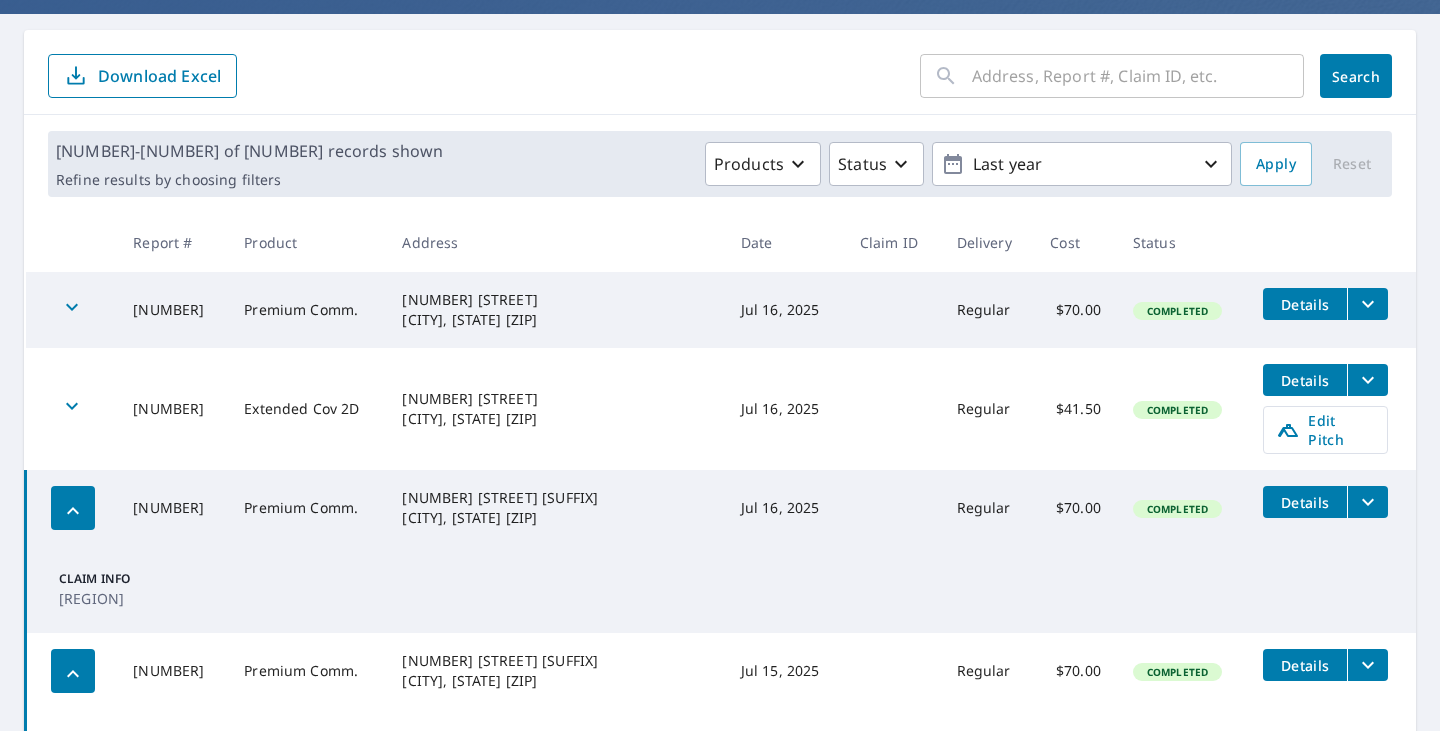 scroll, scrollTop: 0, scrollLeft: 0, axis: both 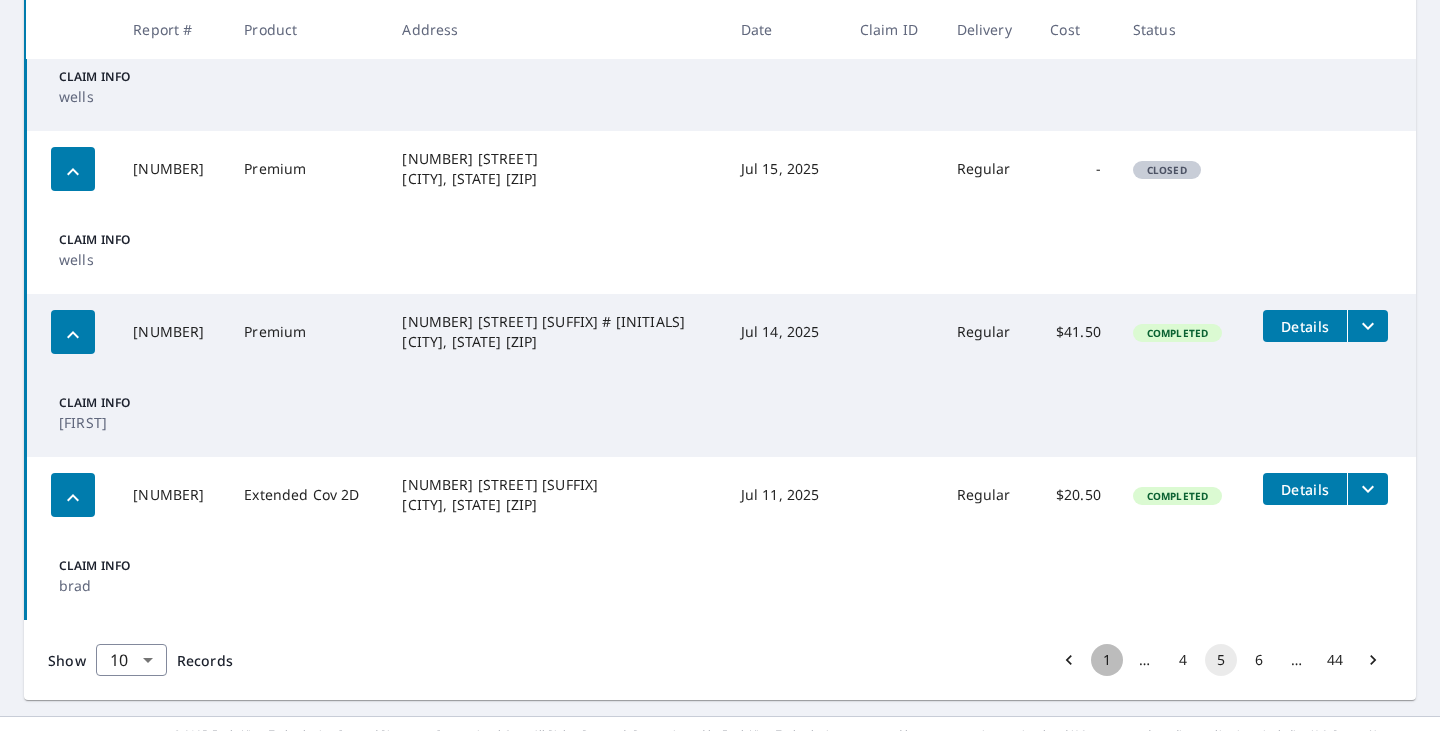 click on "1" at bounding box center (1107, 660) 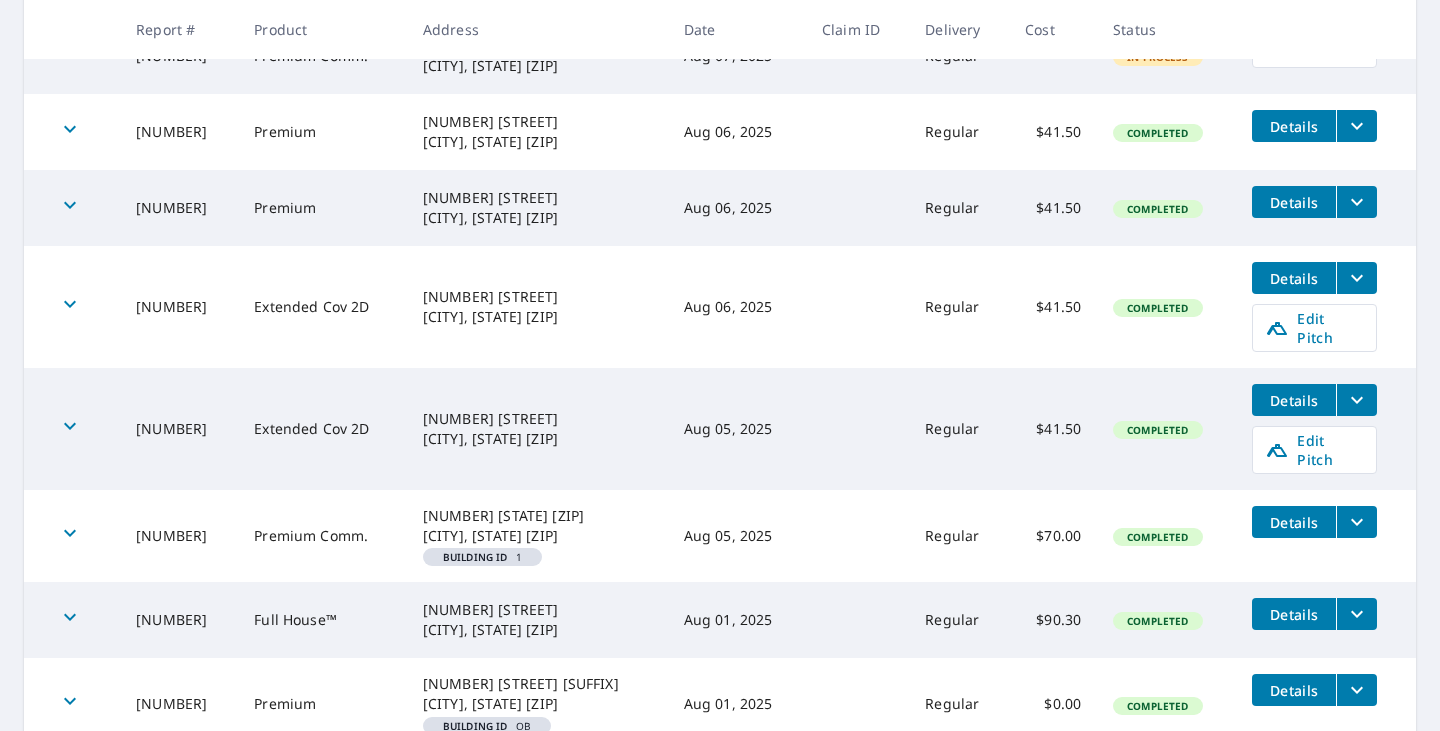 scroll, scrollTop: 748, scrollLeft: 0, axis: vertical 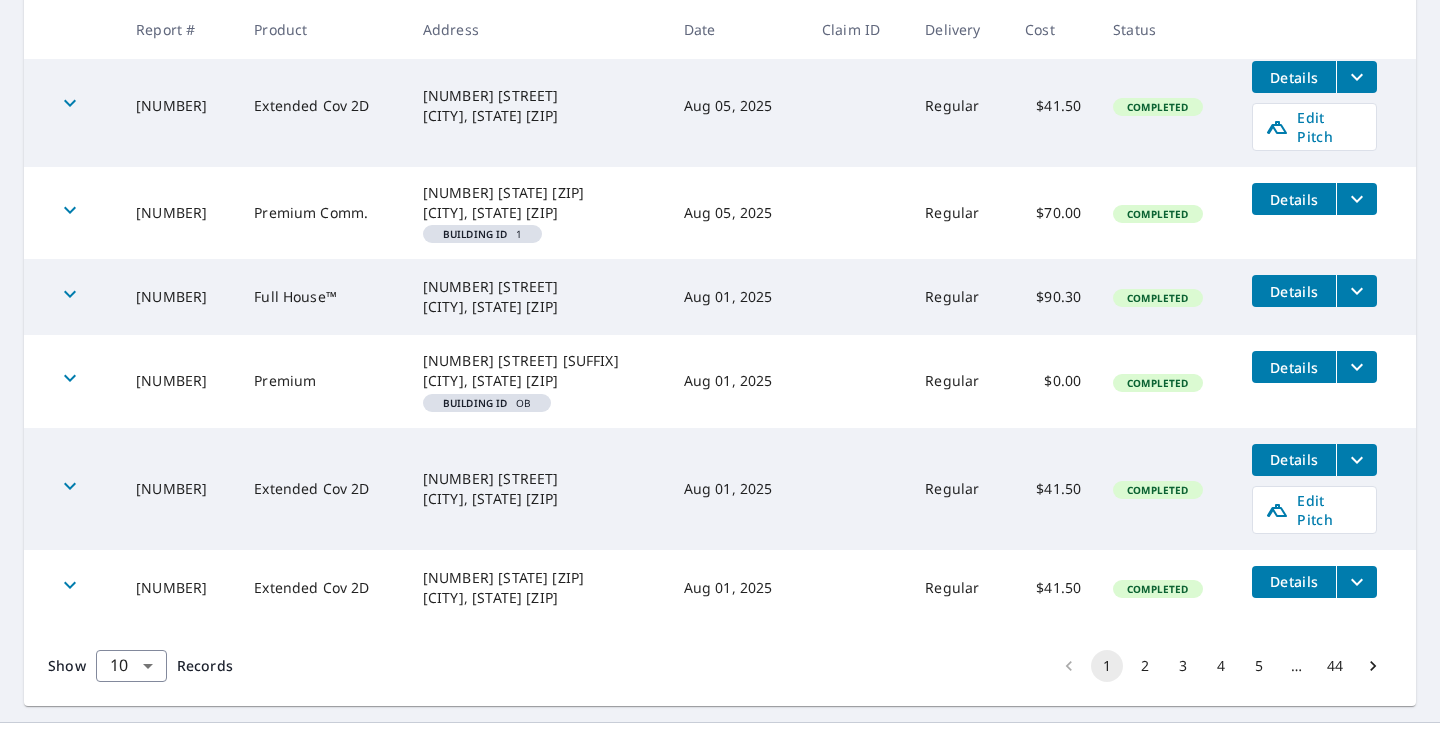 click 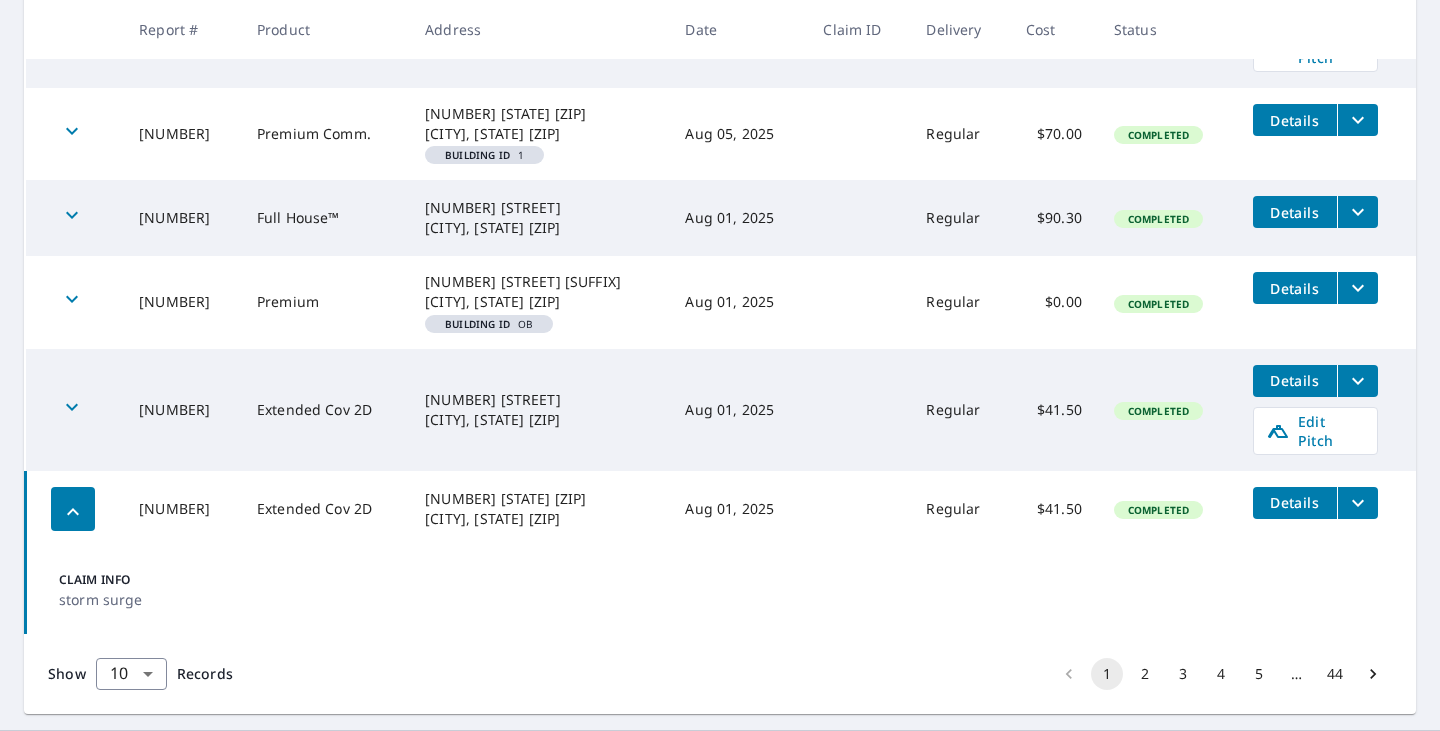 scroll, scrollTop: 832, scrollLeft: 0, axis: vertical 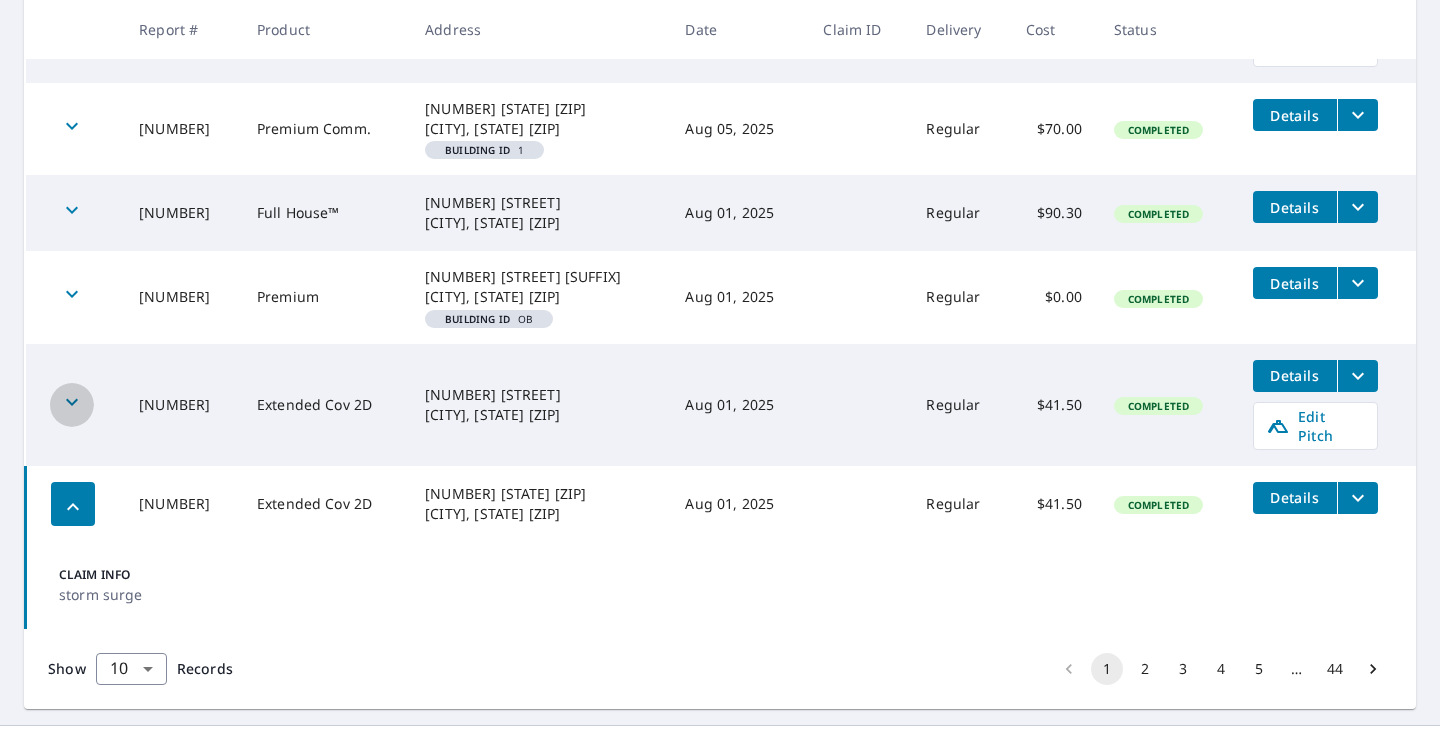 click 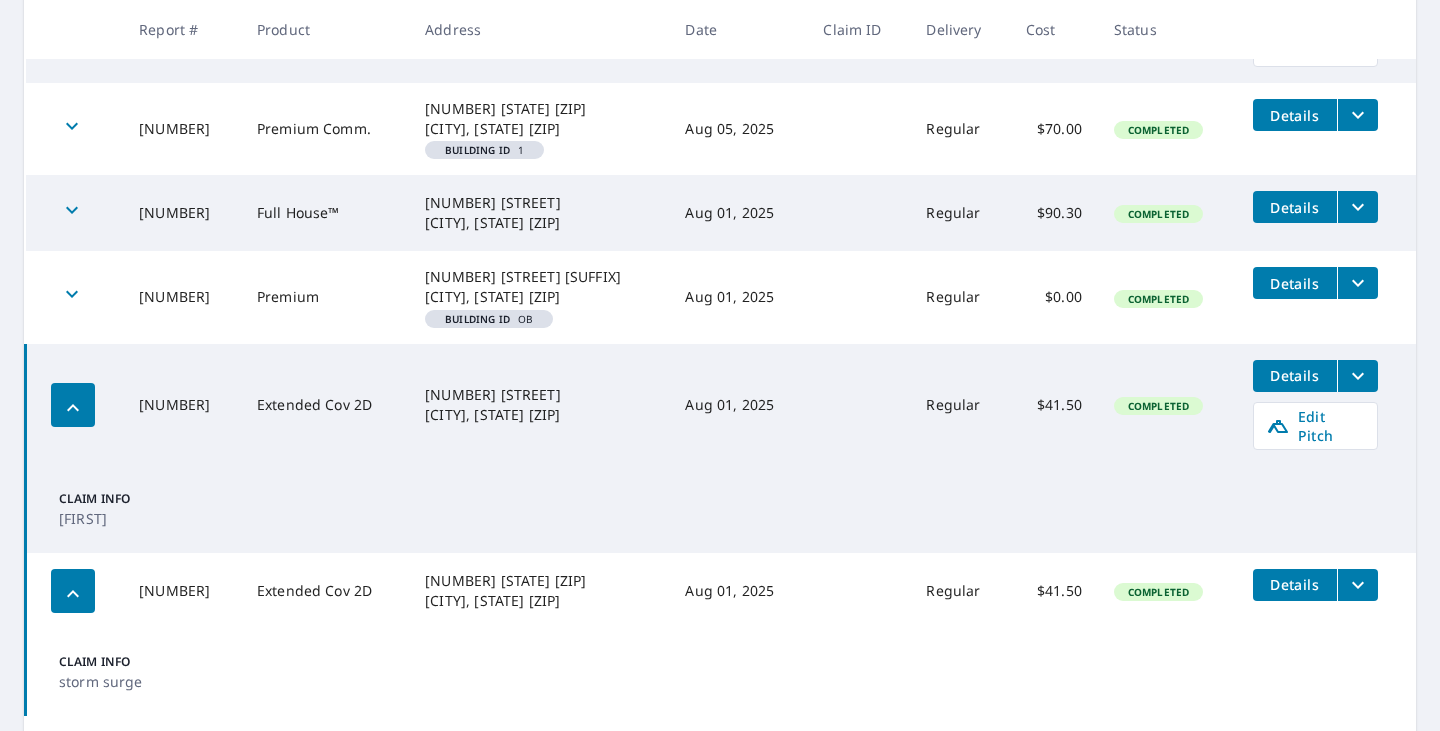 click 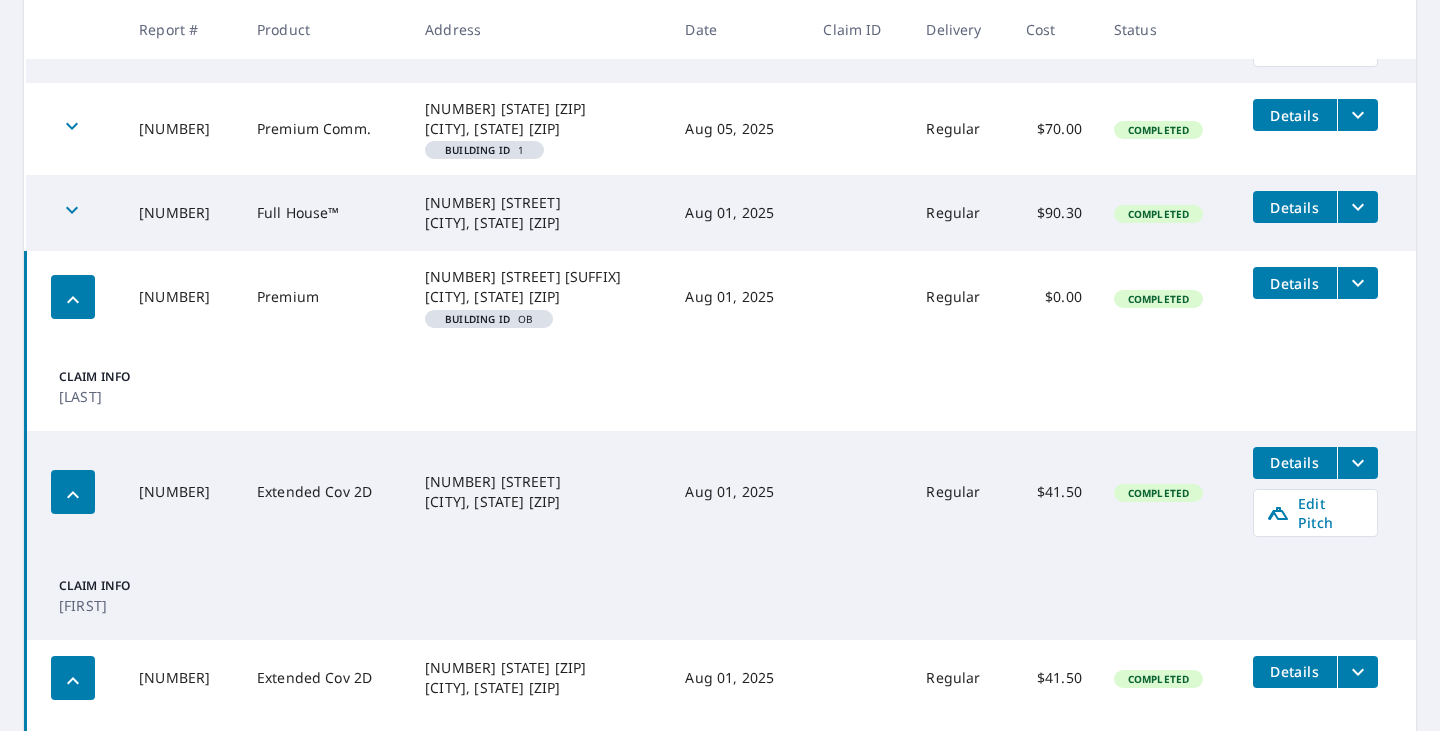 click 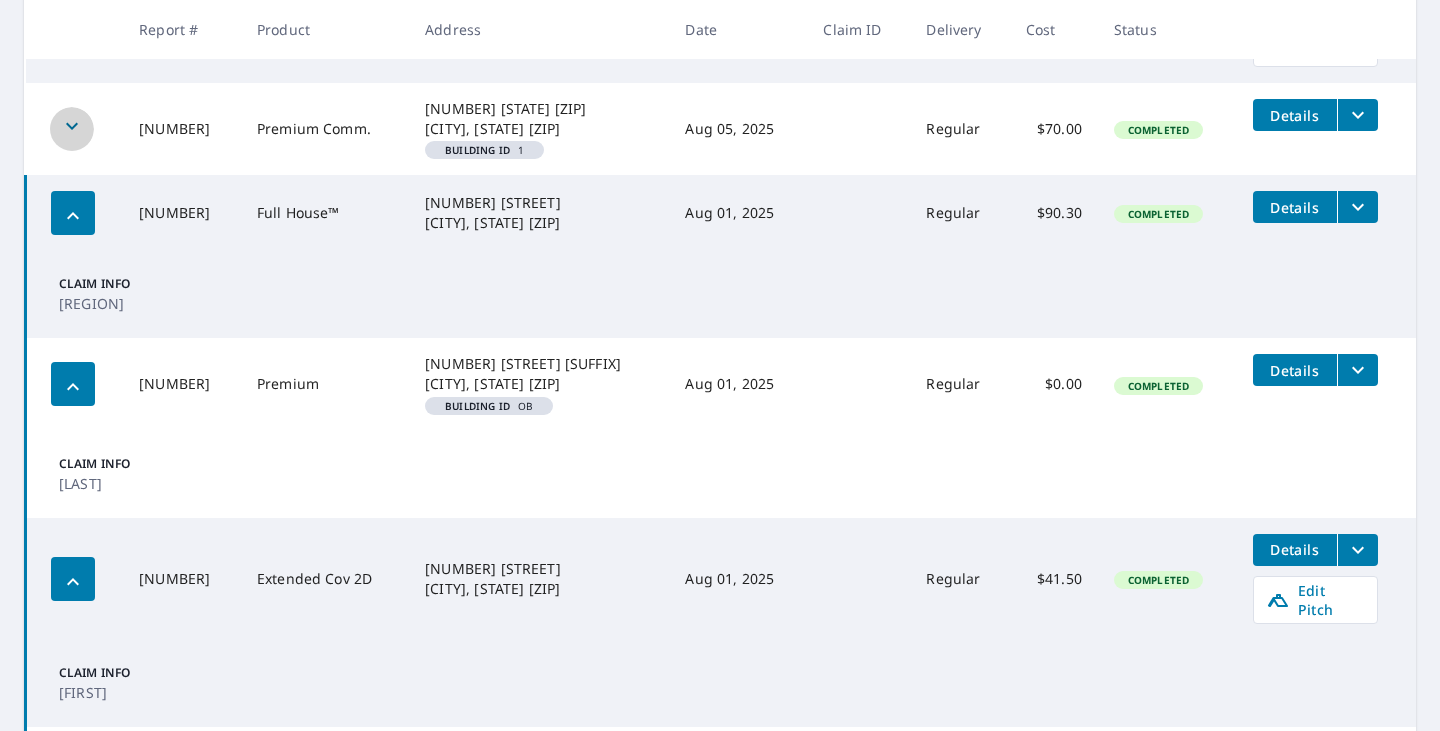 click 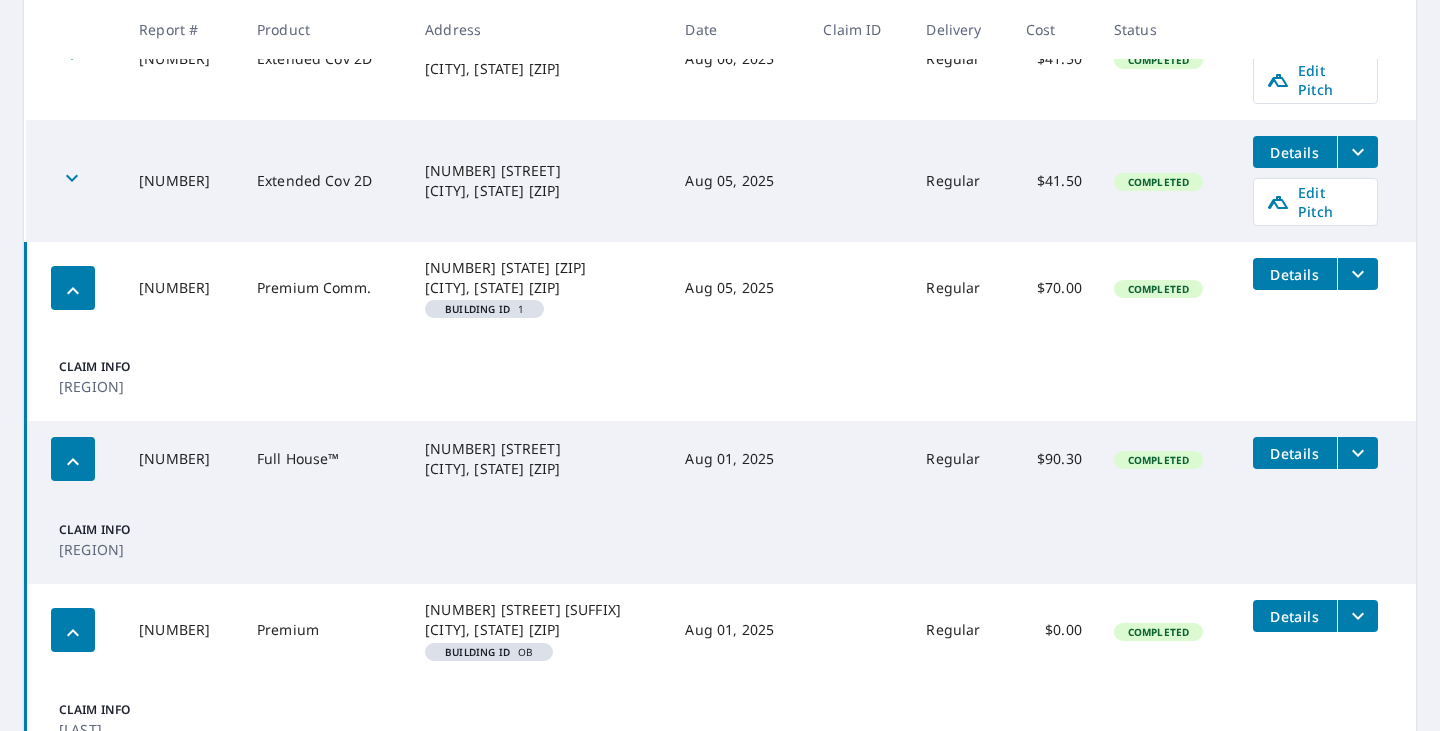 scroll, scrollTop: 582, scrollLeft: 0, axis: vertical 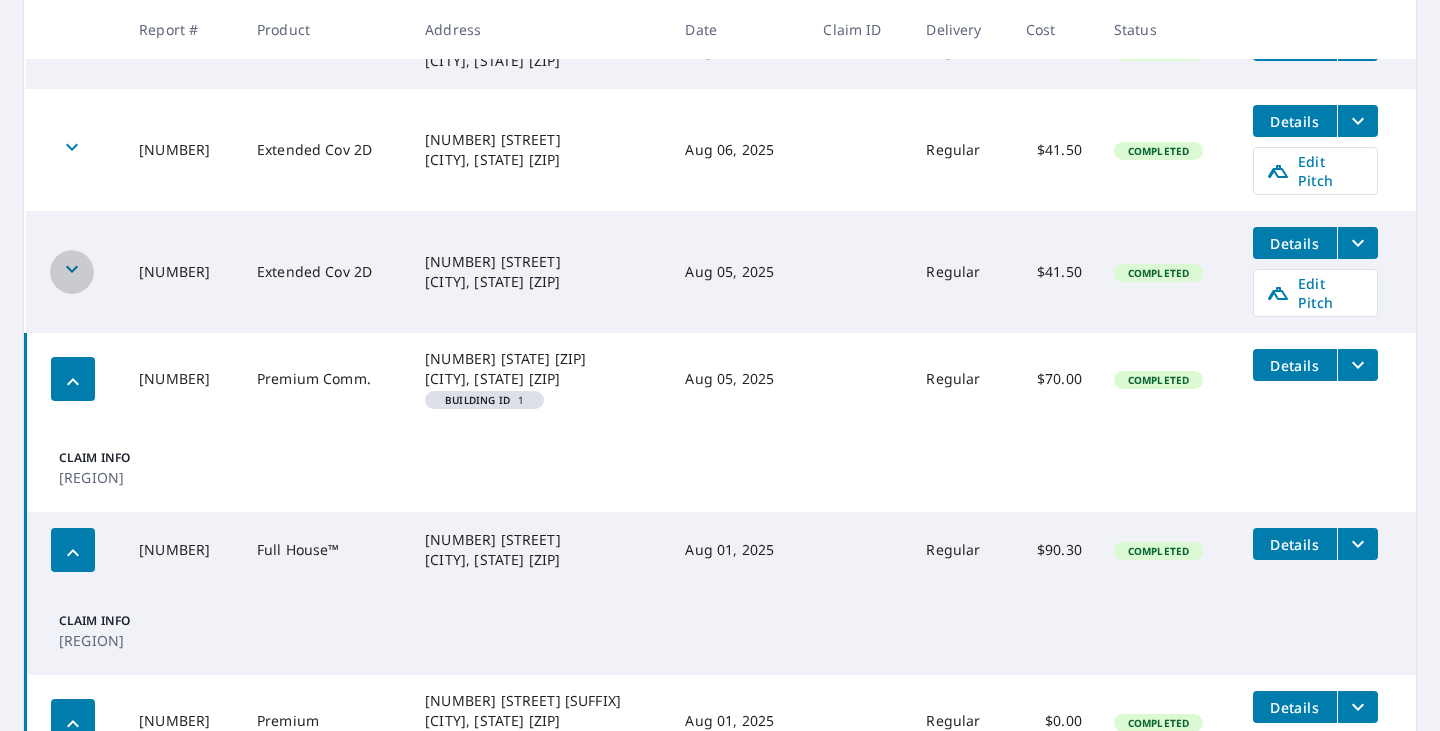 click 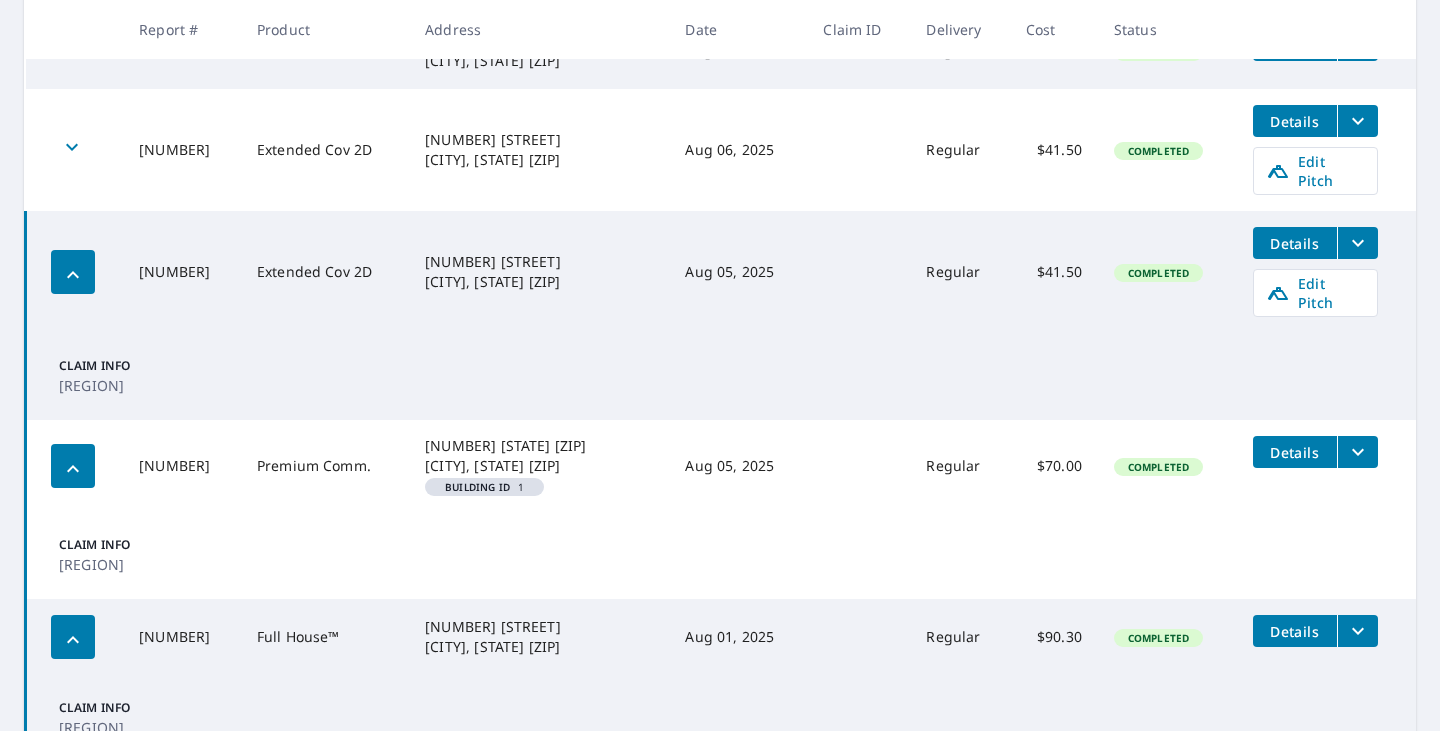 click 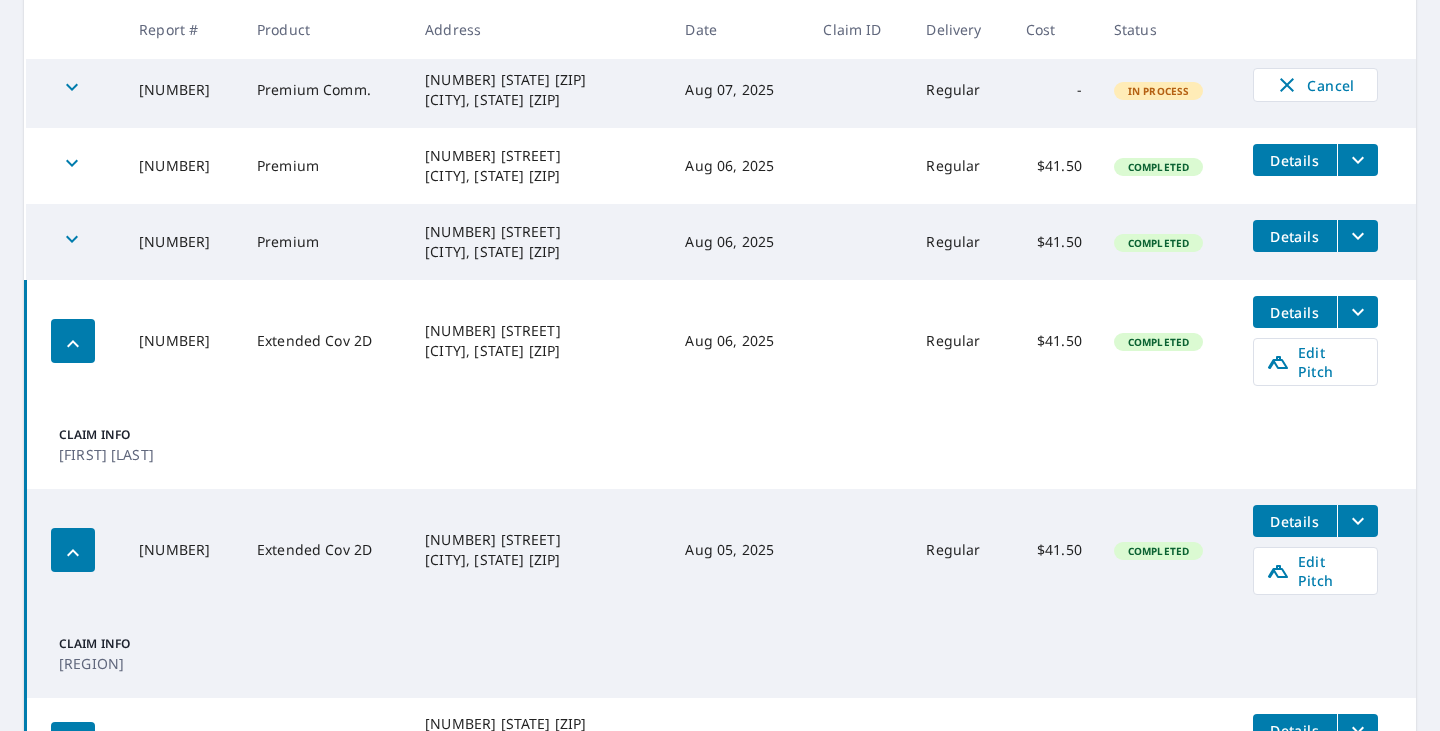 scroll, scrollTop: 357, scrollLeft: 0, axis: vertical 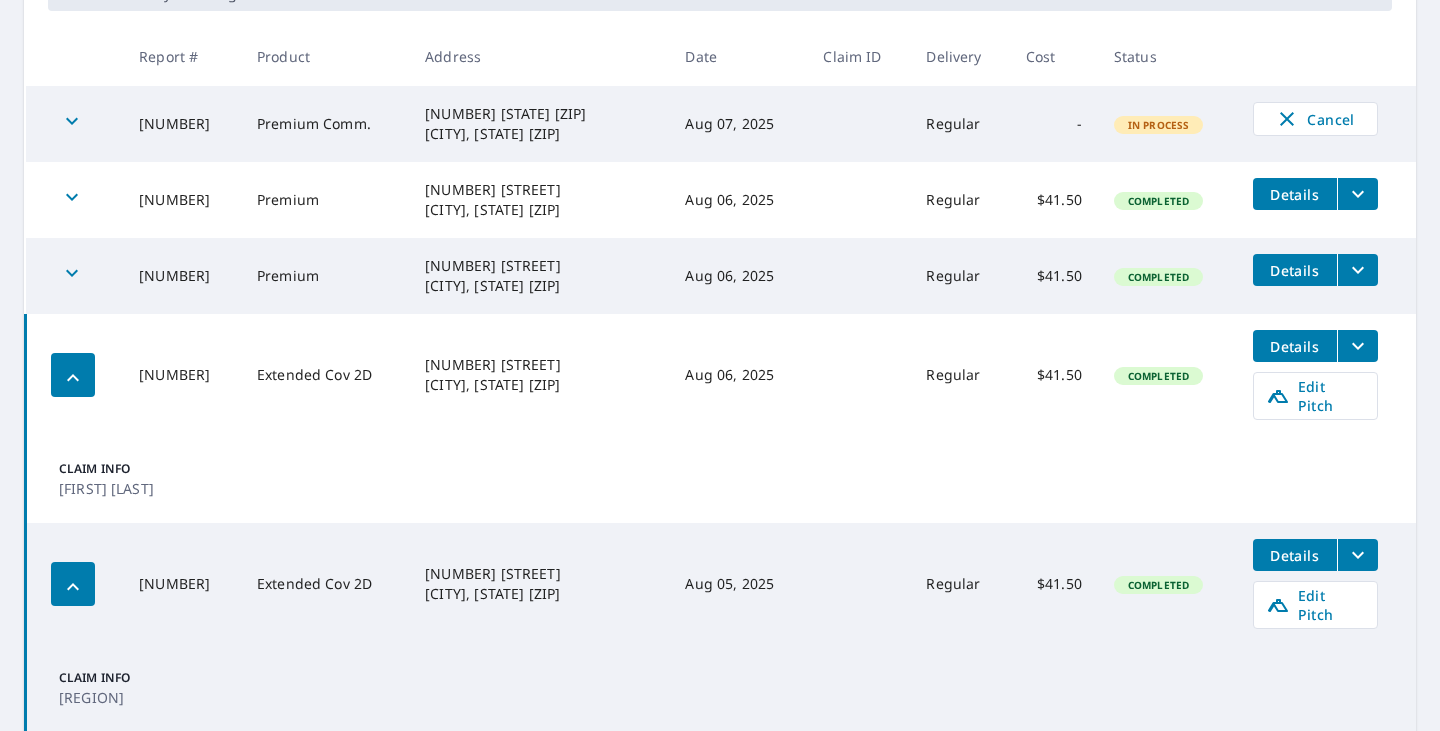 click 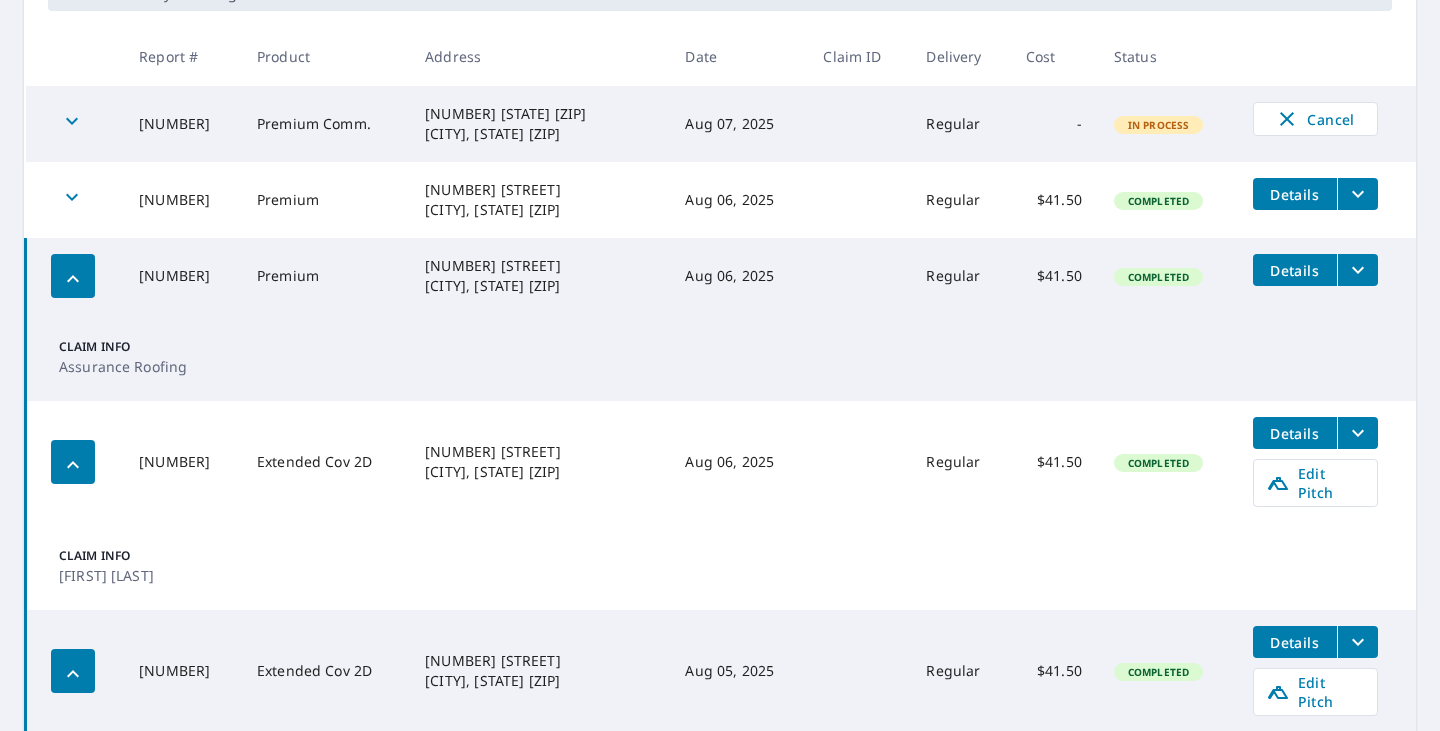 click 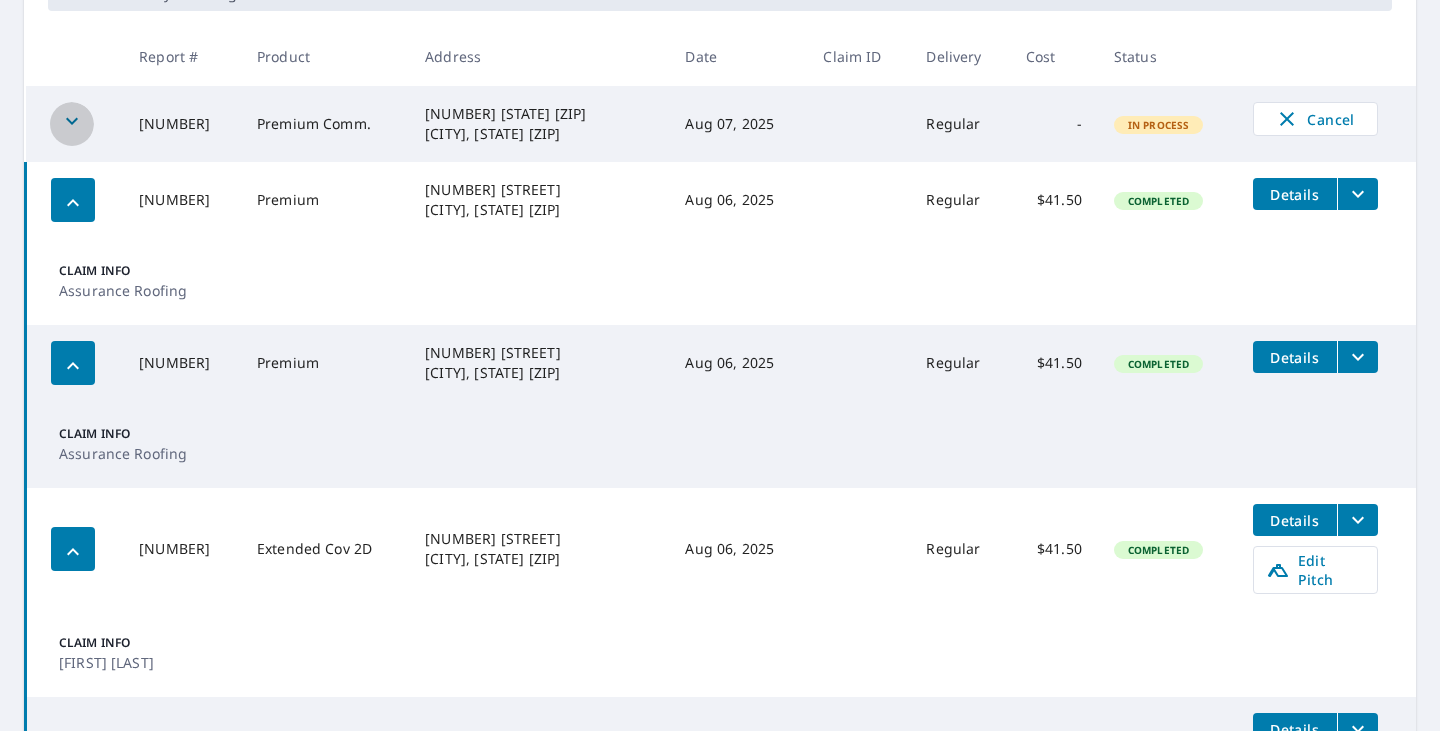 click at bounding box center [72, 124] 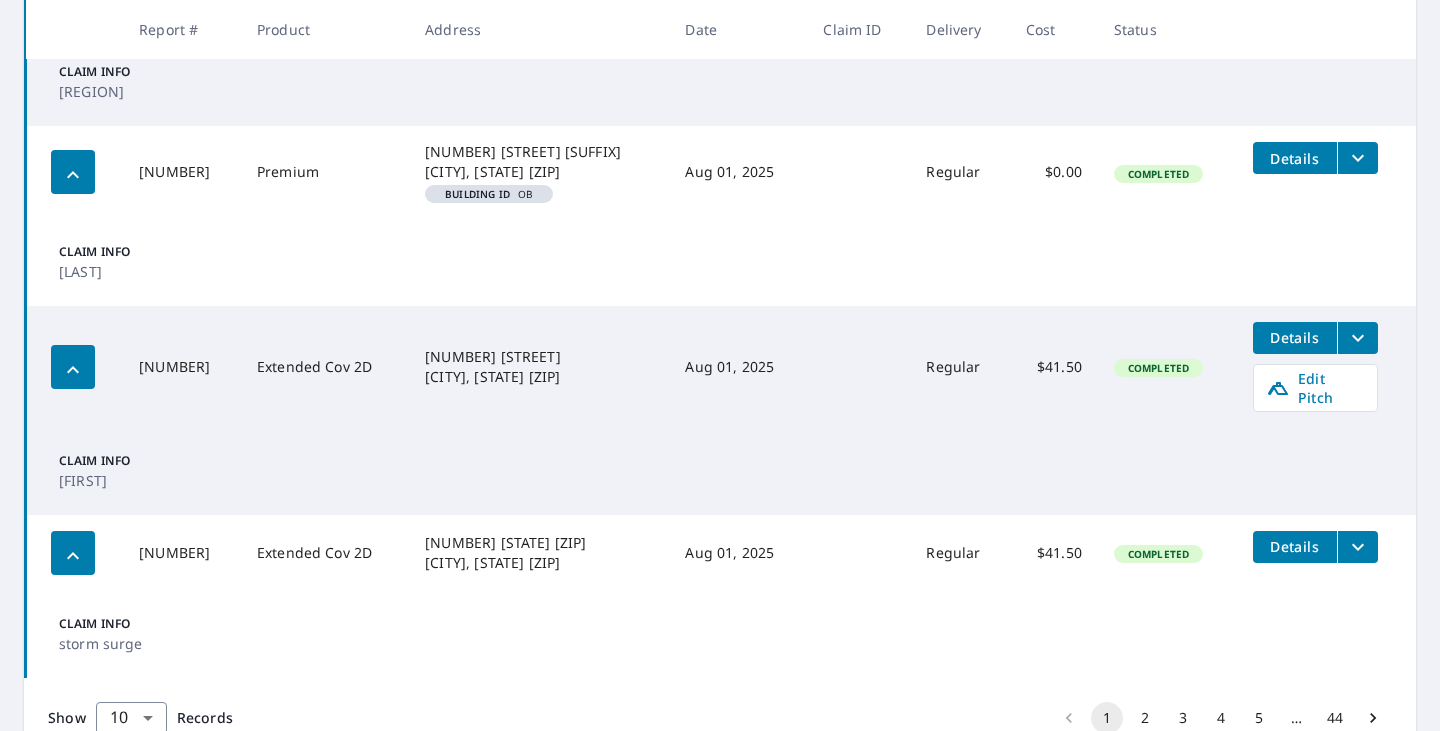 scroll, scrollTop: 1618, scrollLeft: 0, axis: vertical 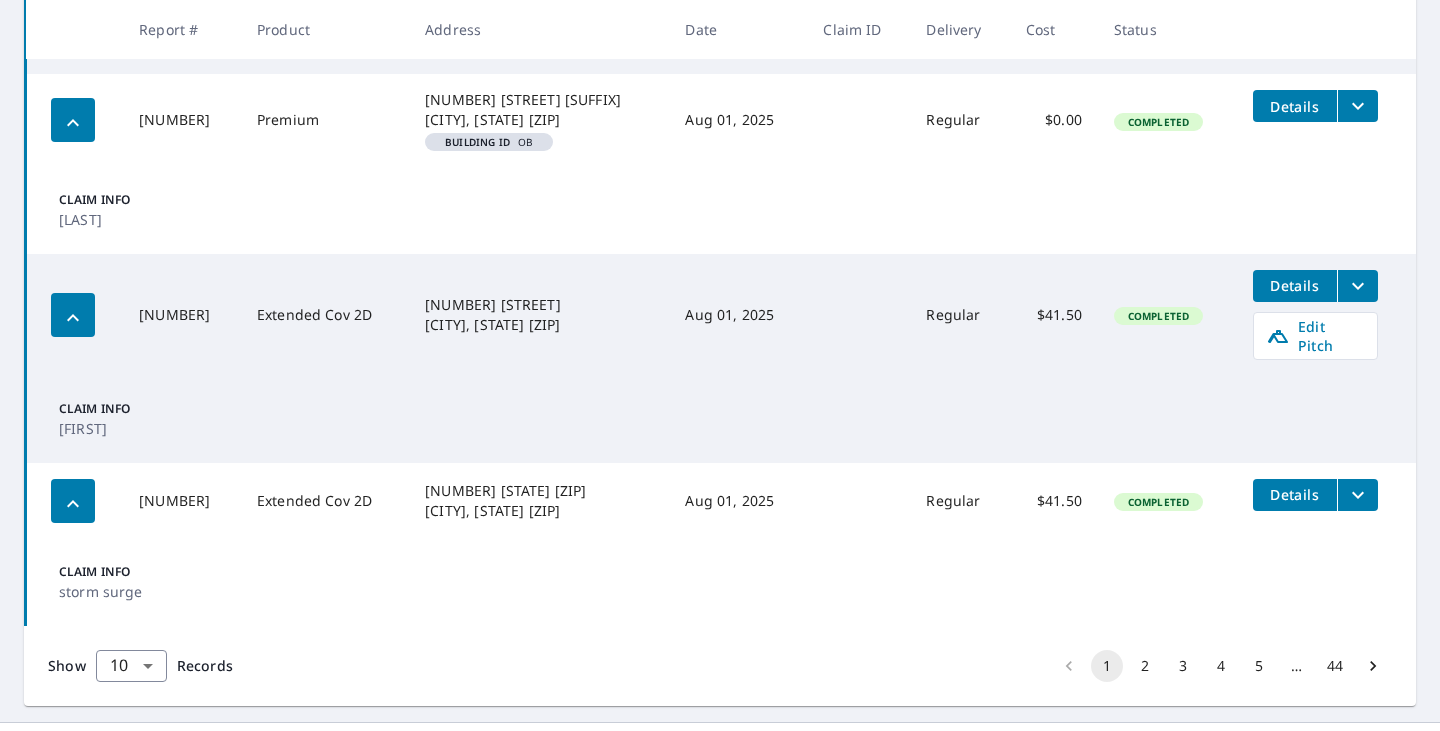 click on "2" at bounding box center (1145, 666) 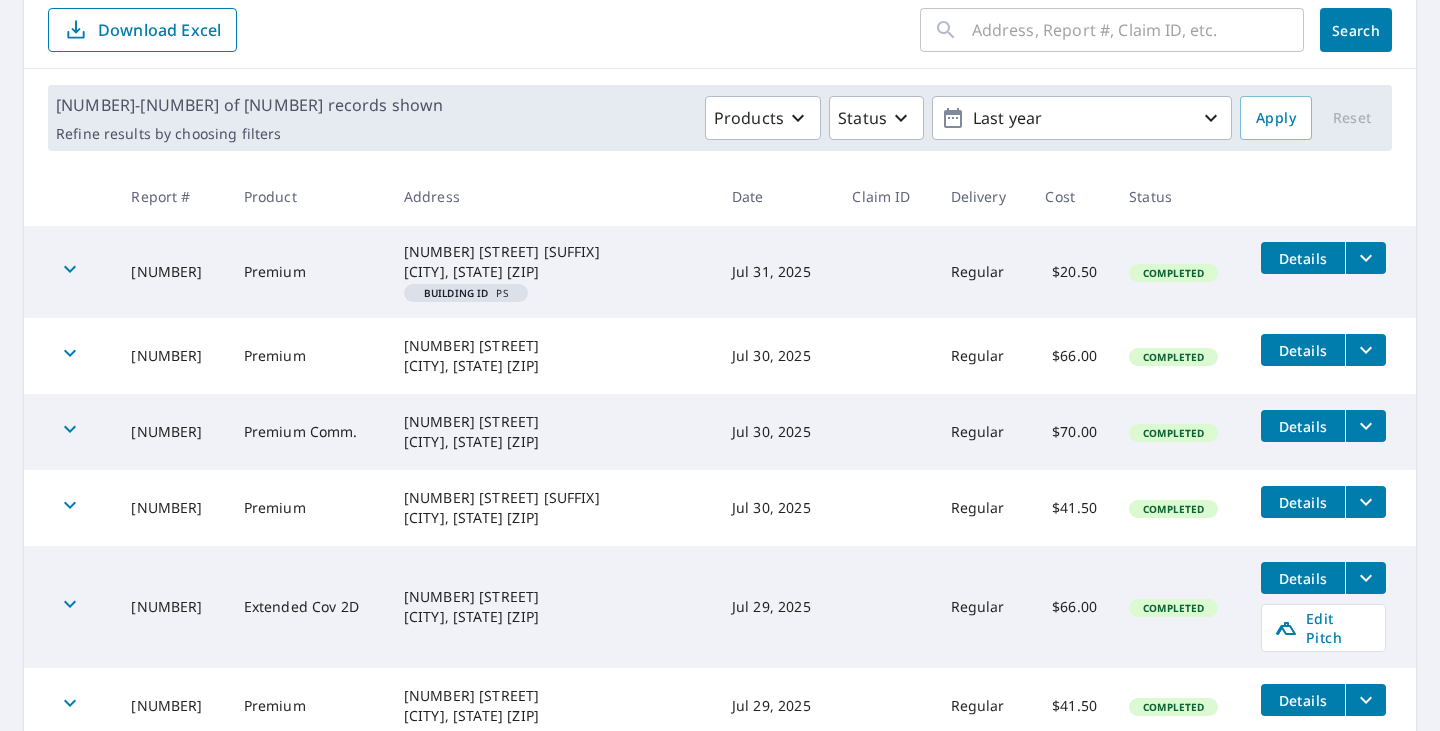 scroll, scrollTop: 250, scrollLeft: 0, axis: vertical 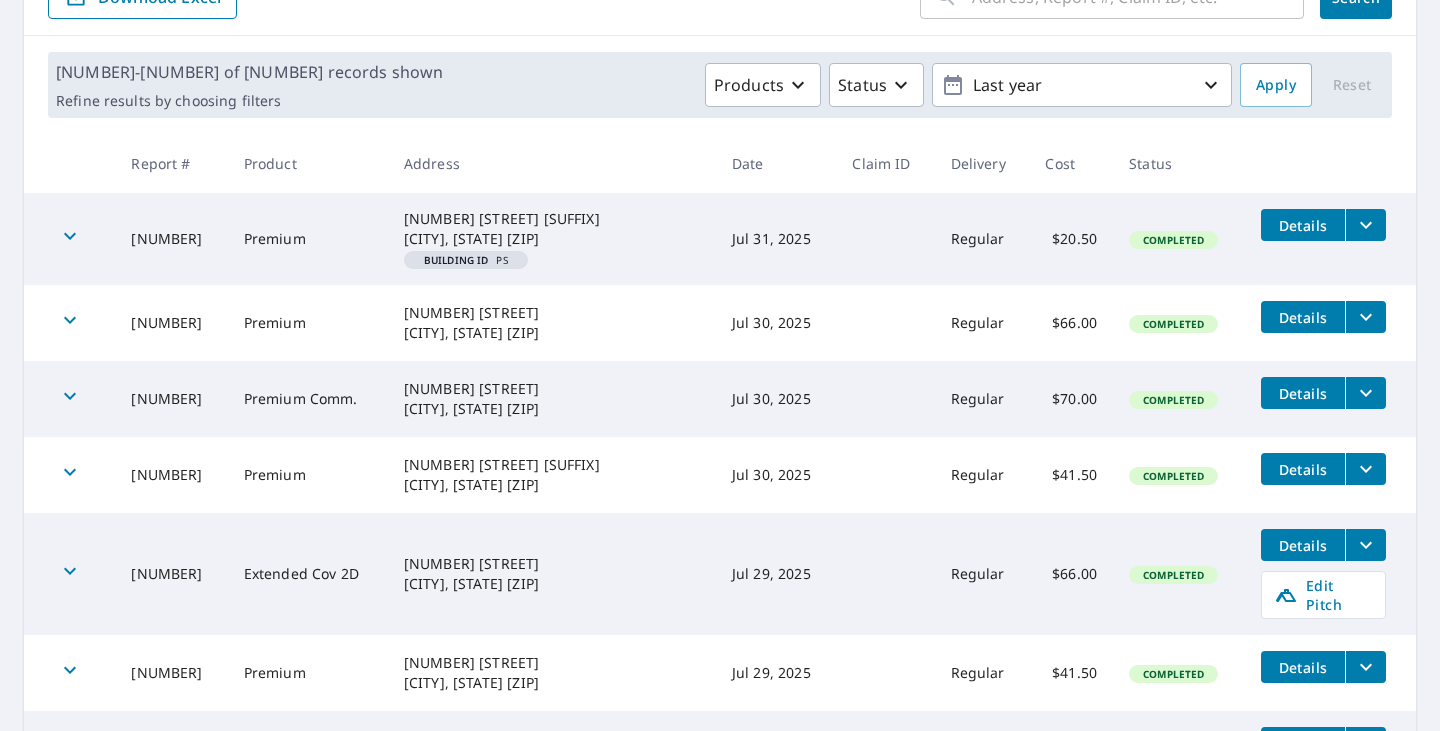 click 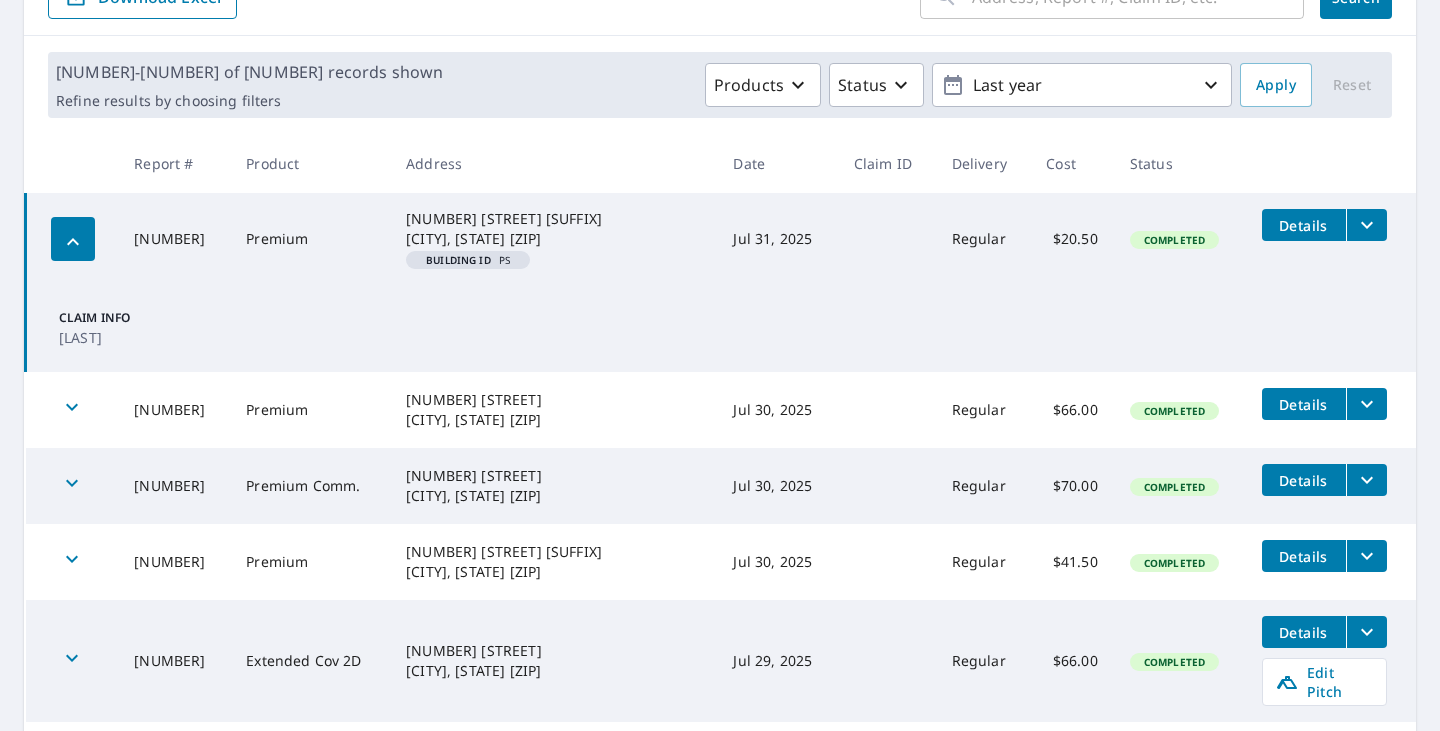 click 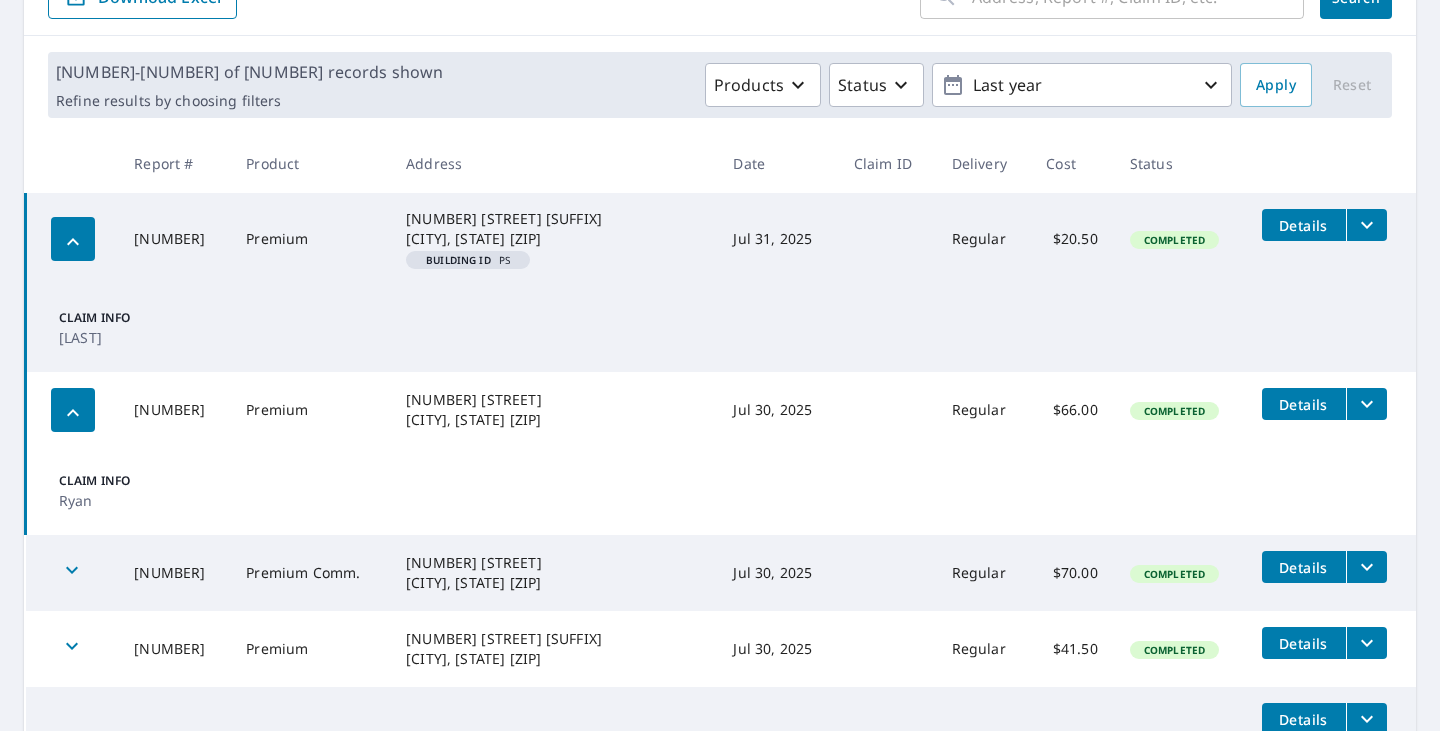 click at bounding box center (72, 573) 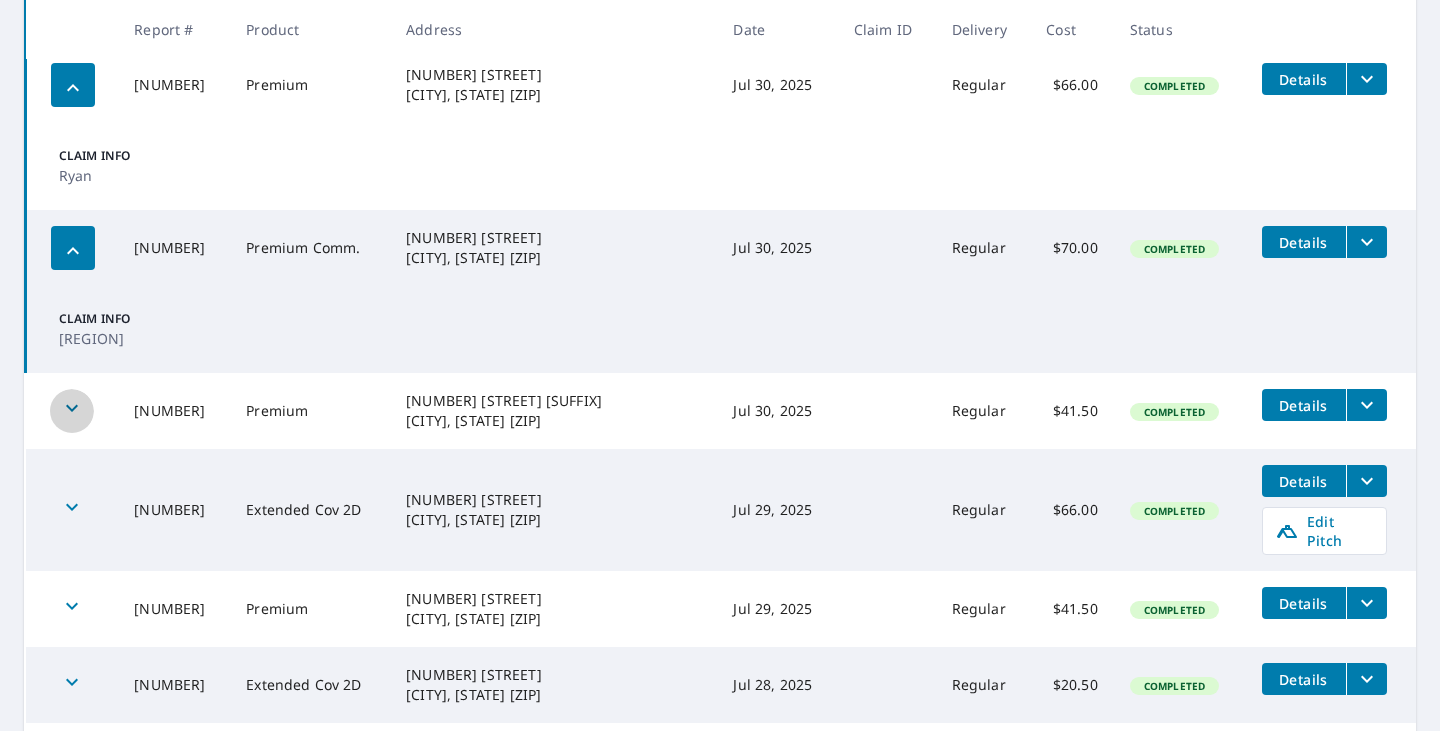 click 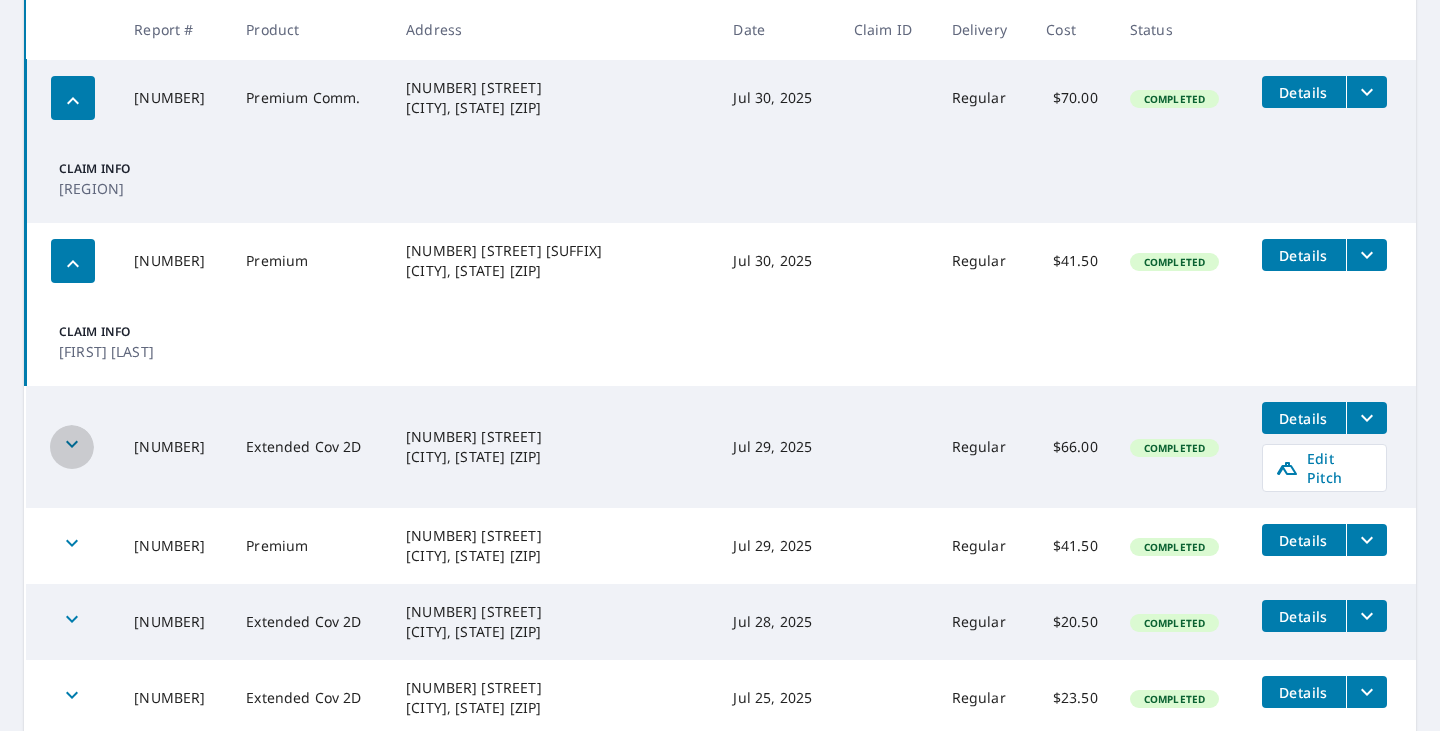 click at bounding box center (72, 447) 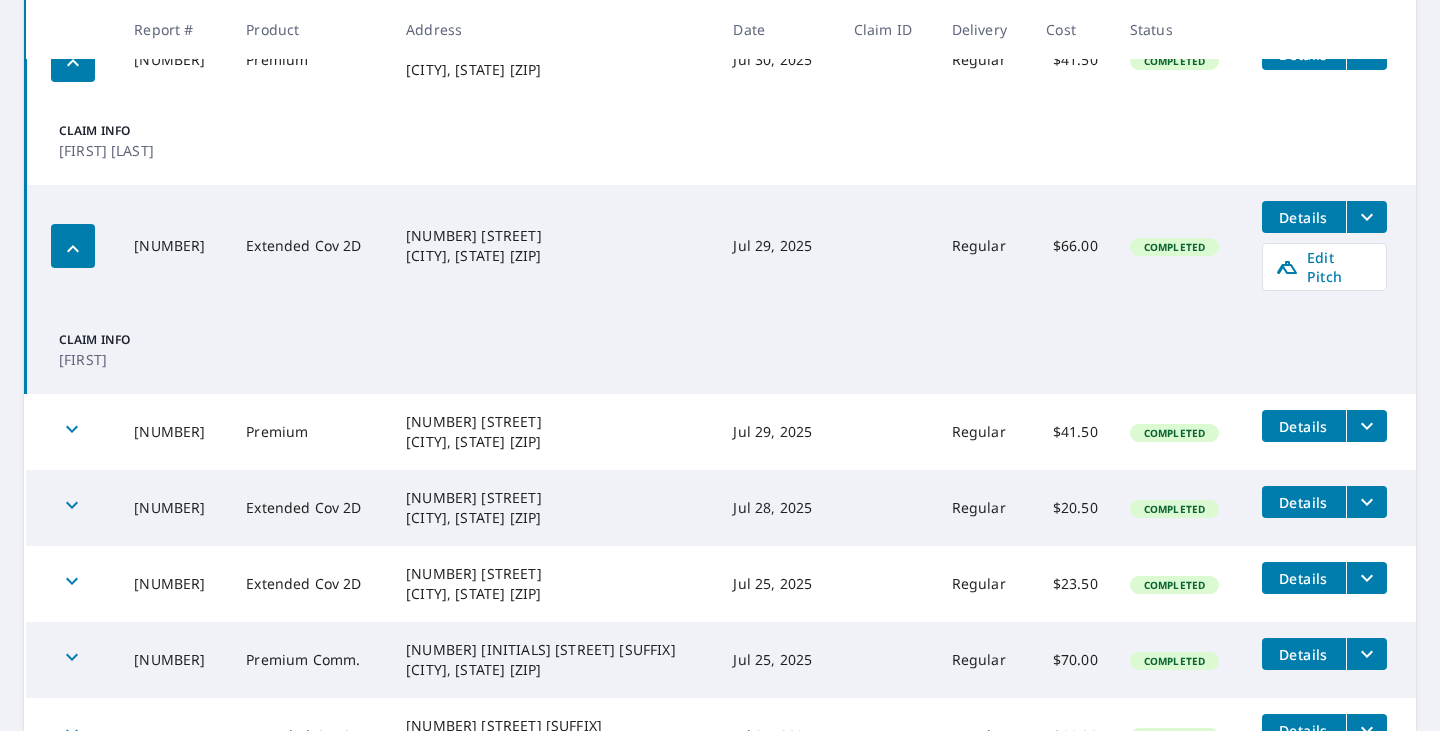 scroll, scrollTop: 975, scrollLeft: 0, axis: vertical 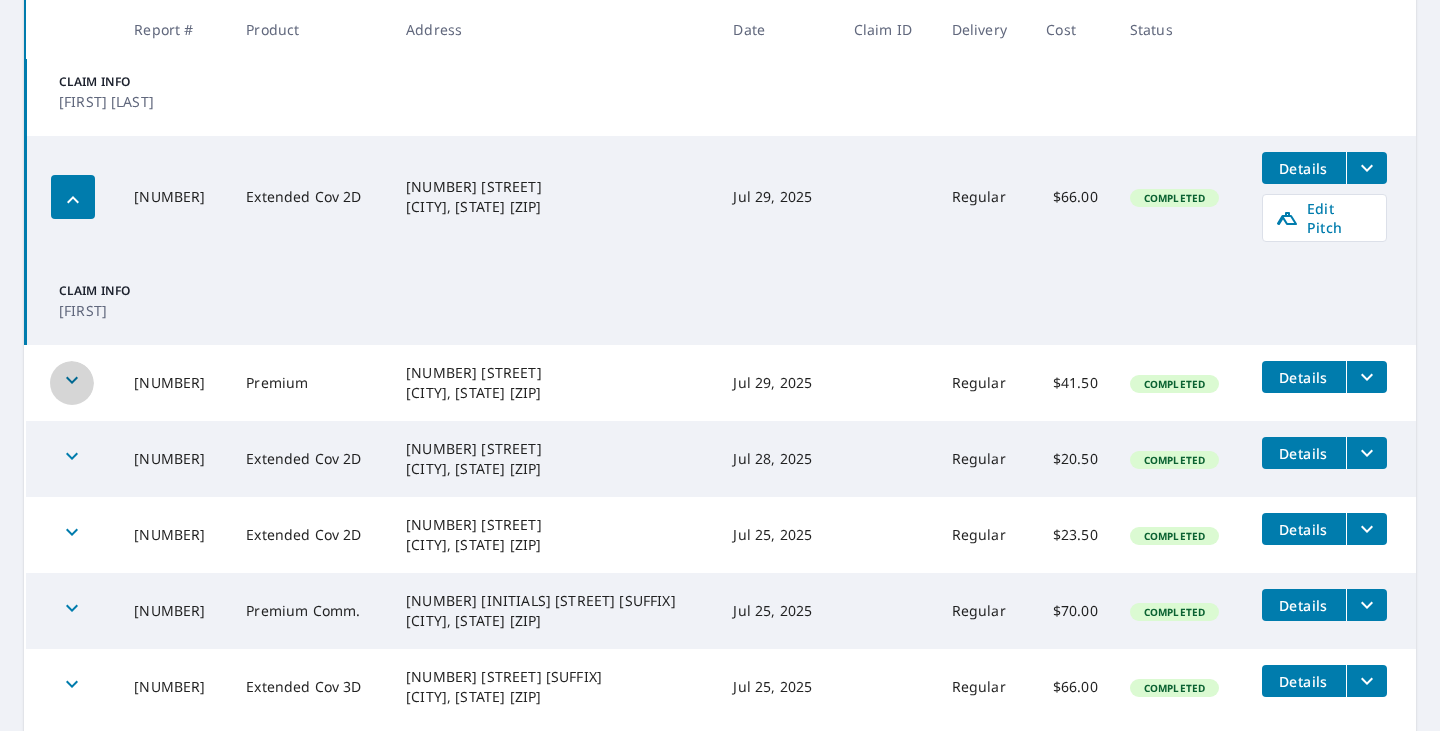 click at bounding box center [72, 383] 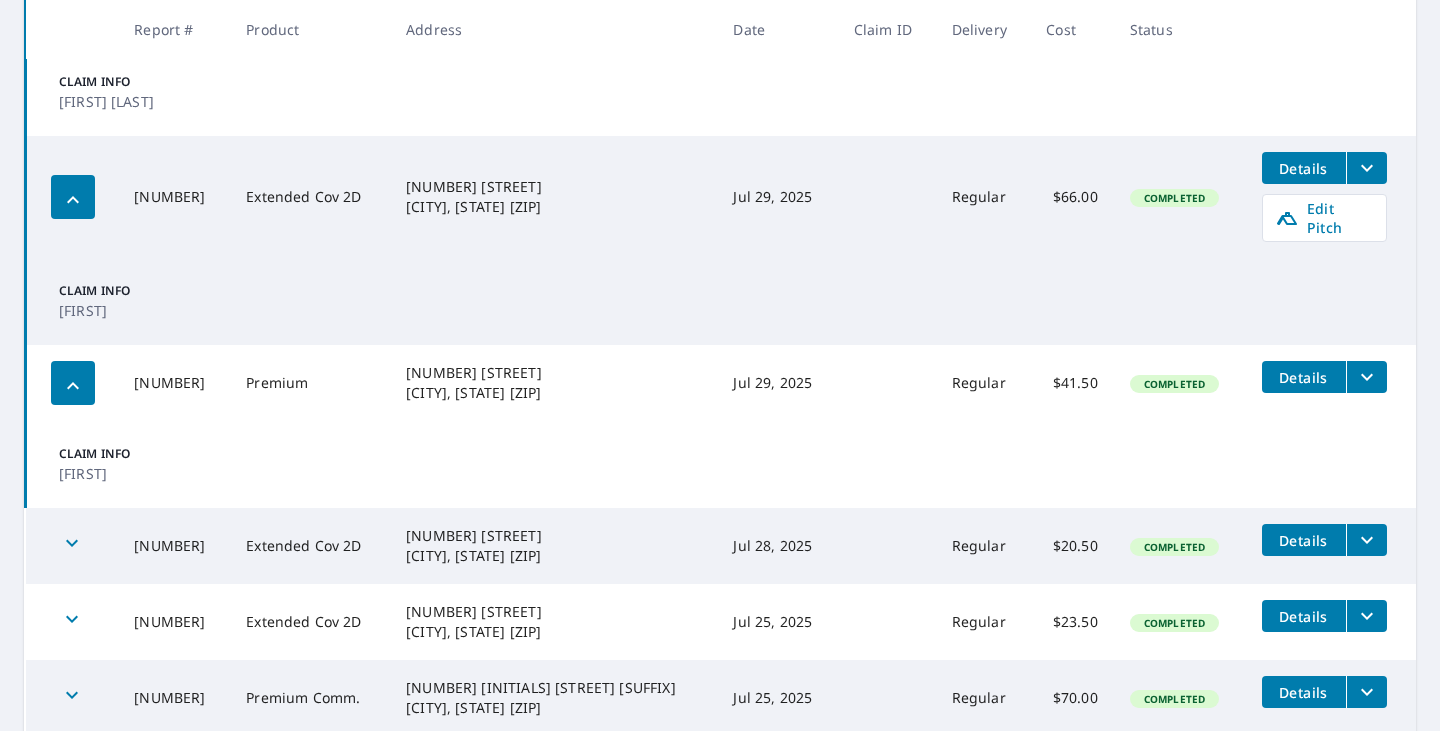 click 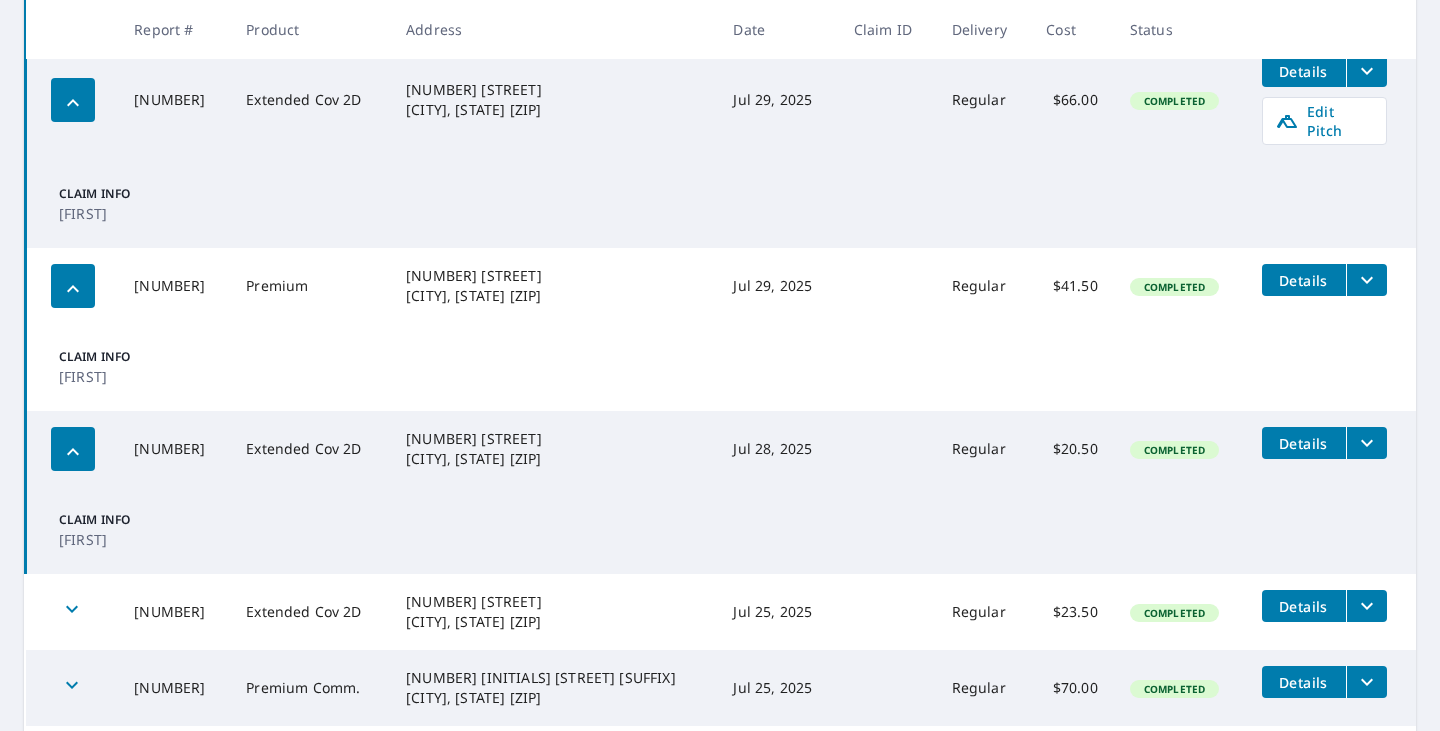 scroll, scrollTop: 1100, scrollLeft: 0, axis: vertical 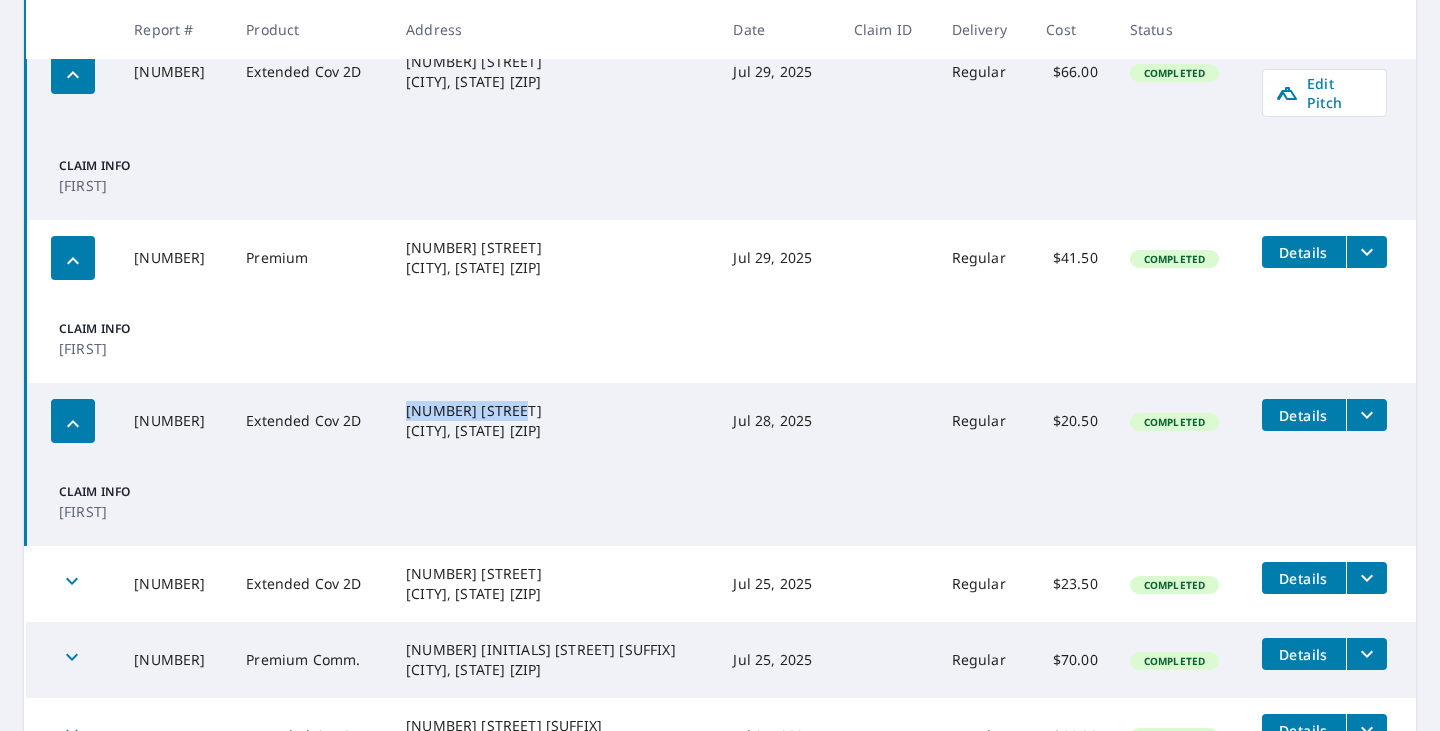 drag, startPoint x: 424, startPoint y: 398, endPoint x: 532, endPoint y: 404, distance: 108.16654 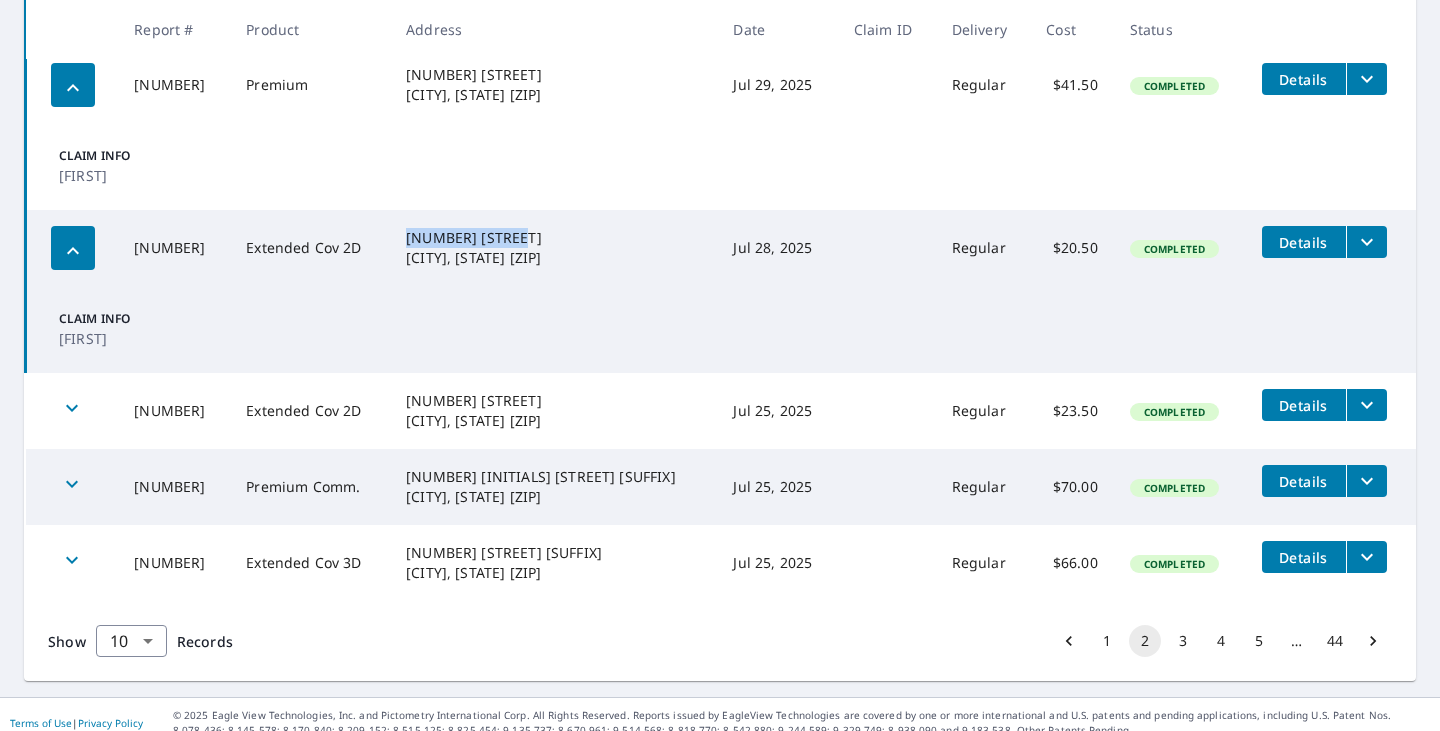 scroll, scrollTop: 1276, scrollLeft: 0, axis: vertical 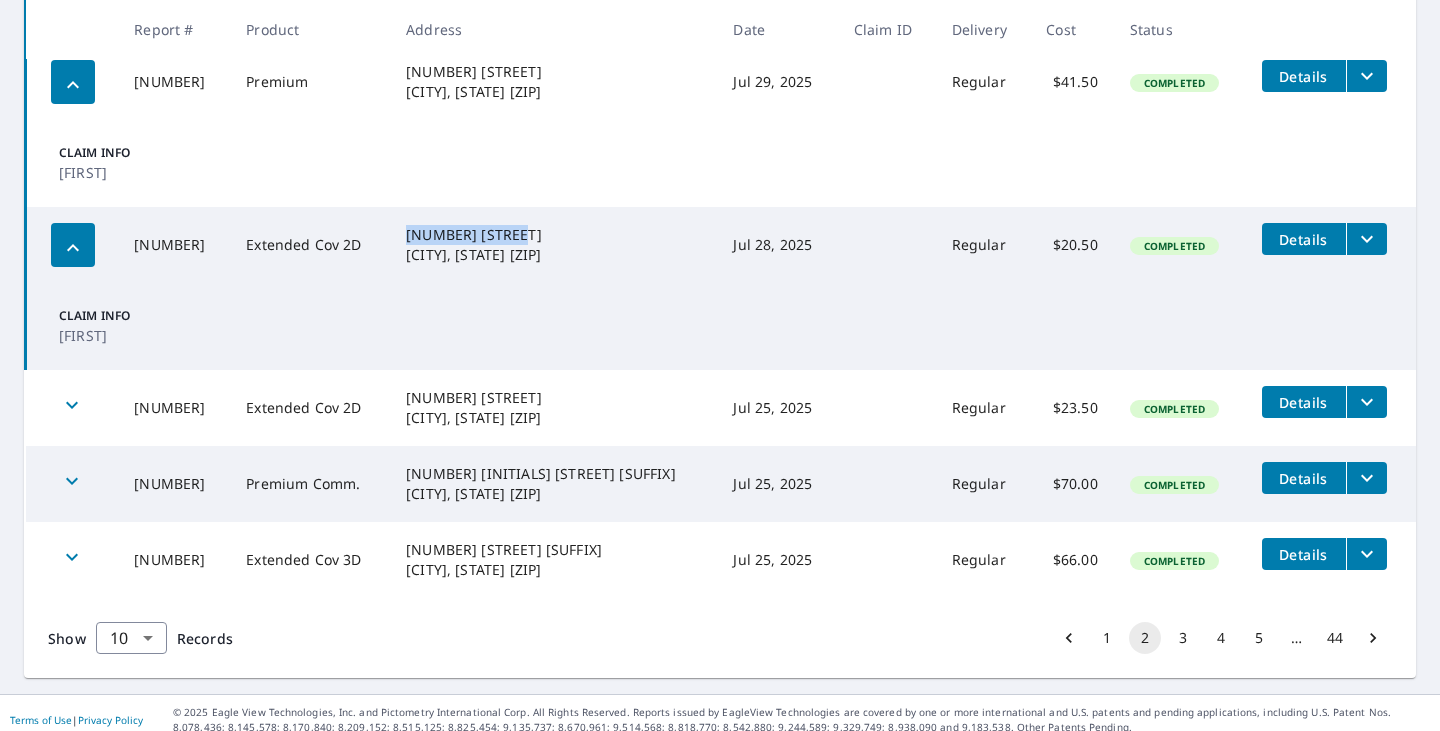 click 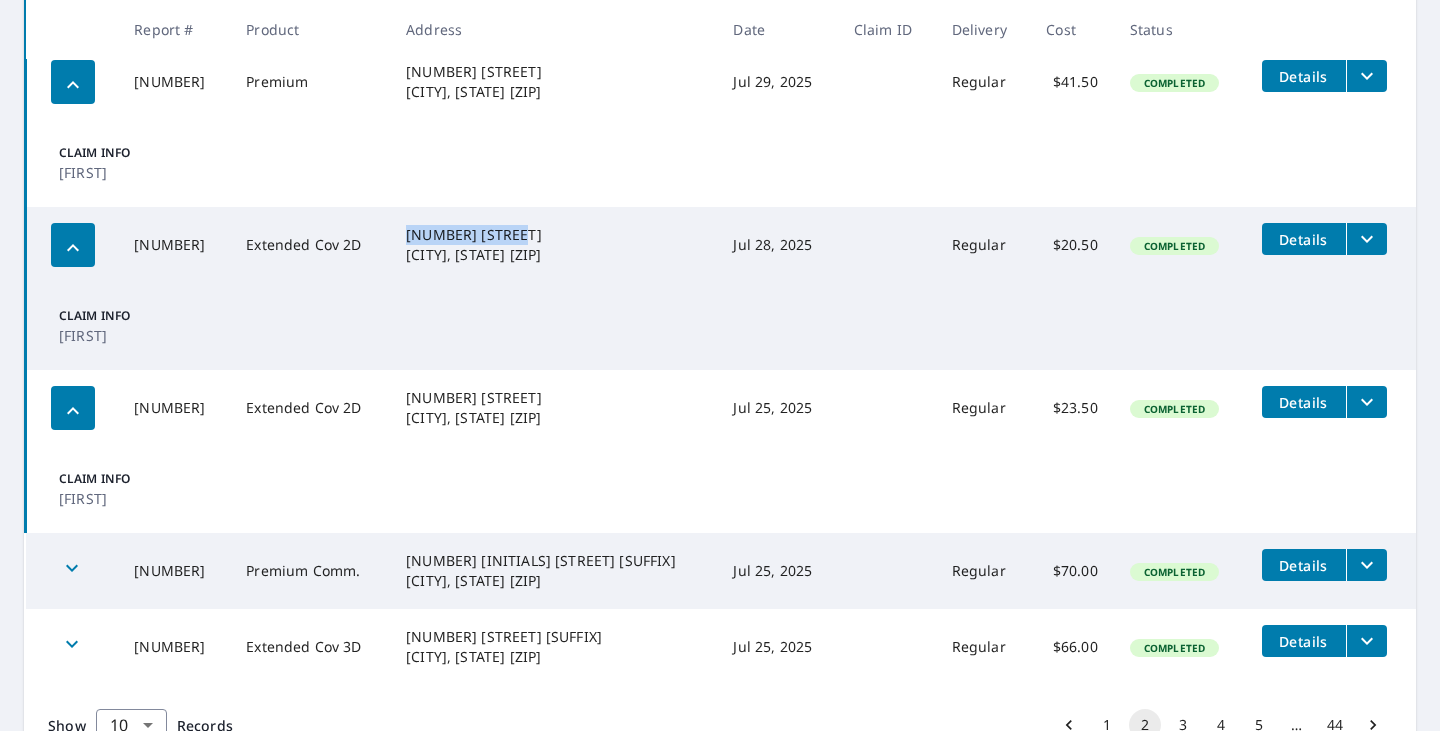 click 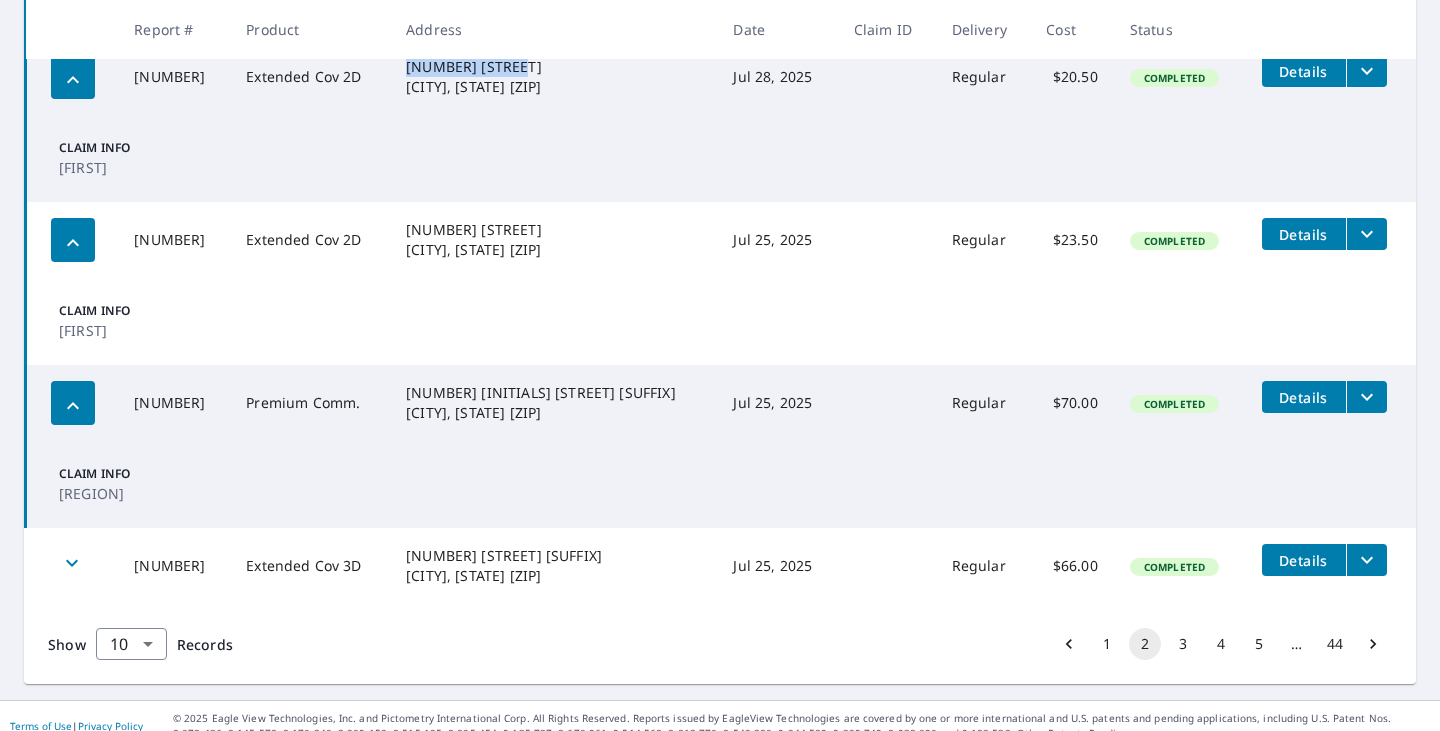 scroll, scrollTop: 1450, scrollLeft: 0, axis: vertical 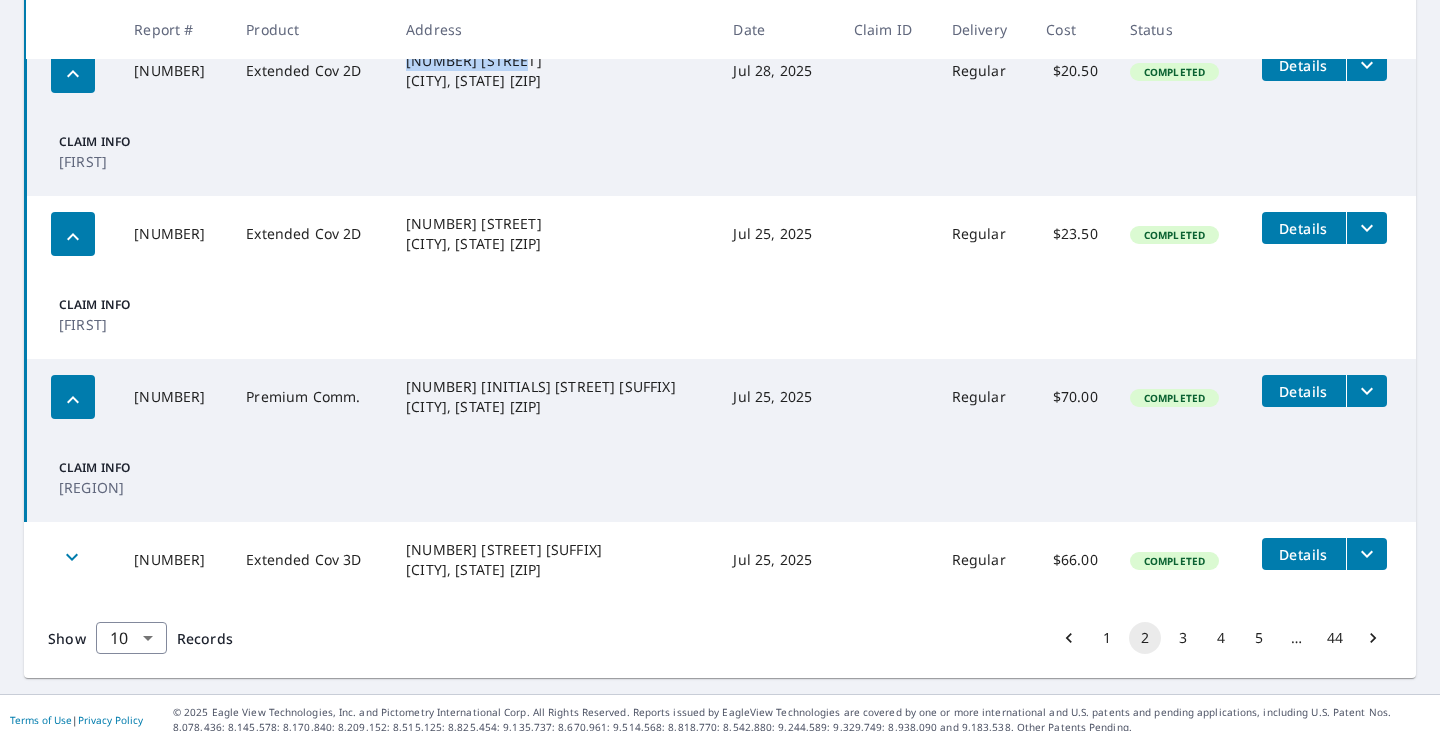 click 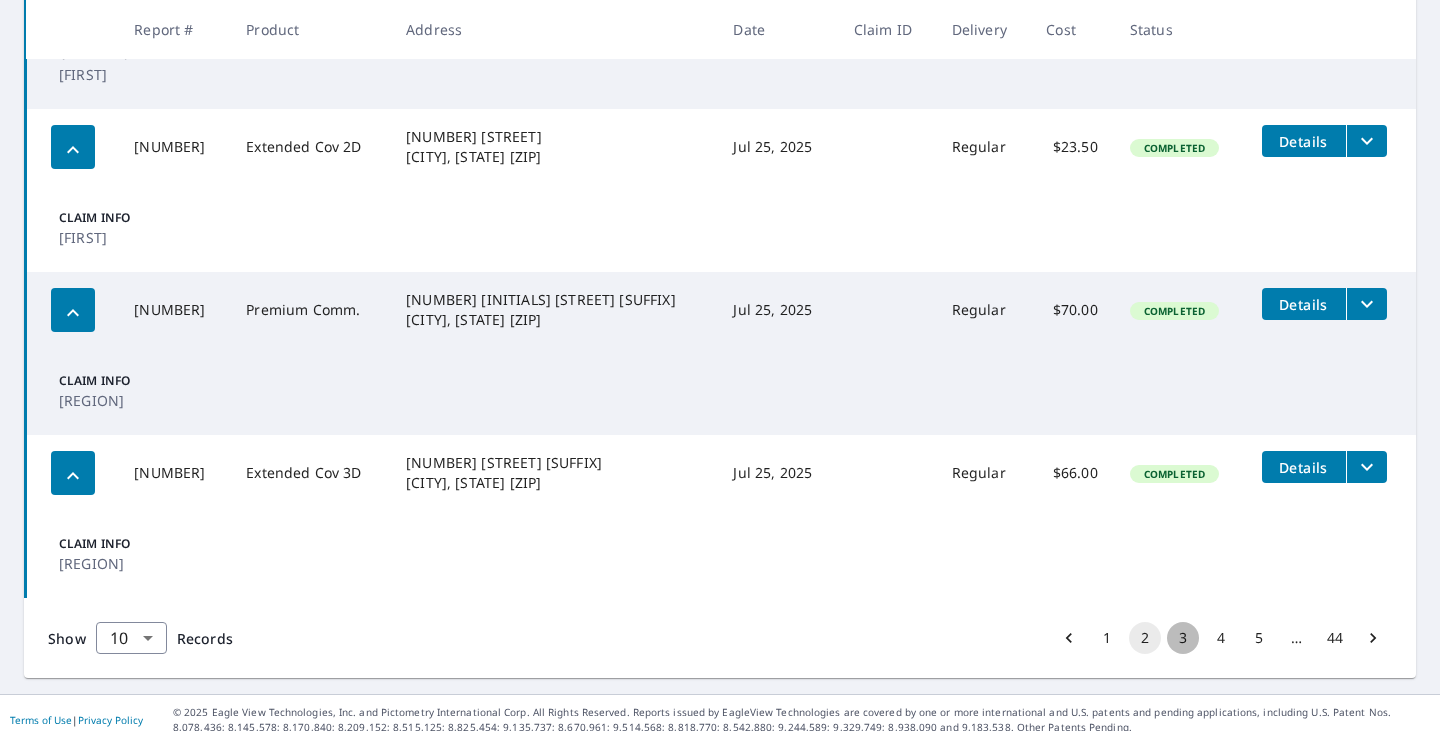 click on "3" at bounding box center [1183, 638] 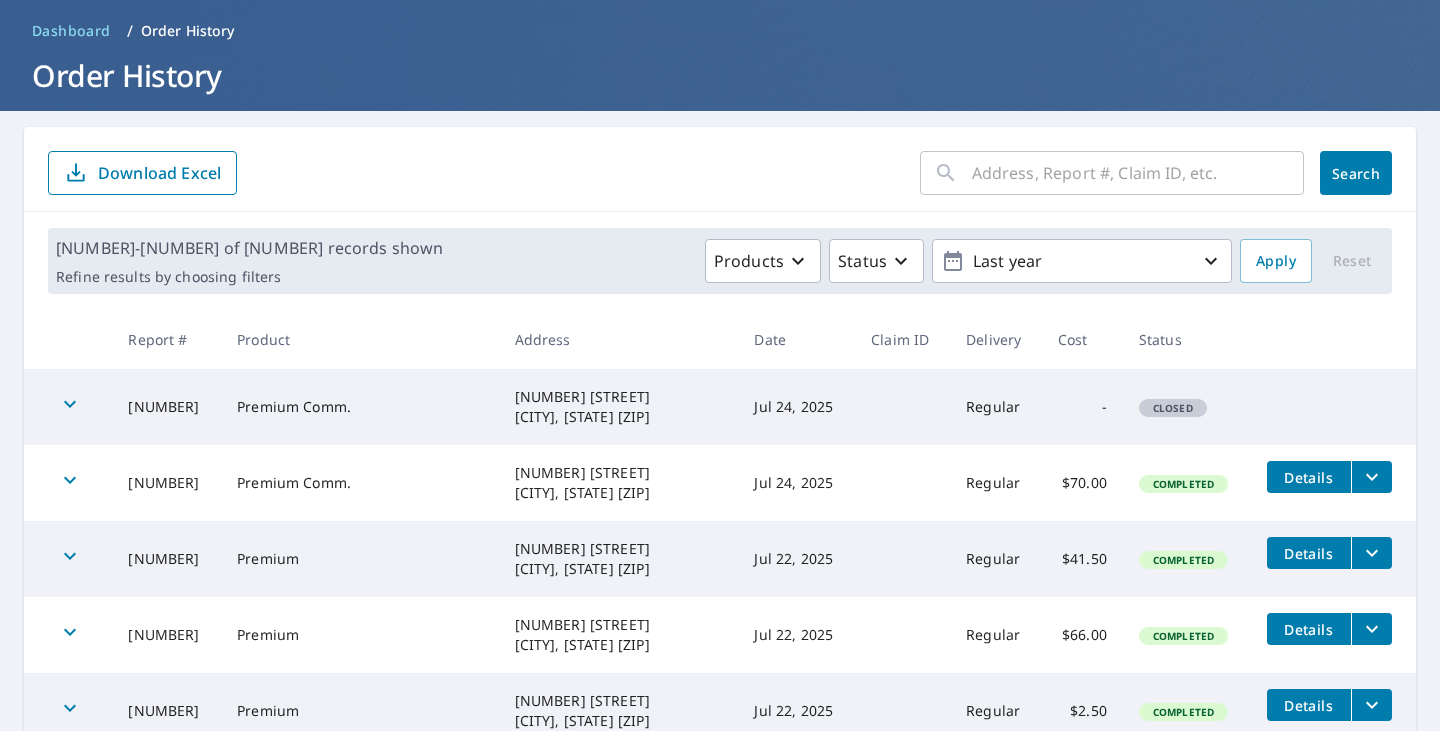 scroll, scrollTop: 275, scrollLeft: 0, axis: vertical 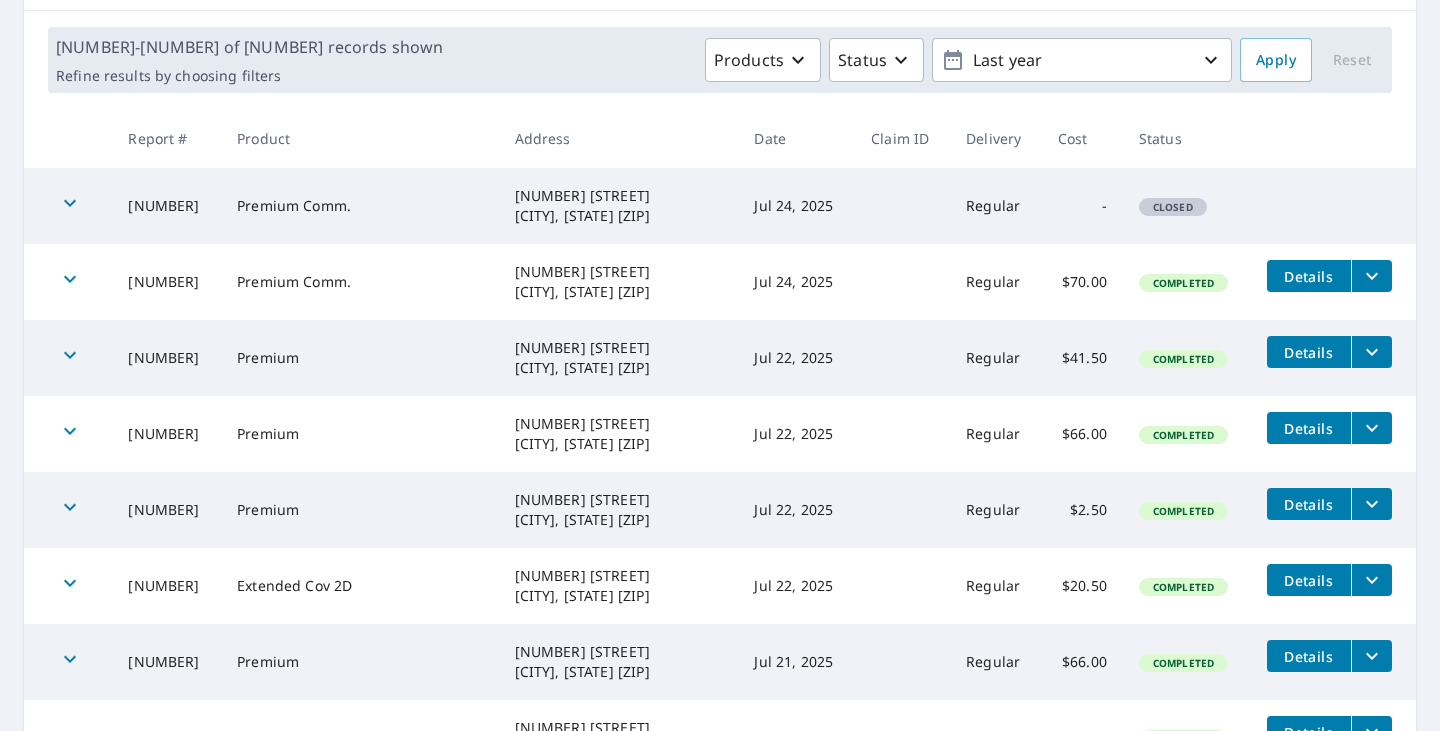 click 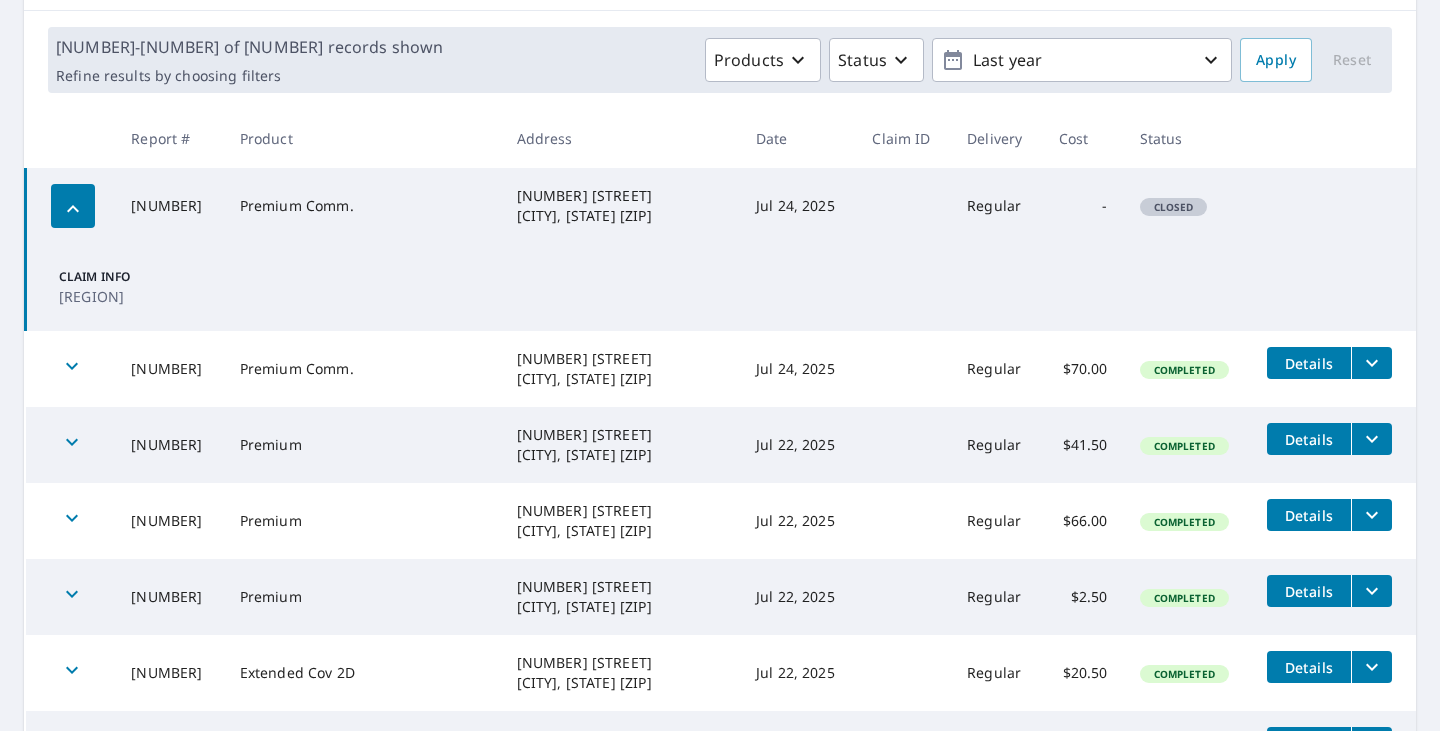 click at bounding box center (72, 369) 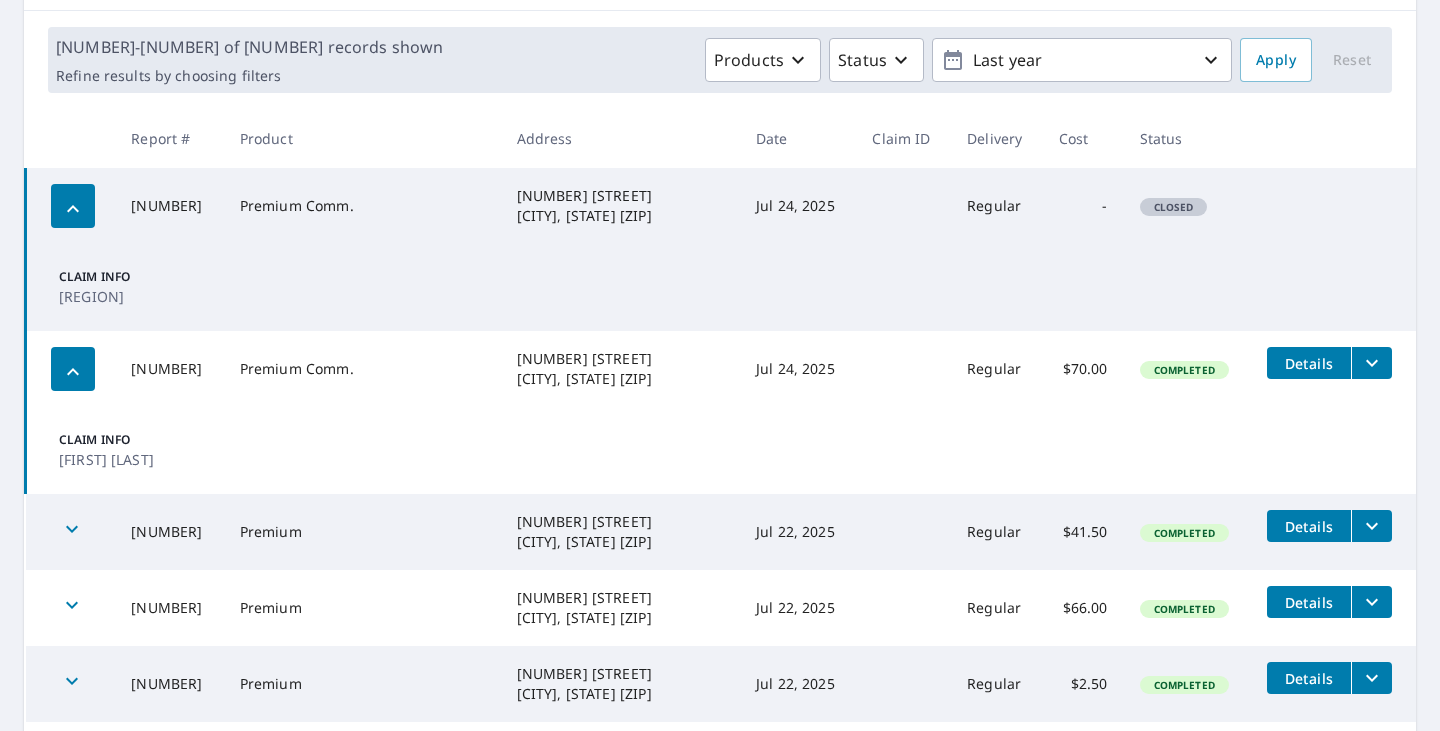 click 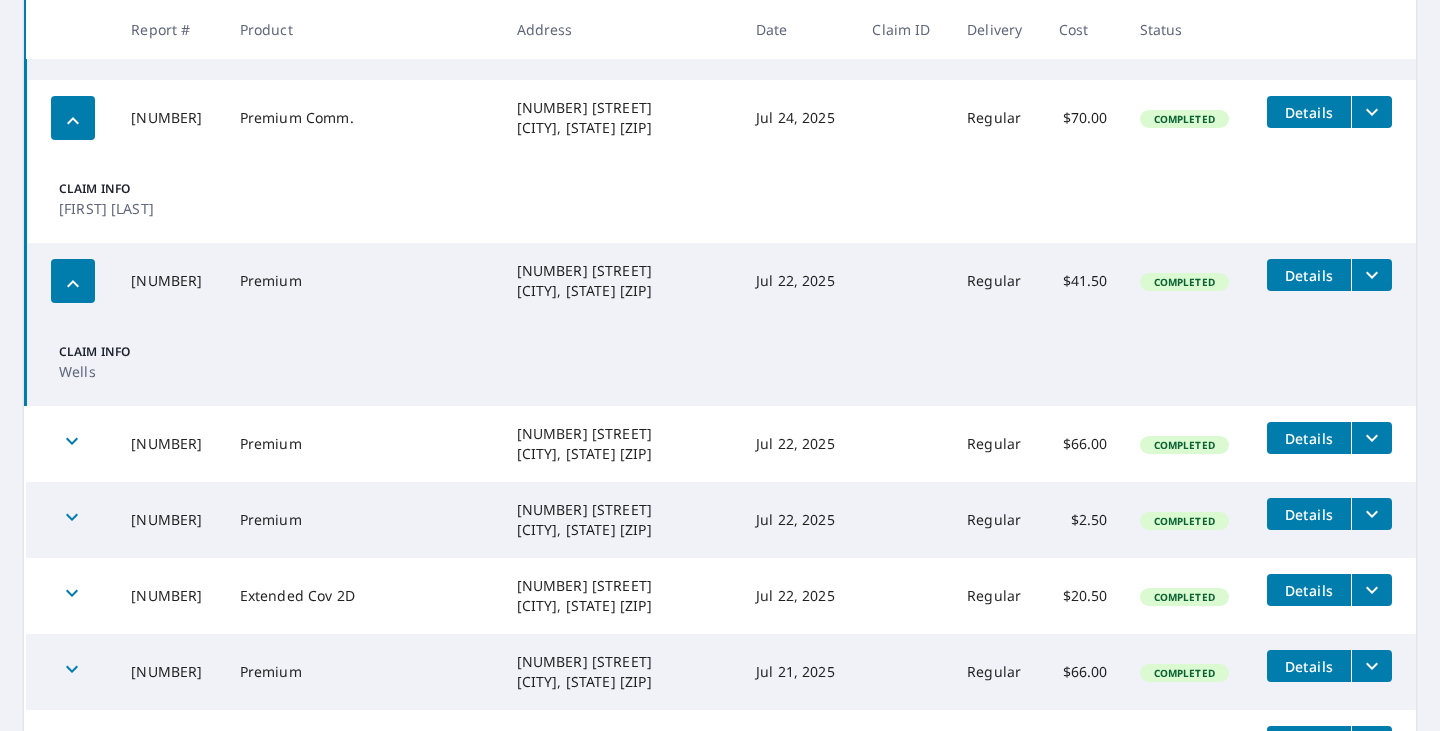 scroll, scrollTop: 550, scrollLeft: 0, axis: vertical 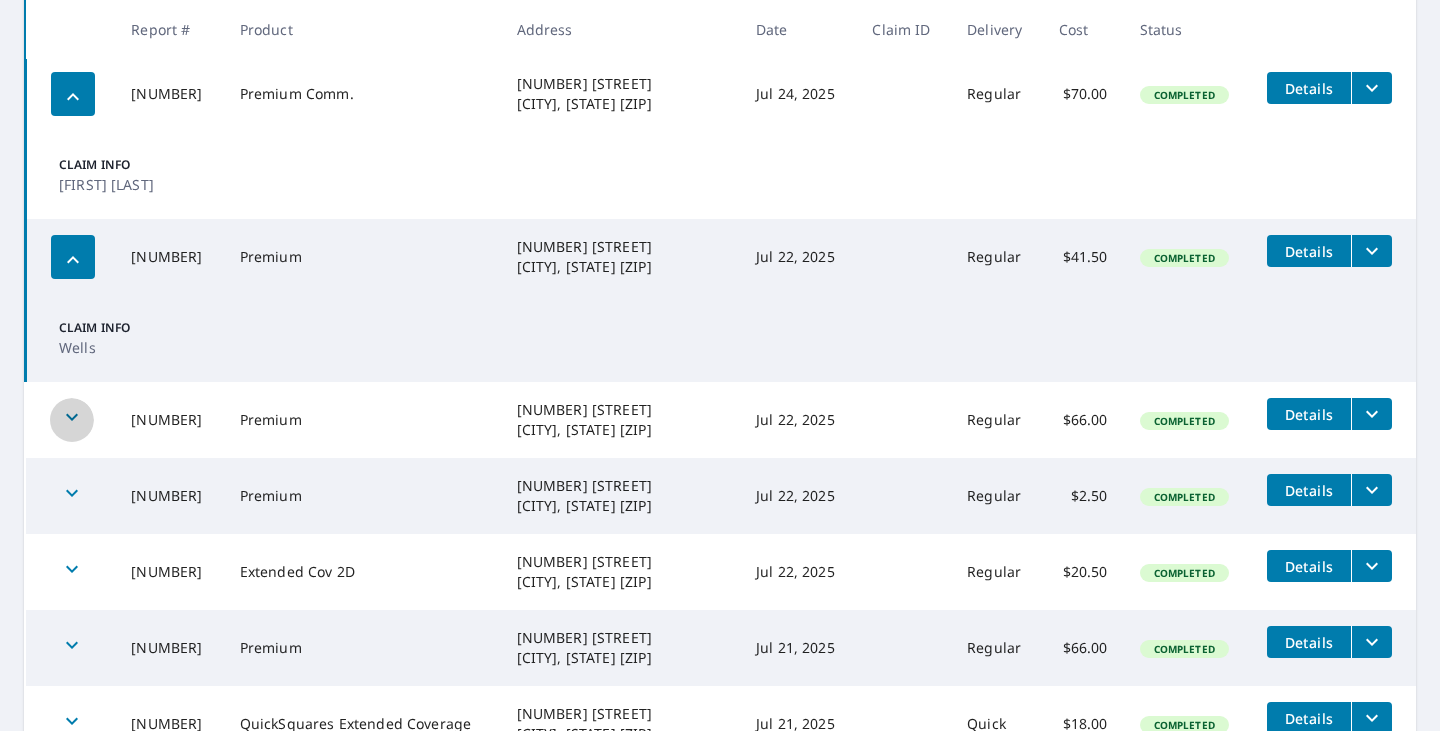 click 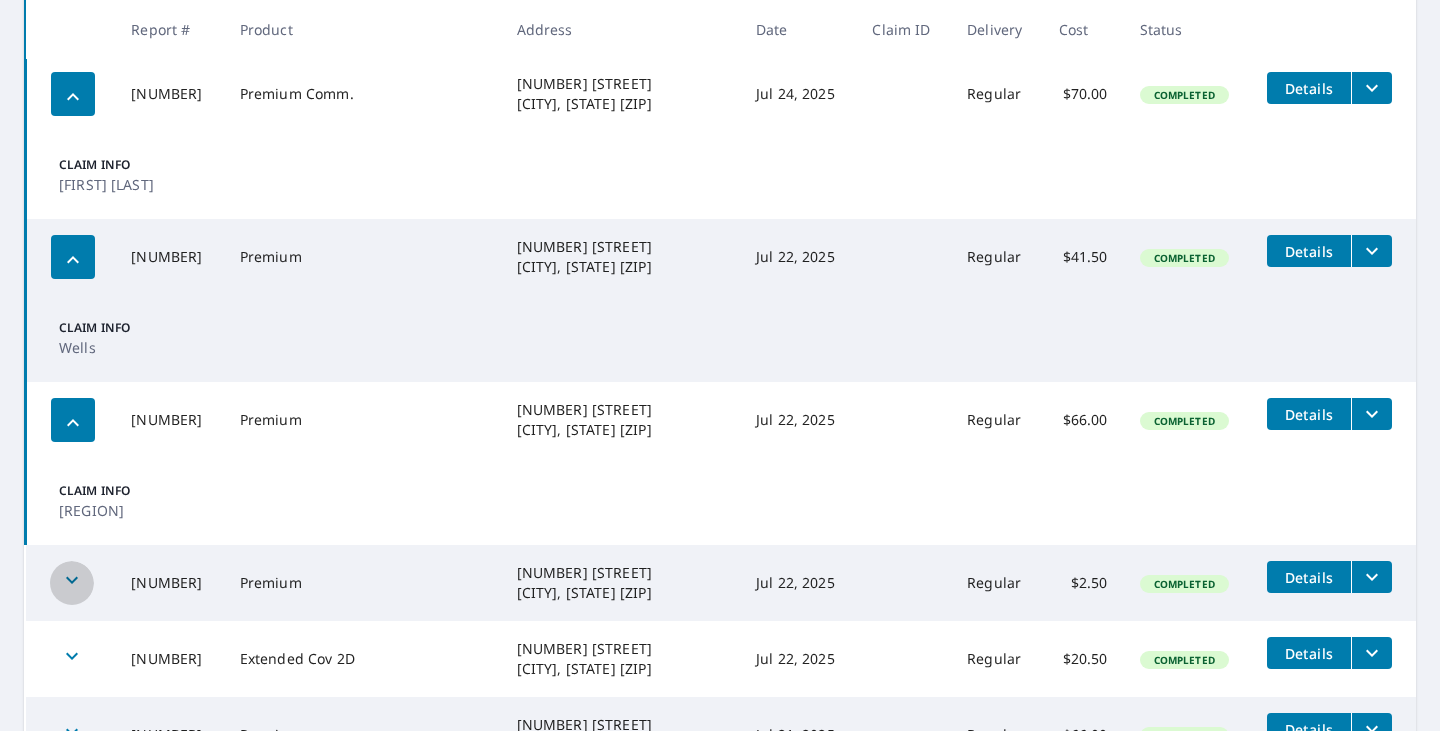 click 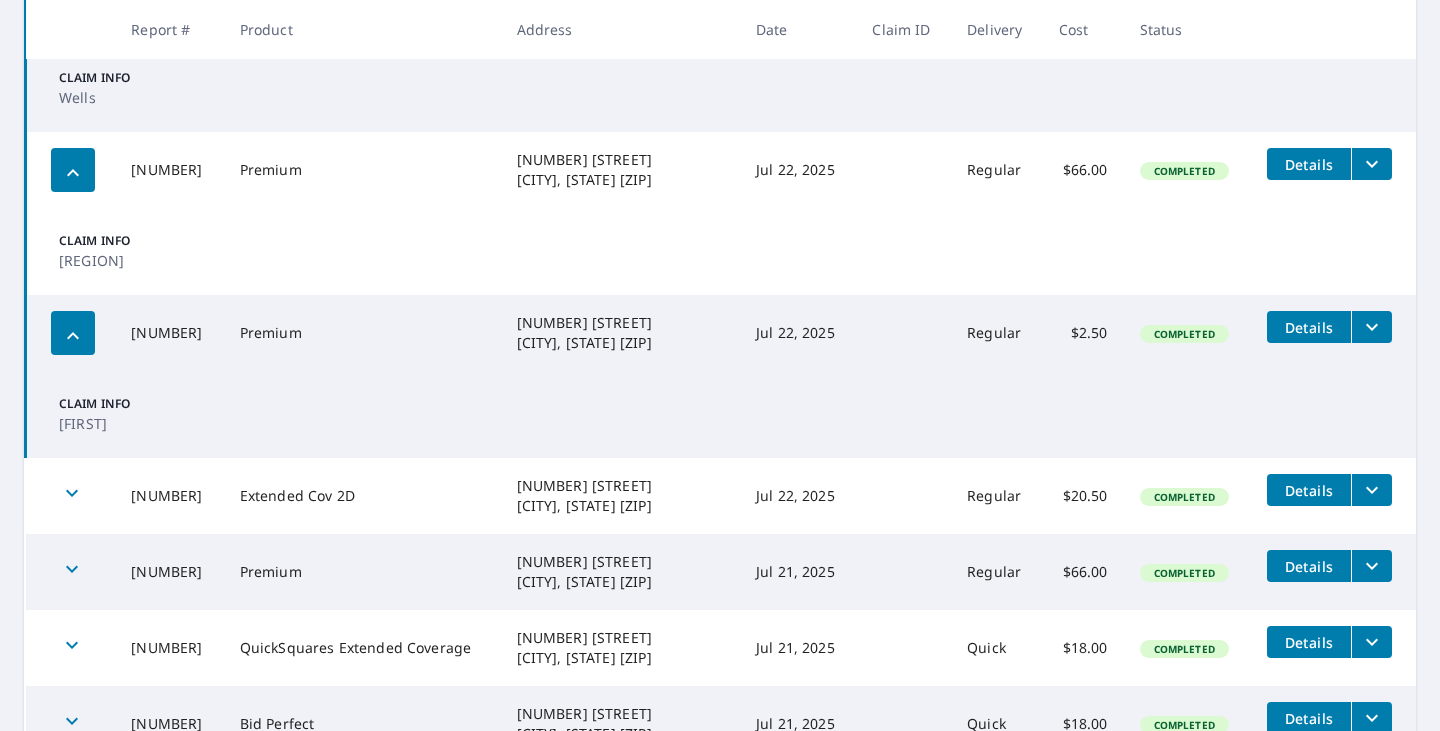 scroll, scrollTop: 825, scrollLeft: 0, axis: vertical 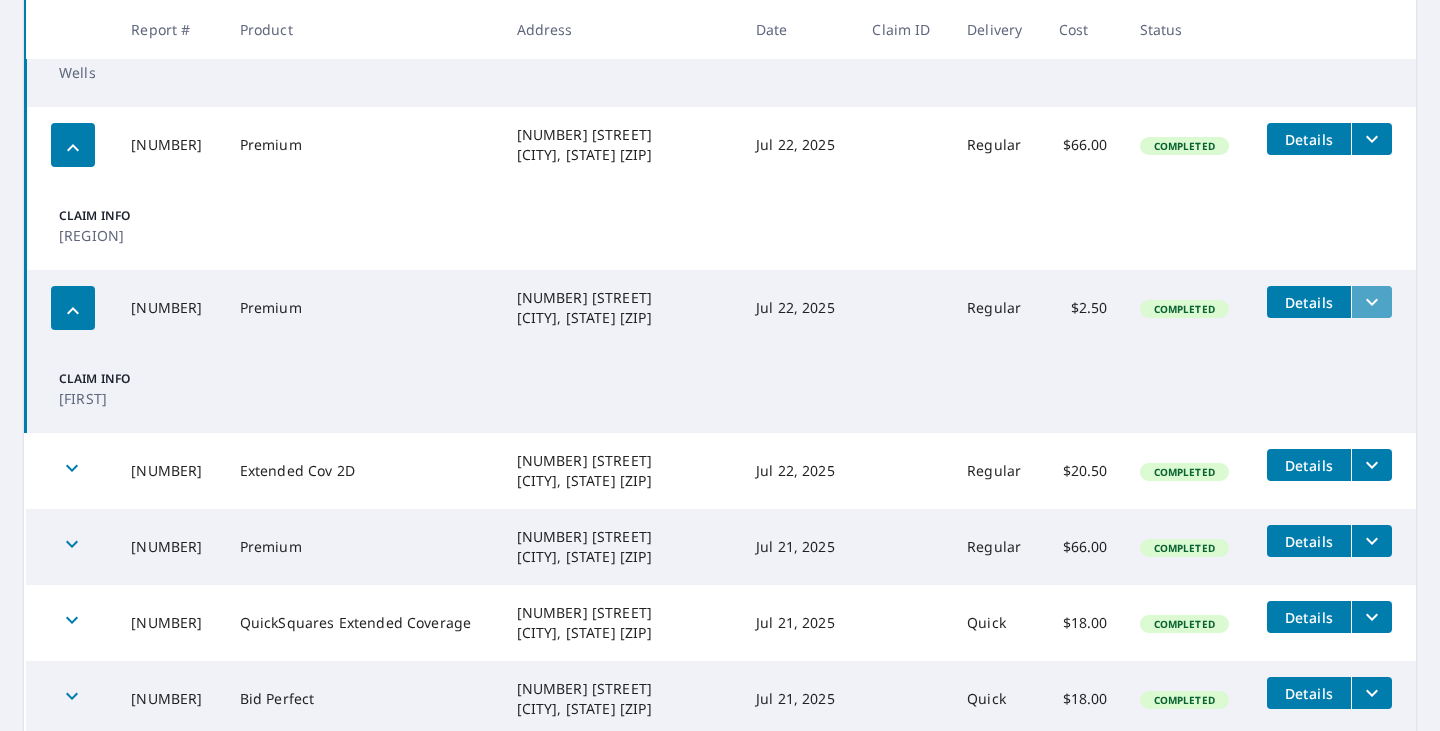 click at bounding box center (1371, 302) 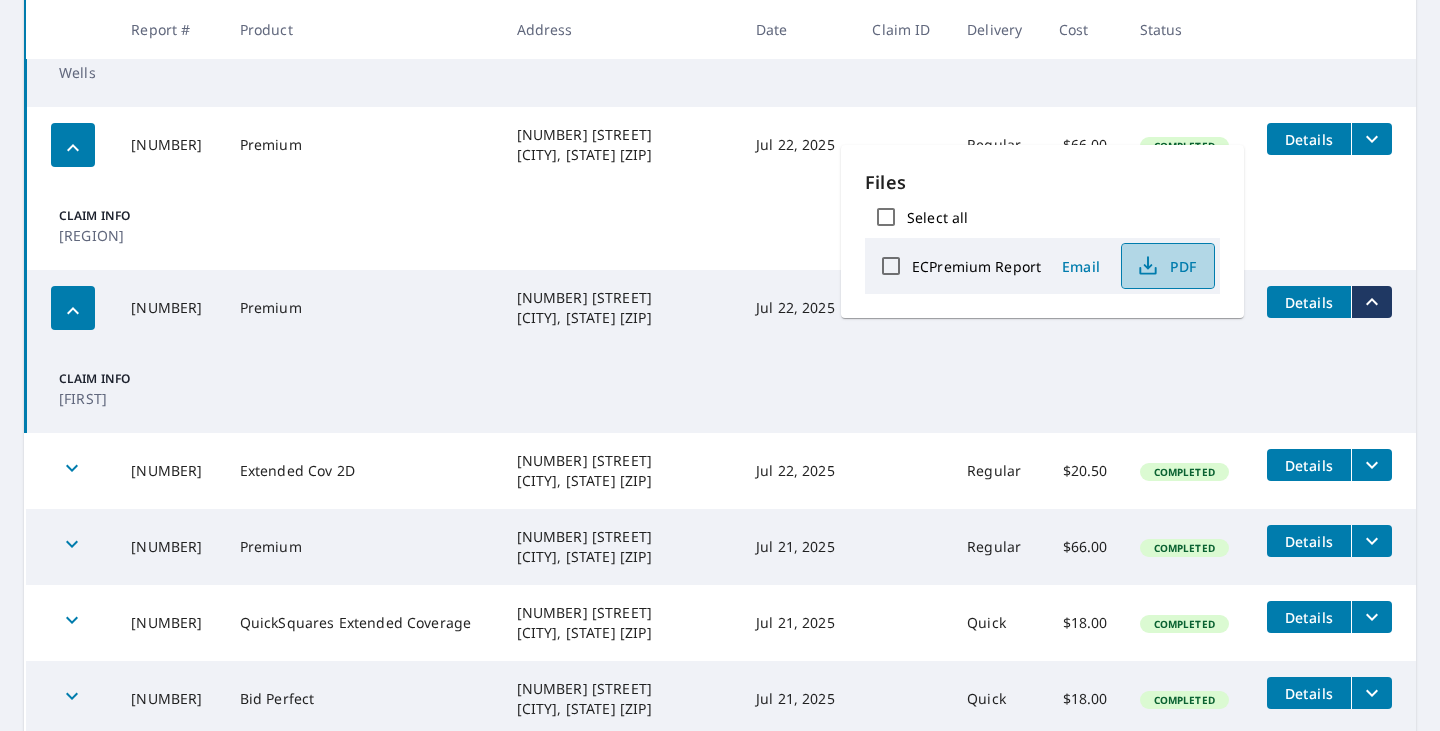 click 